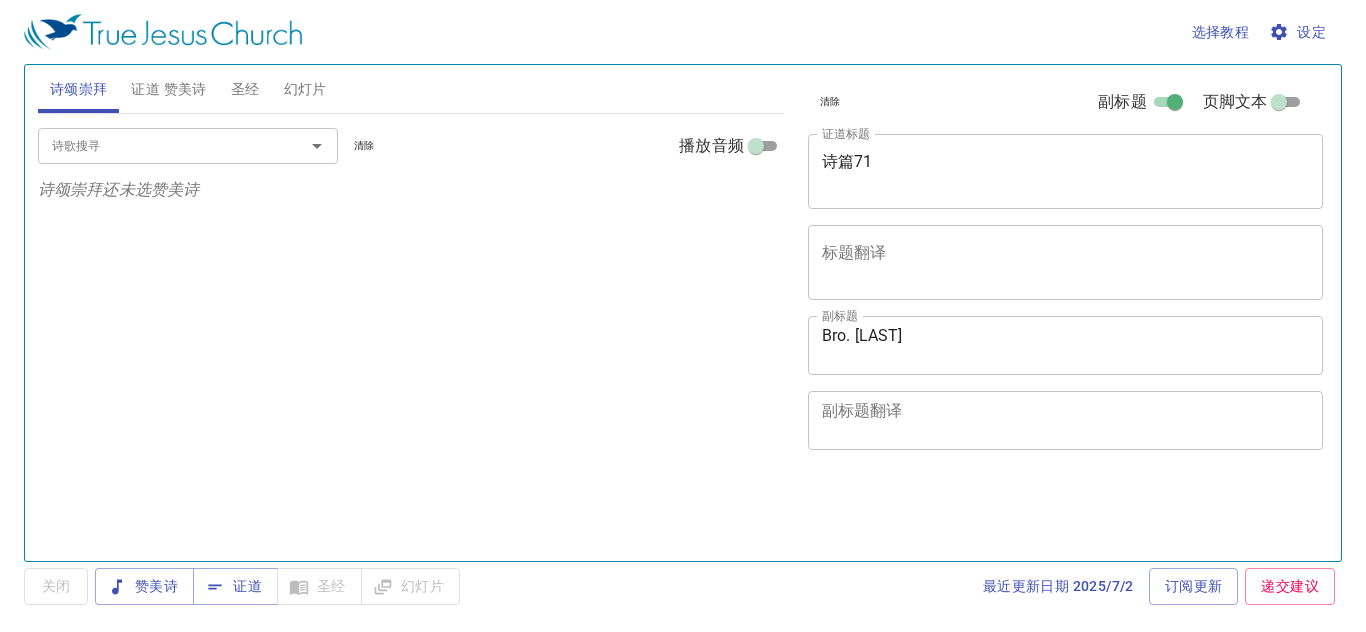 scroll, scrollTop: 0, scrollLeft: 0, axis: both 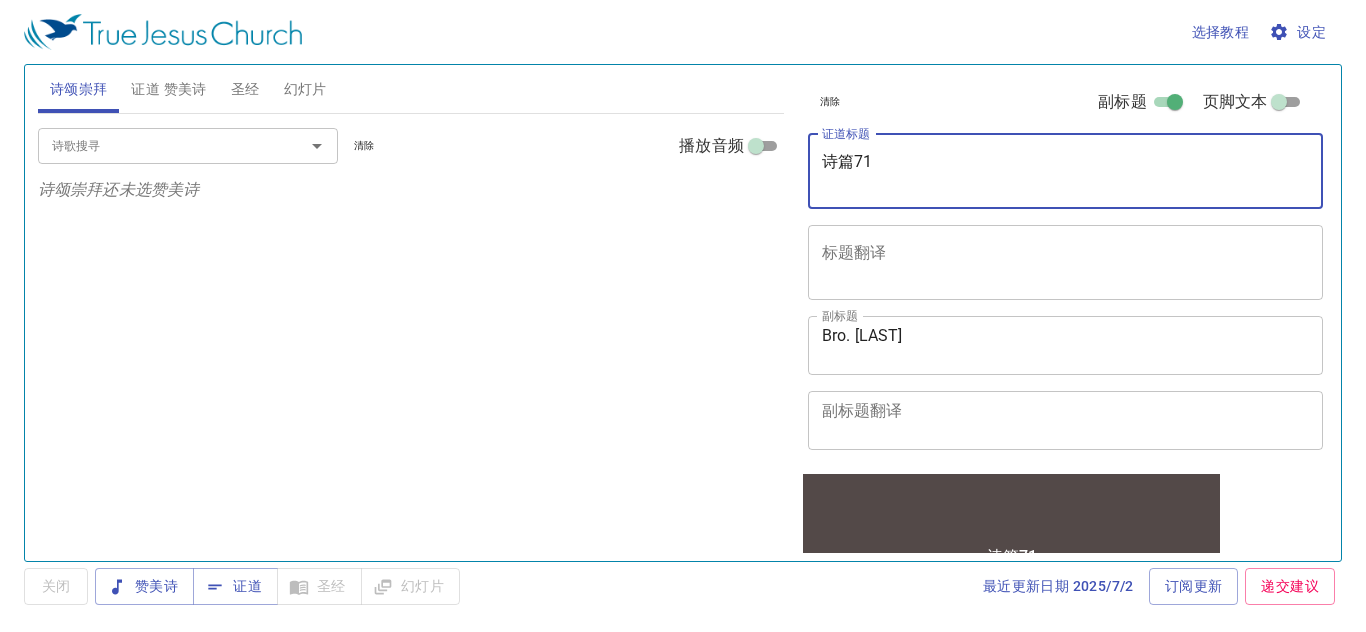 drag, startPoint x: 900, startPoint y: 164, endPoint x: 630, endPoint y: 169, distance: 270.0463 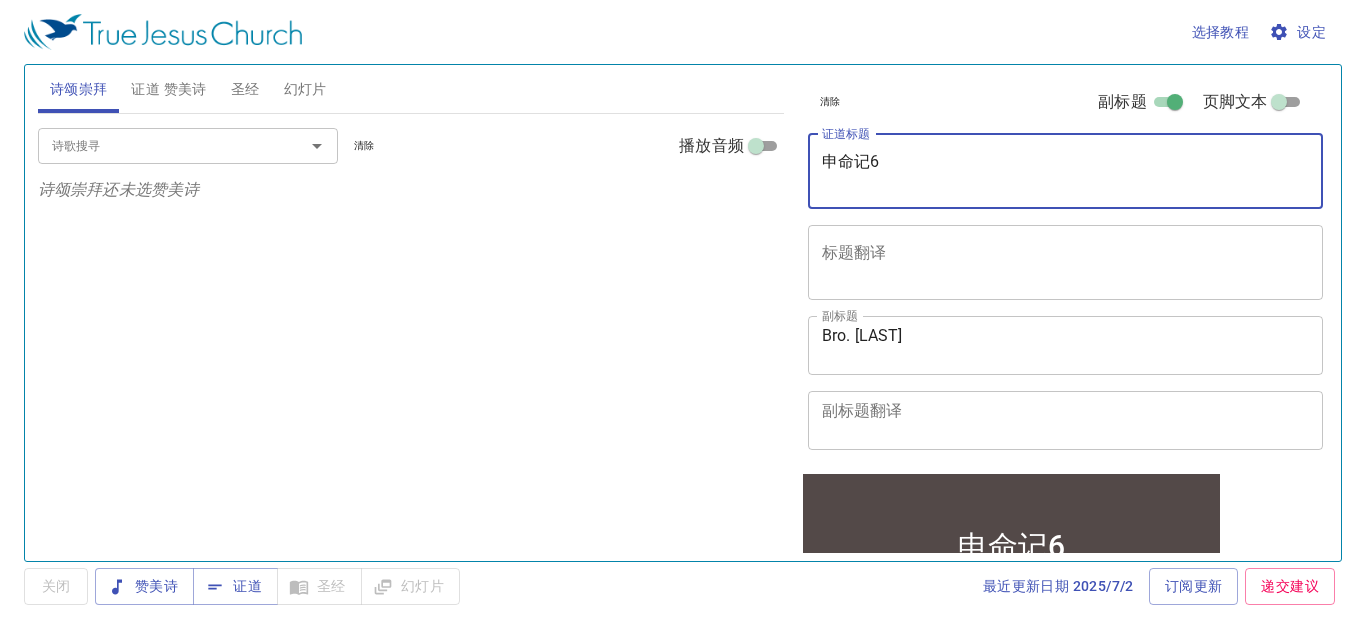 type on "申命记6" 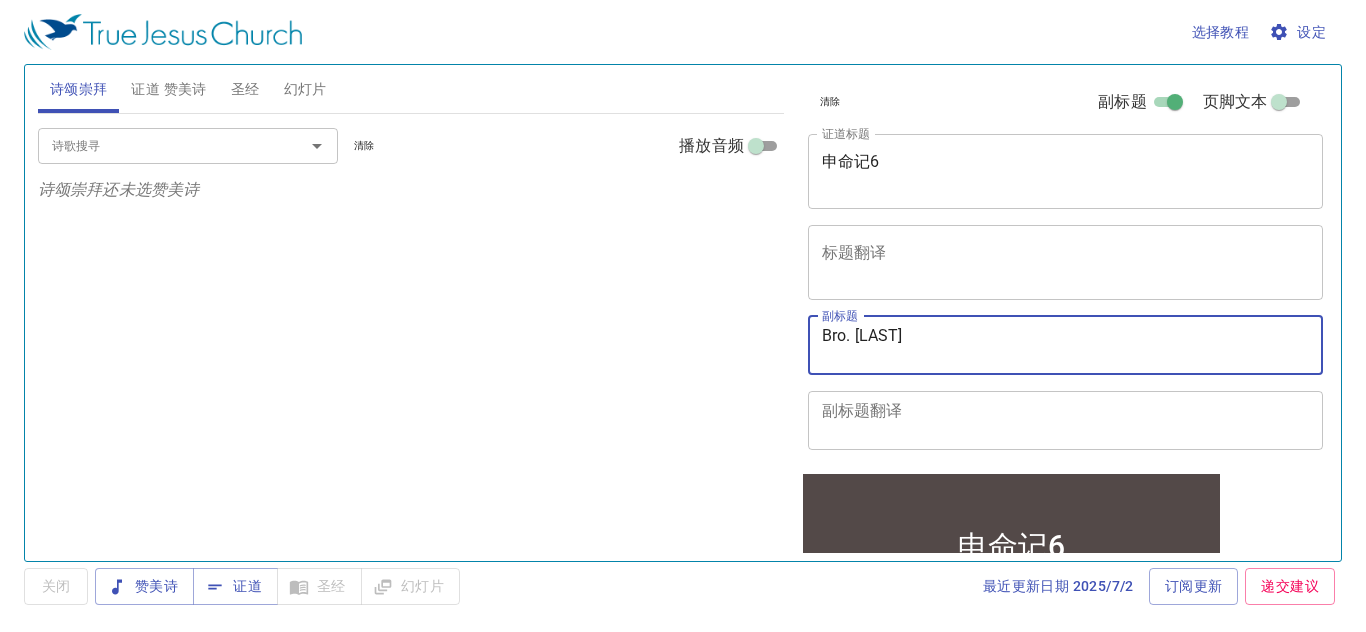 drag, startPoint x: 921, startPoint y: 346, endPoint x: 782, endPoint y: 314, distance: 142.6359 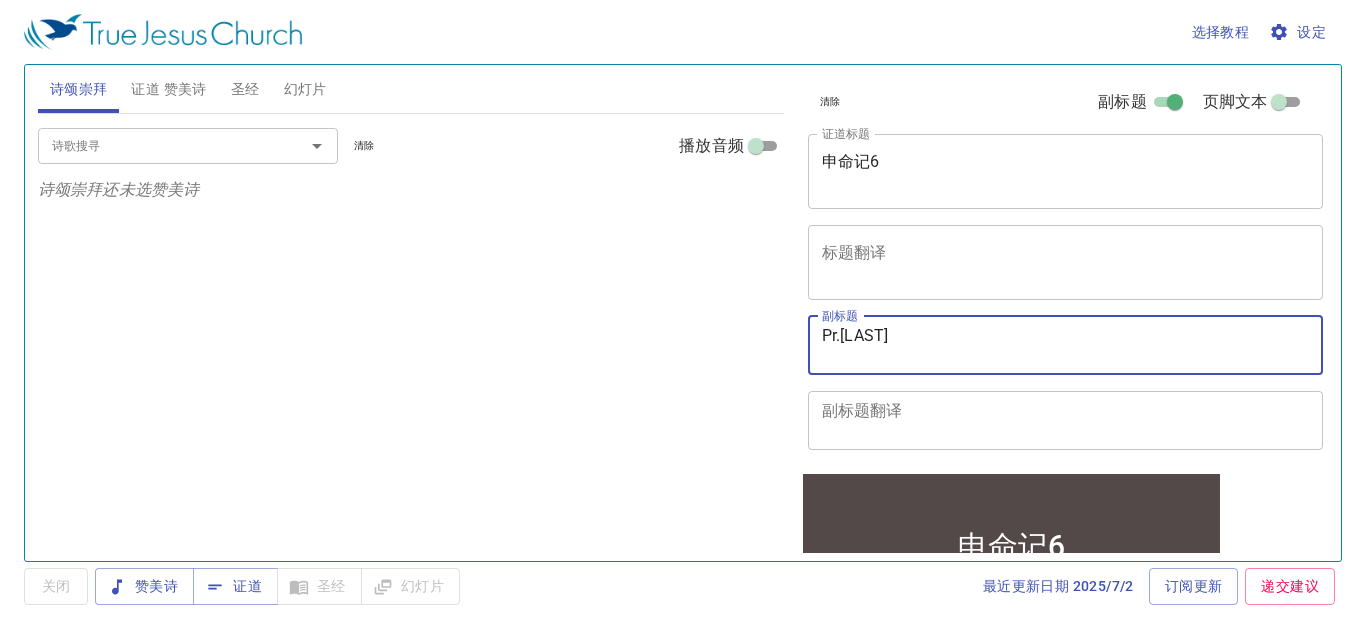 type on "Pr.[LAST]" 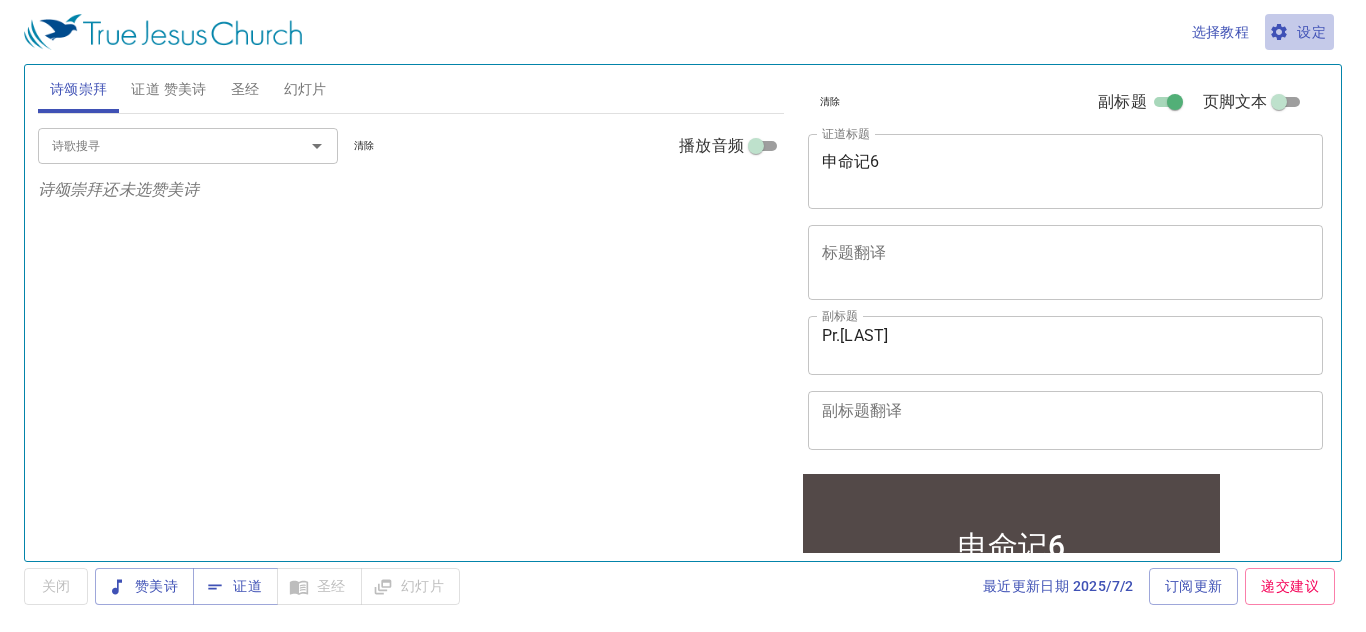 click on "设定" at bounding box center (1299, 32) 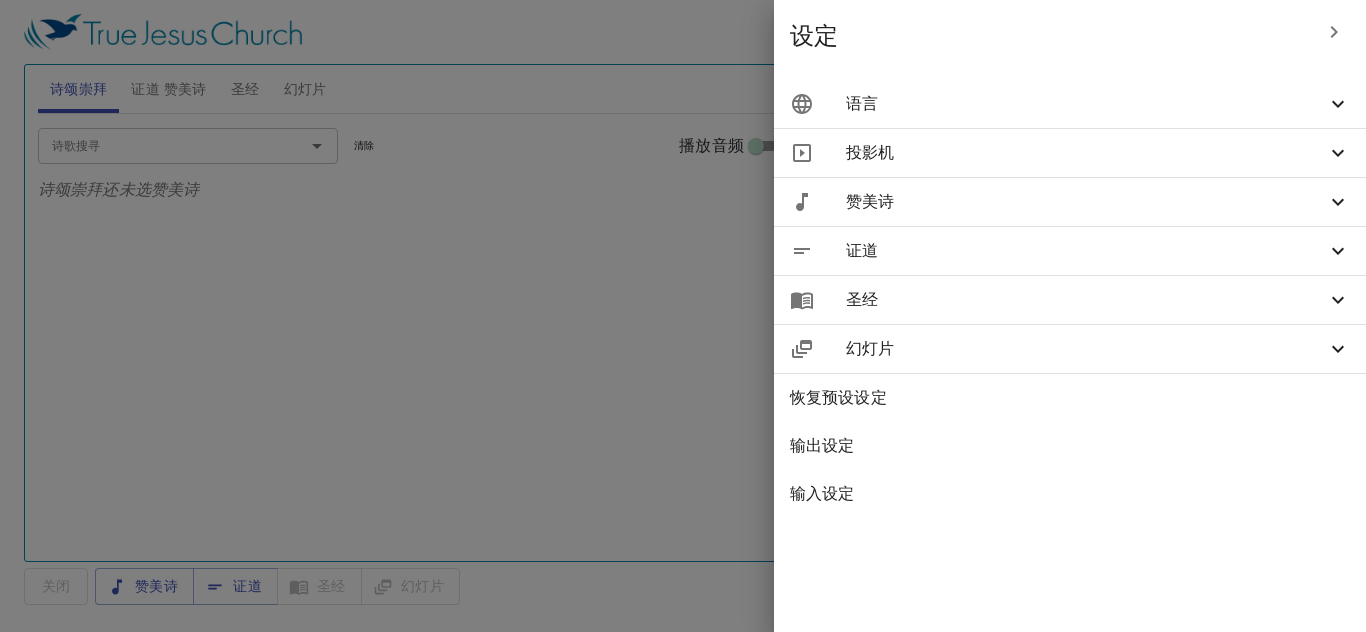 click on "语言" at bounding box center [1086, 104] 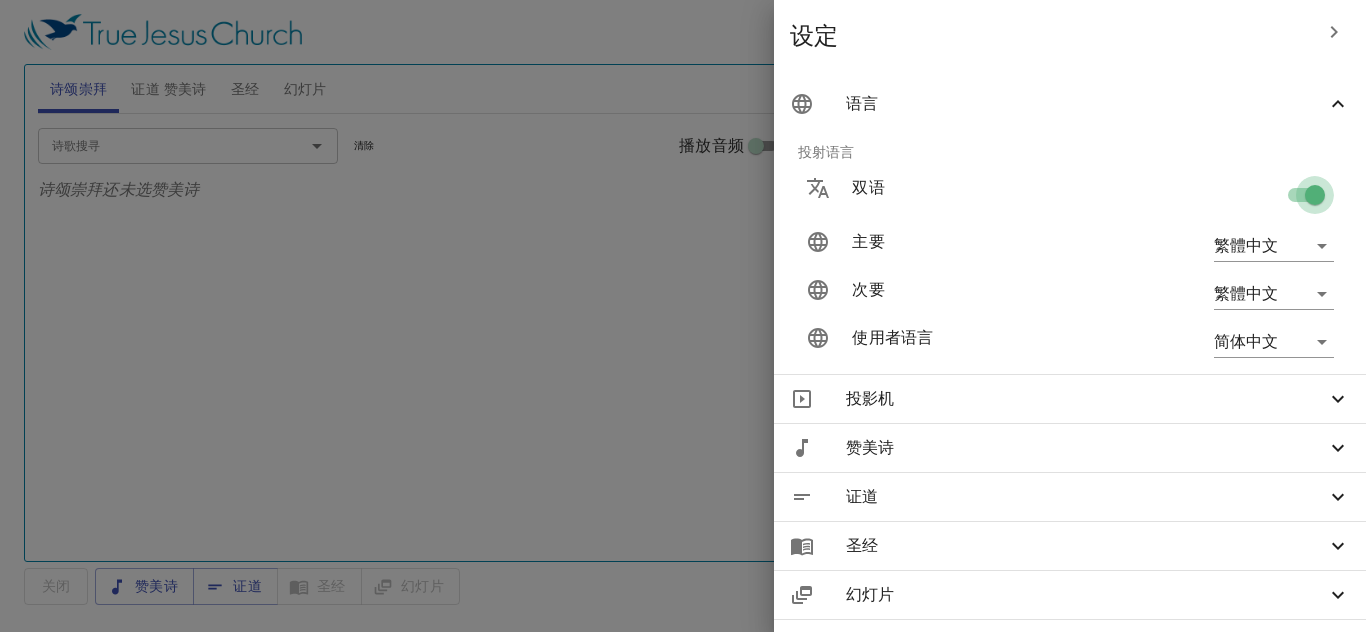 click at bounding box center [1315, 199] 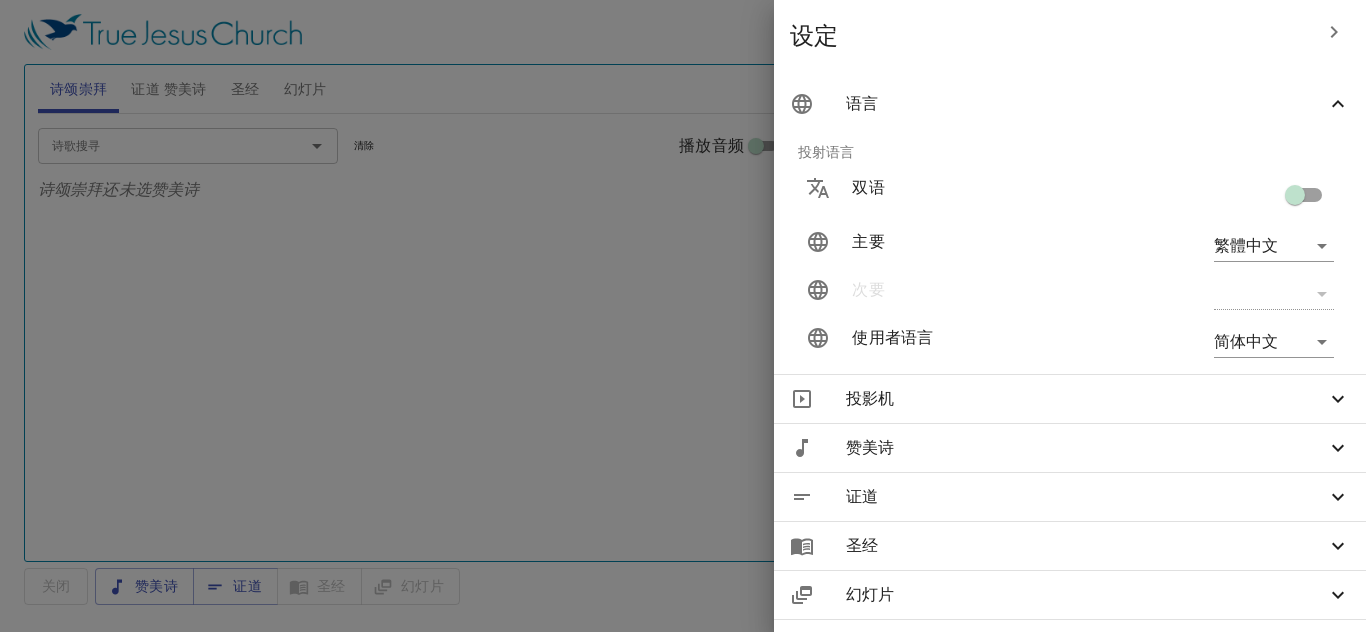 click at bounding box center [683, 316] 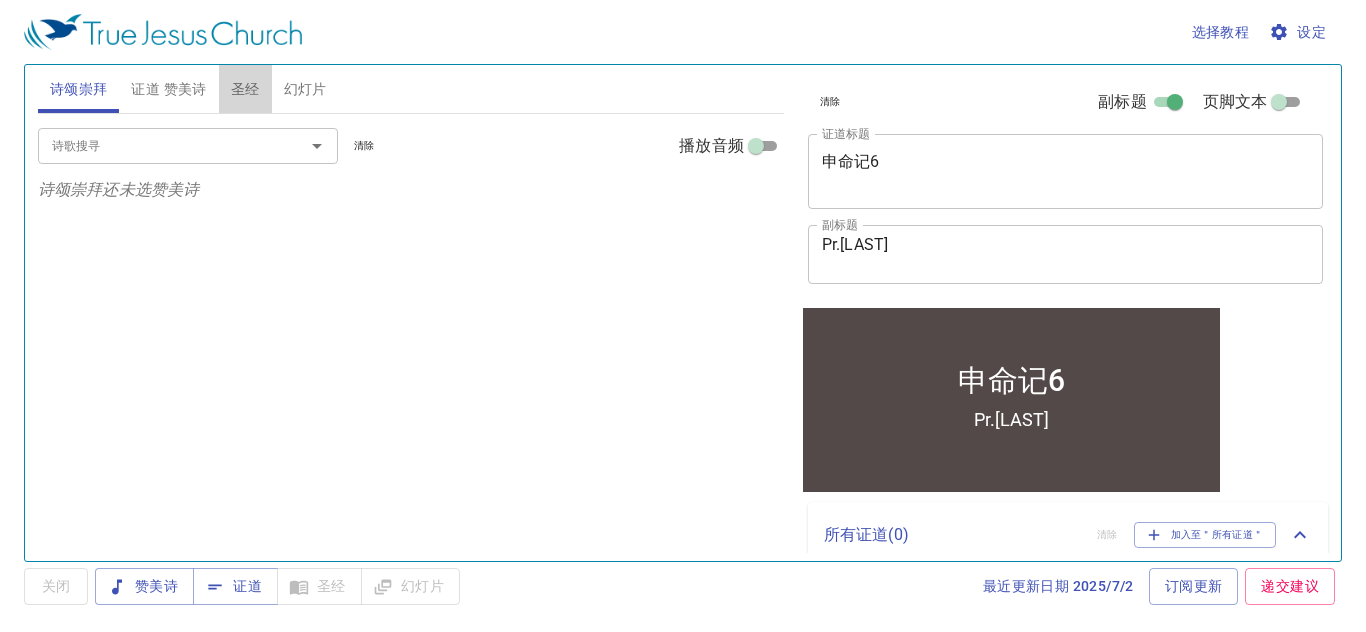 click on "圣经" at bounding box center (245, 89) 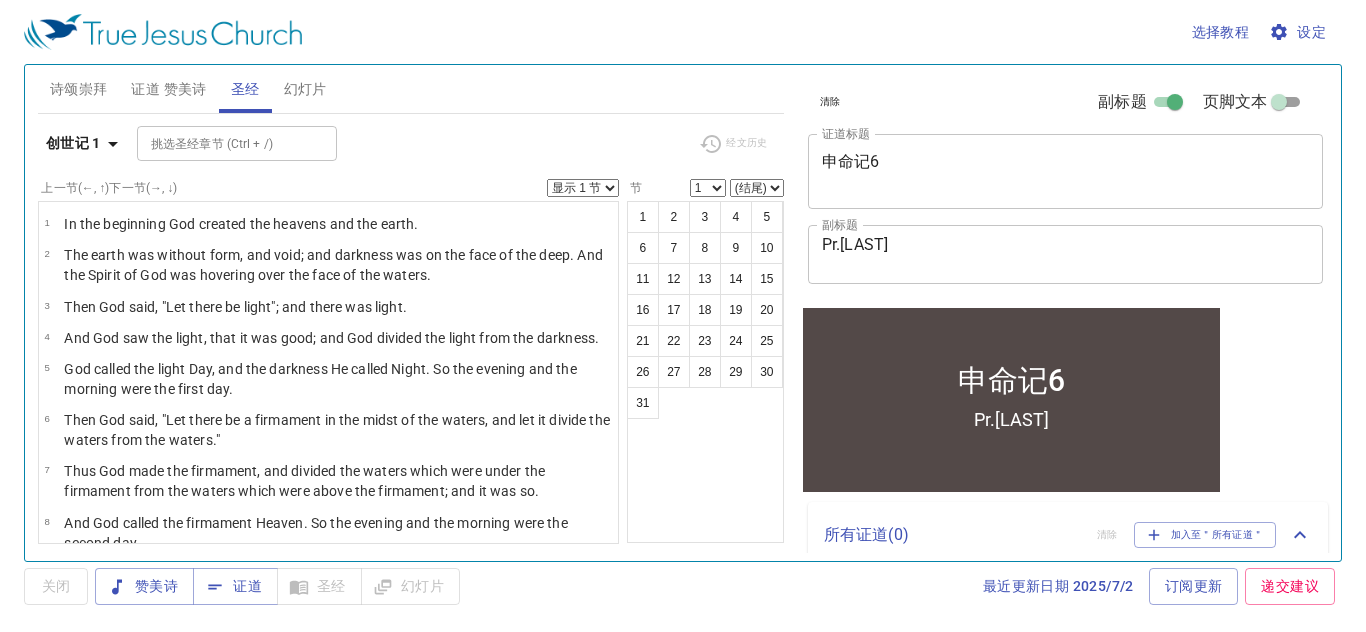 click on "设定" at bounding box center [1299, 32] 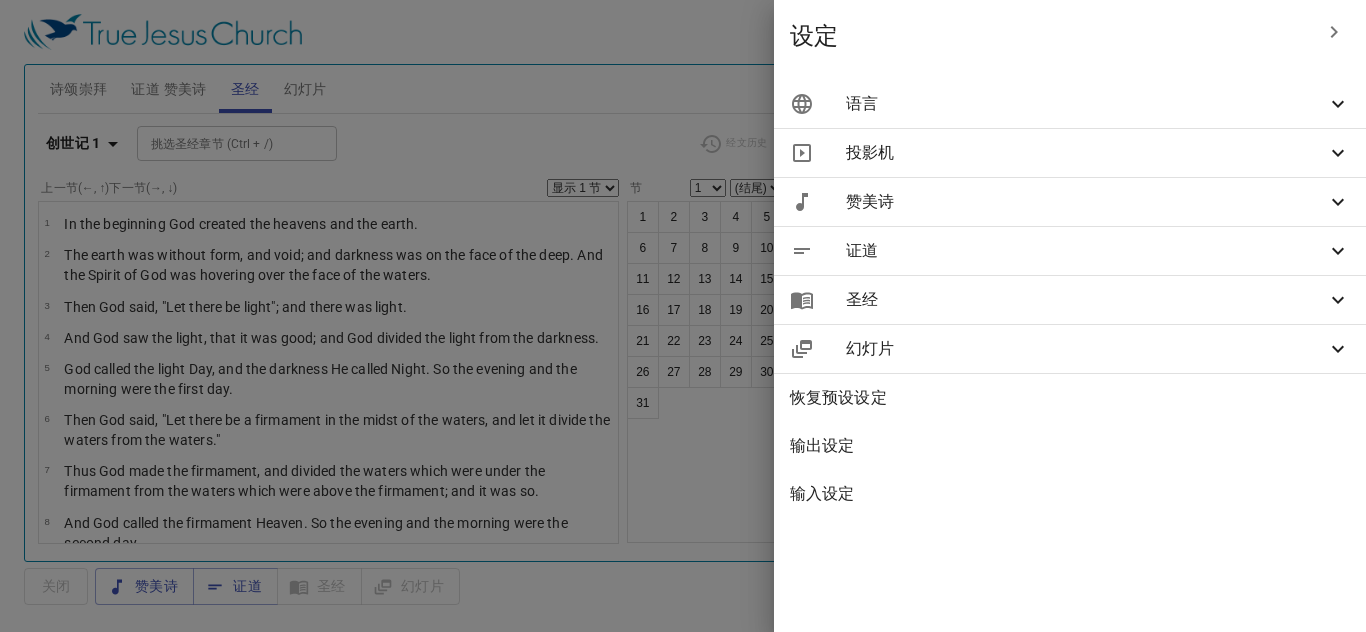 click on "语言" at bounding box center (1086, 104) 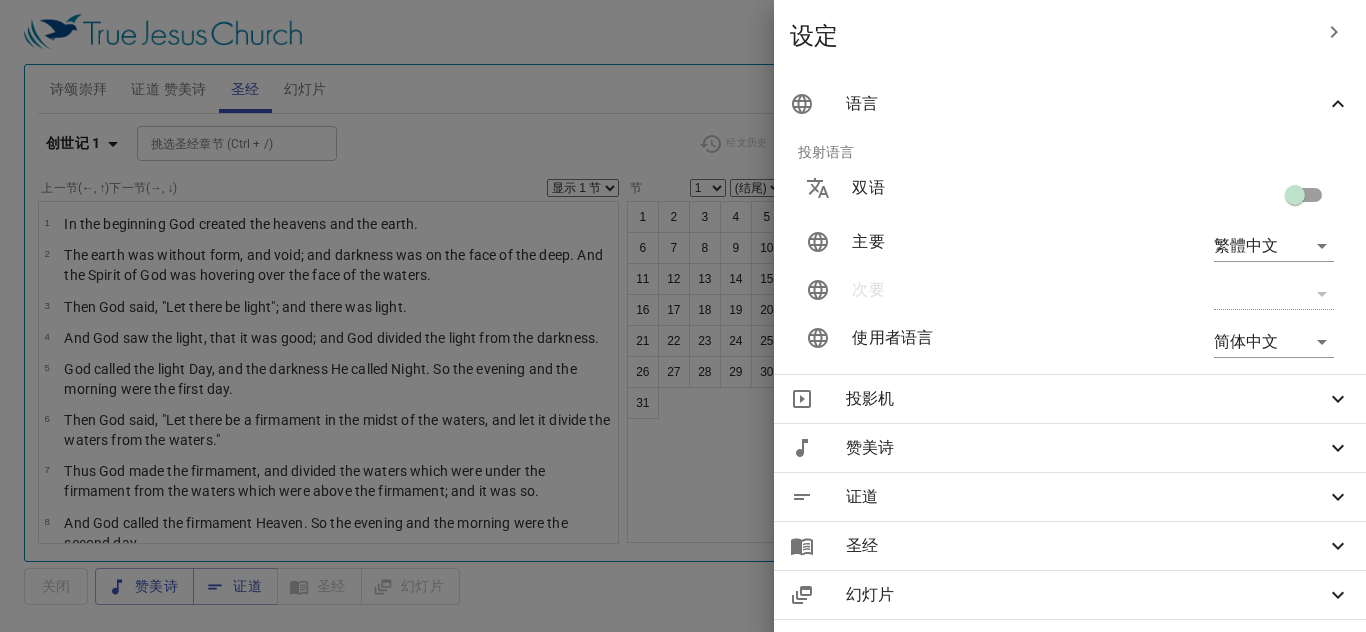 click on "语言" at bounding box center (1086, 104) 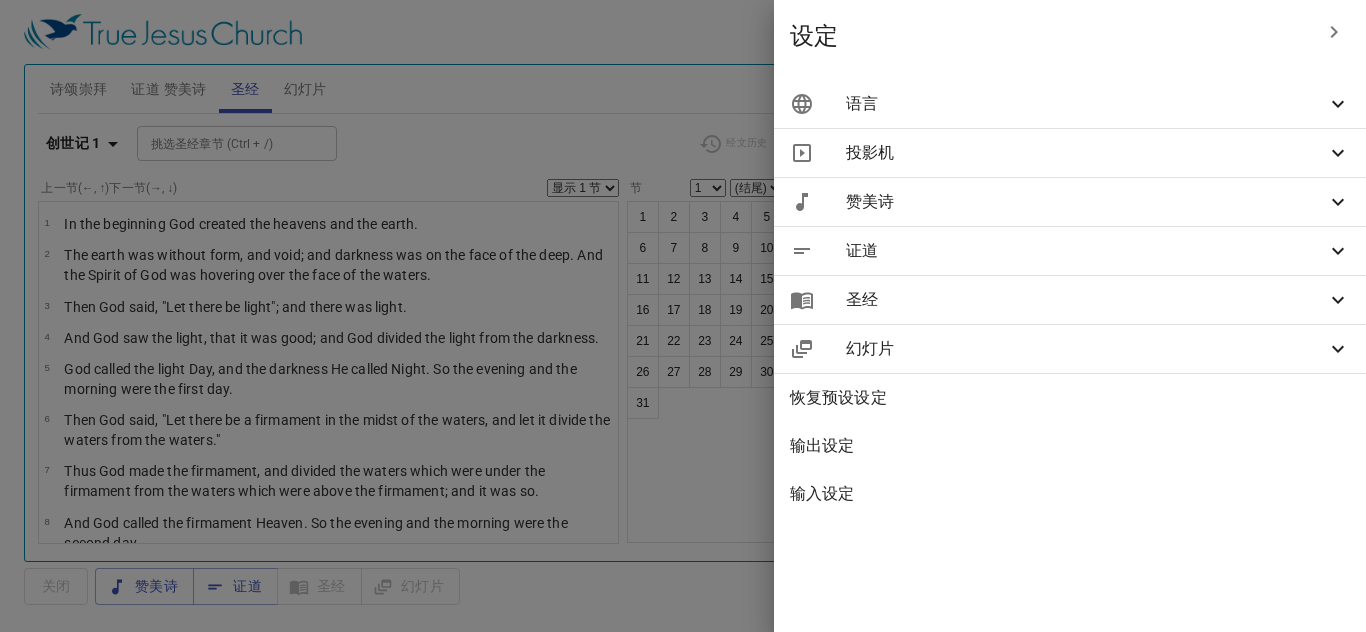 click at bounding box center (683, 316) 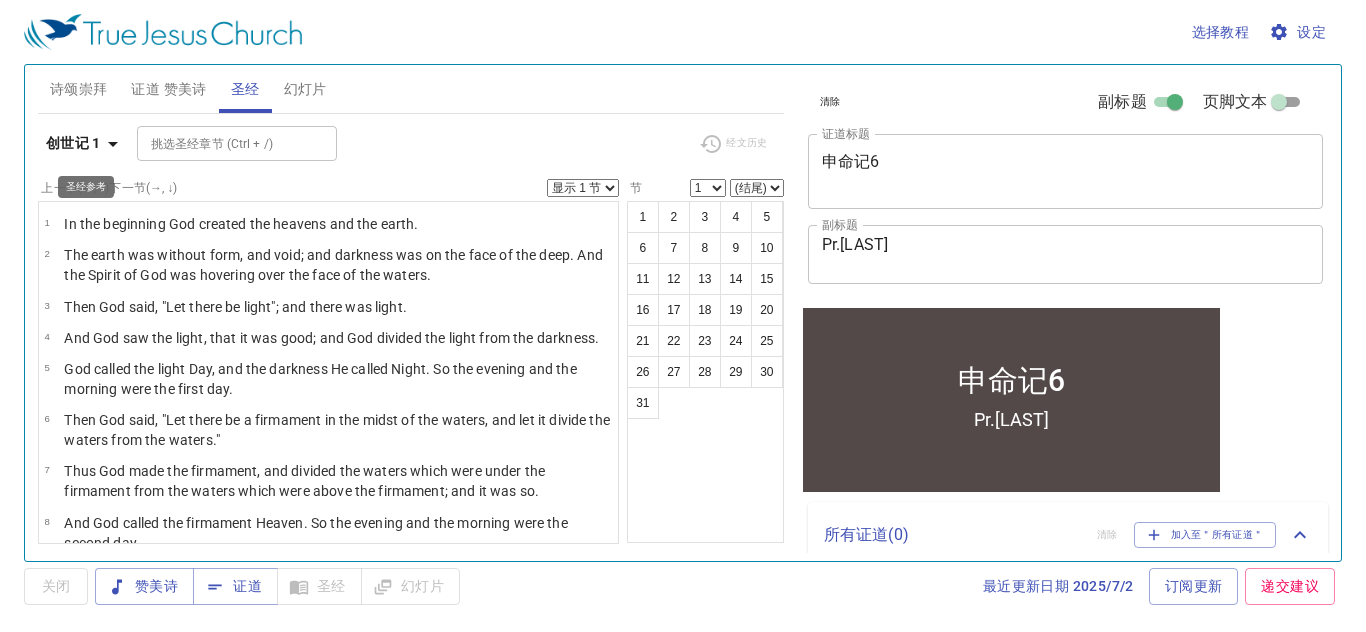 click 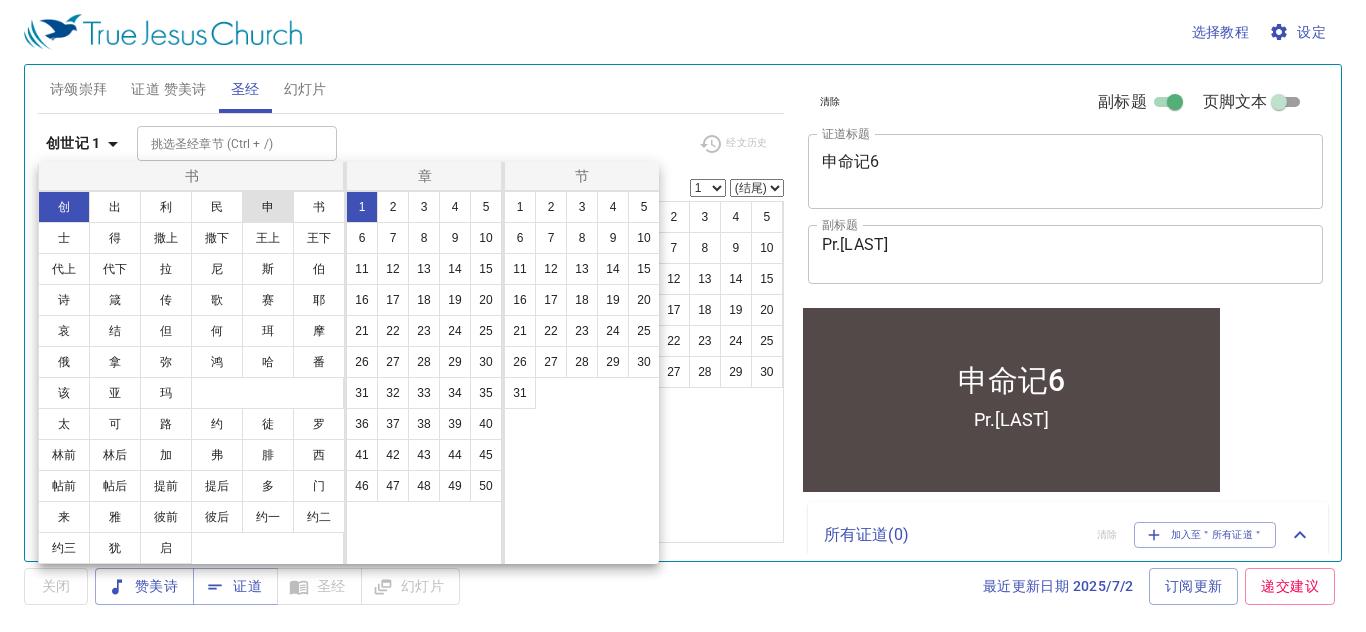 click on "申" at bounding box center [268, 207] 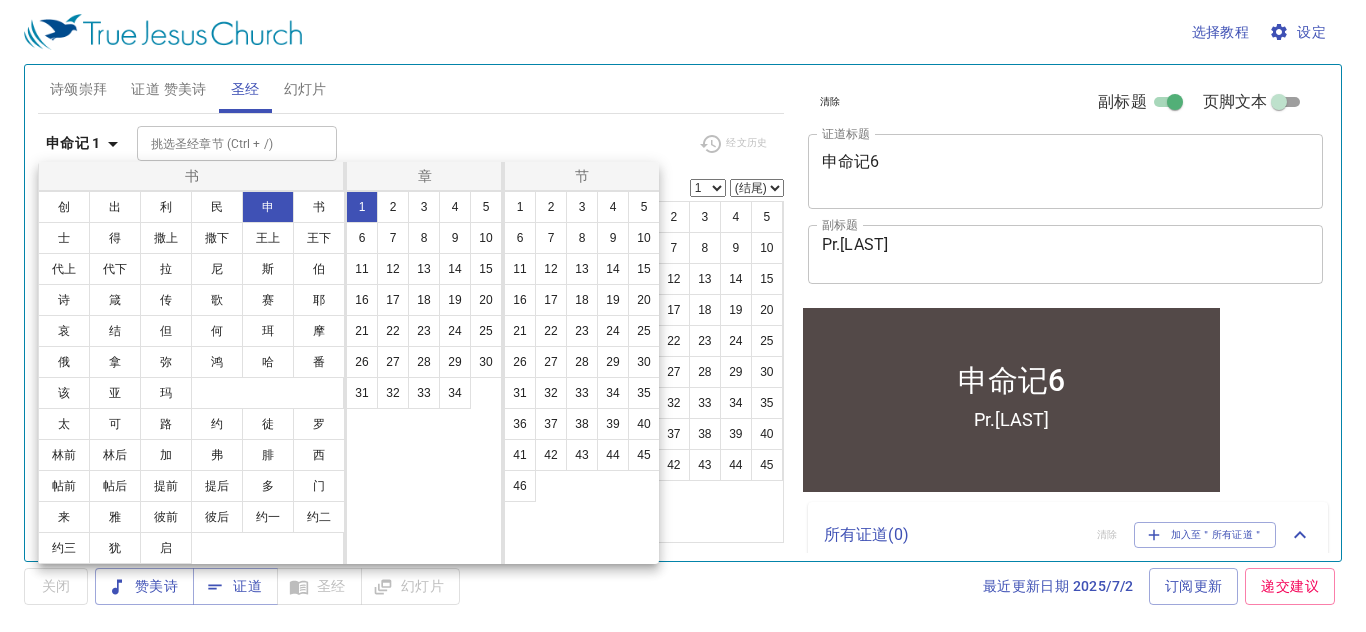 click at bounding box center [683, 316] 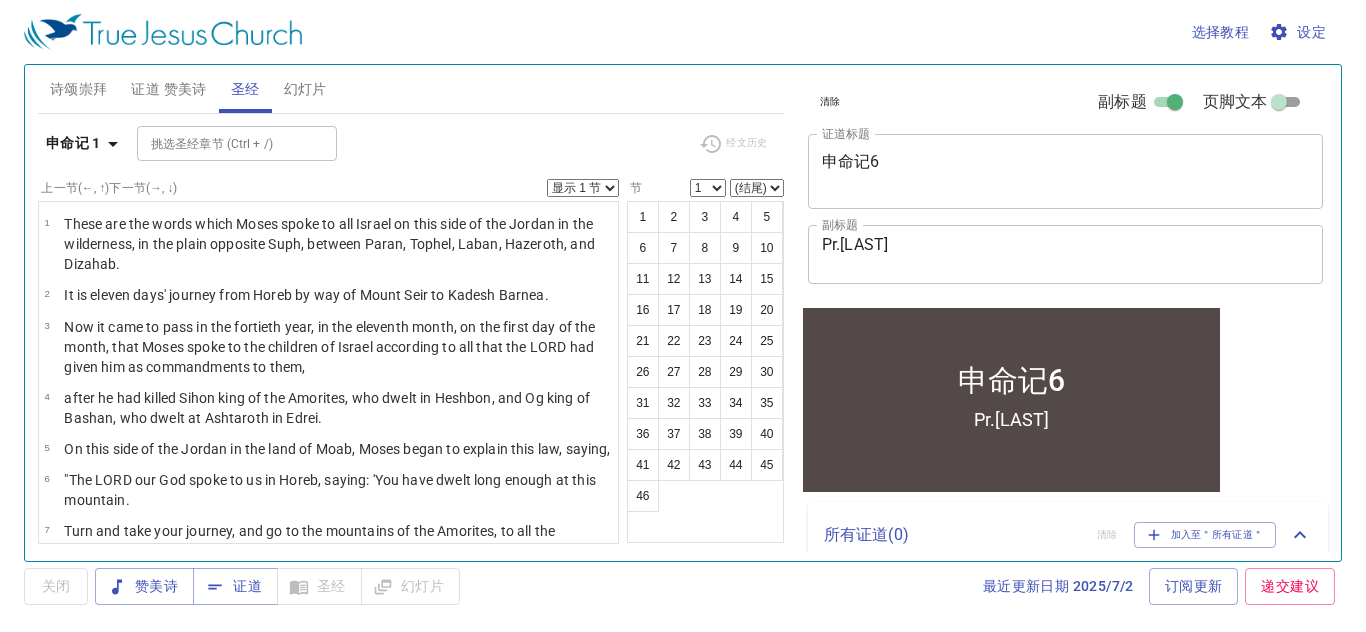 click on "选择教程 设定" at bounding box center (679, 32) 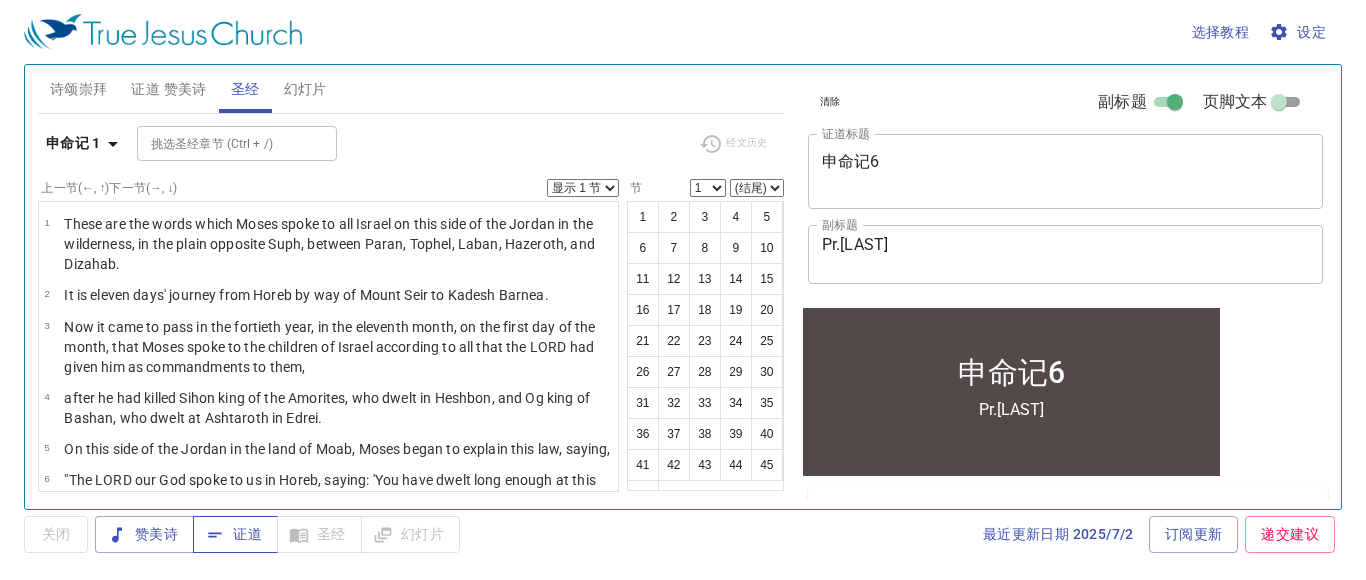 click on "证道" at bounding box center (235, 534) 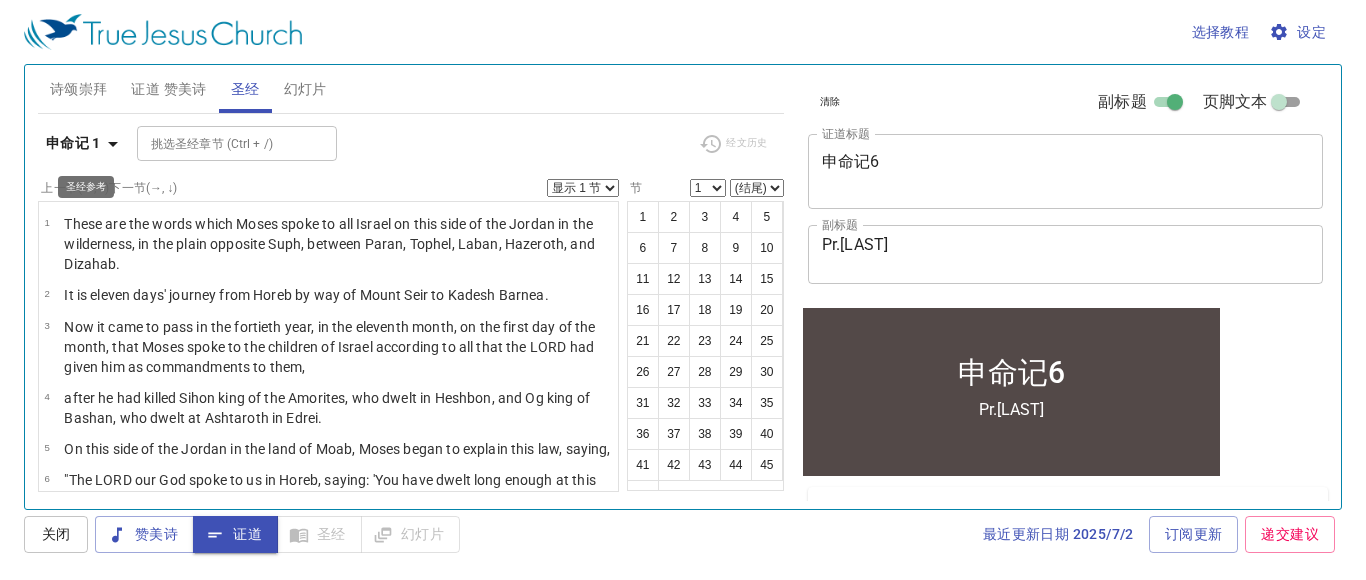 click 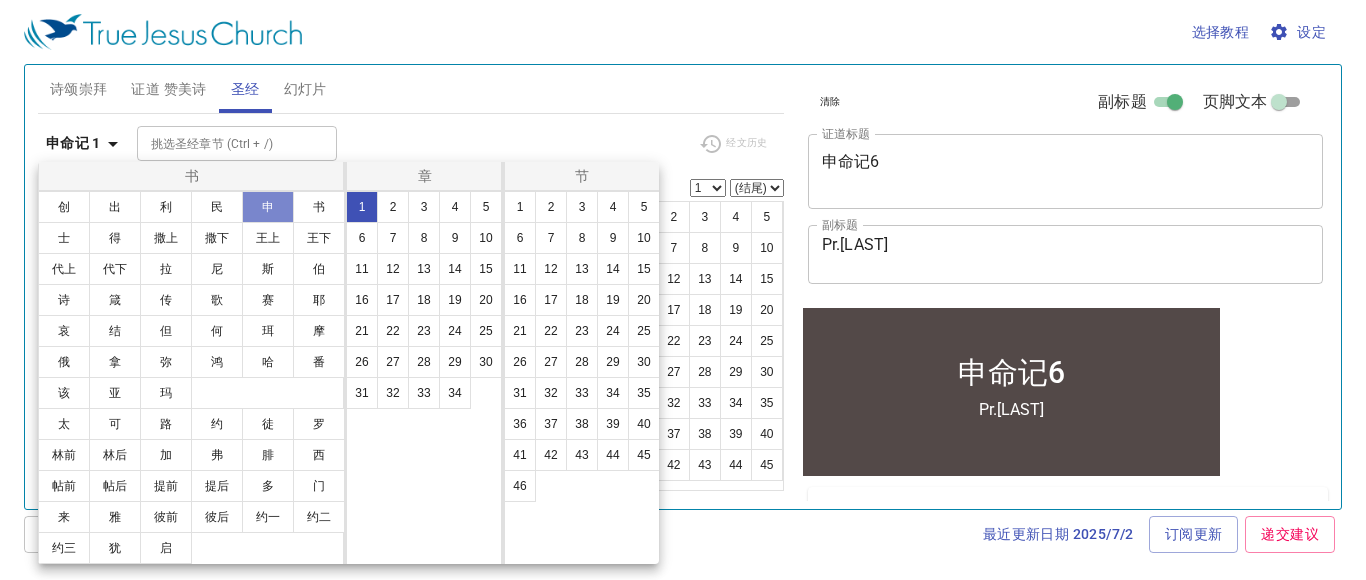 click on "申" at bounding box center [268, 207] 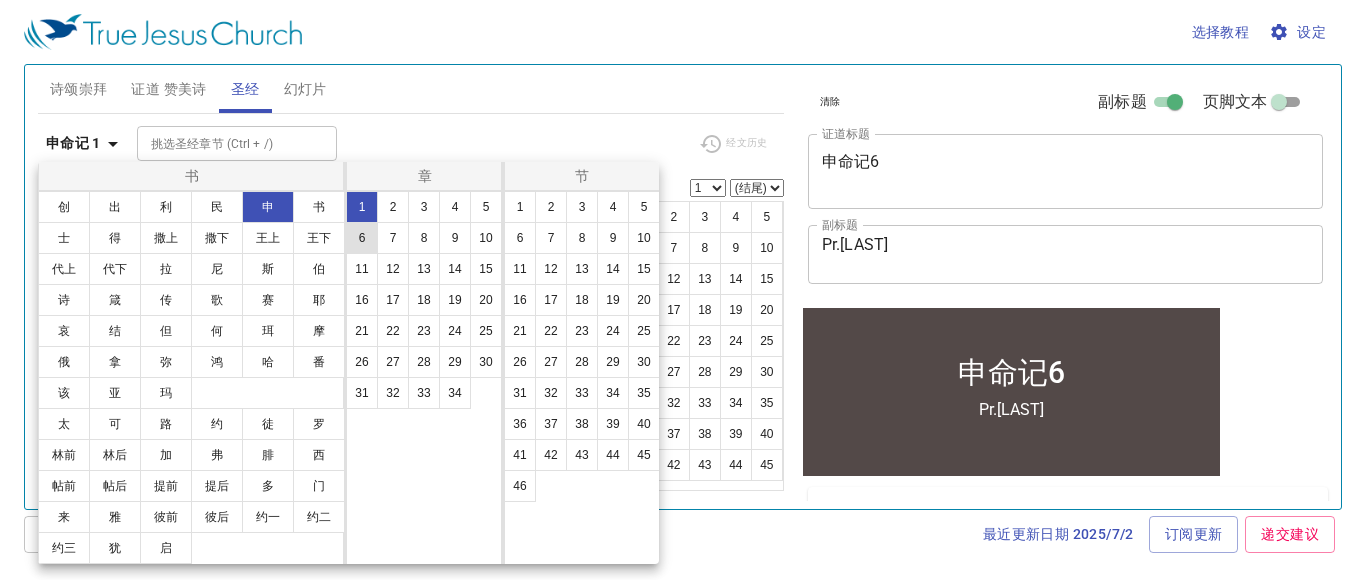click on "6" at bounding box center (362, 238) 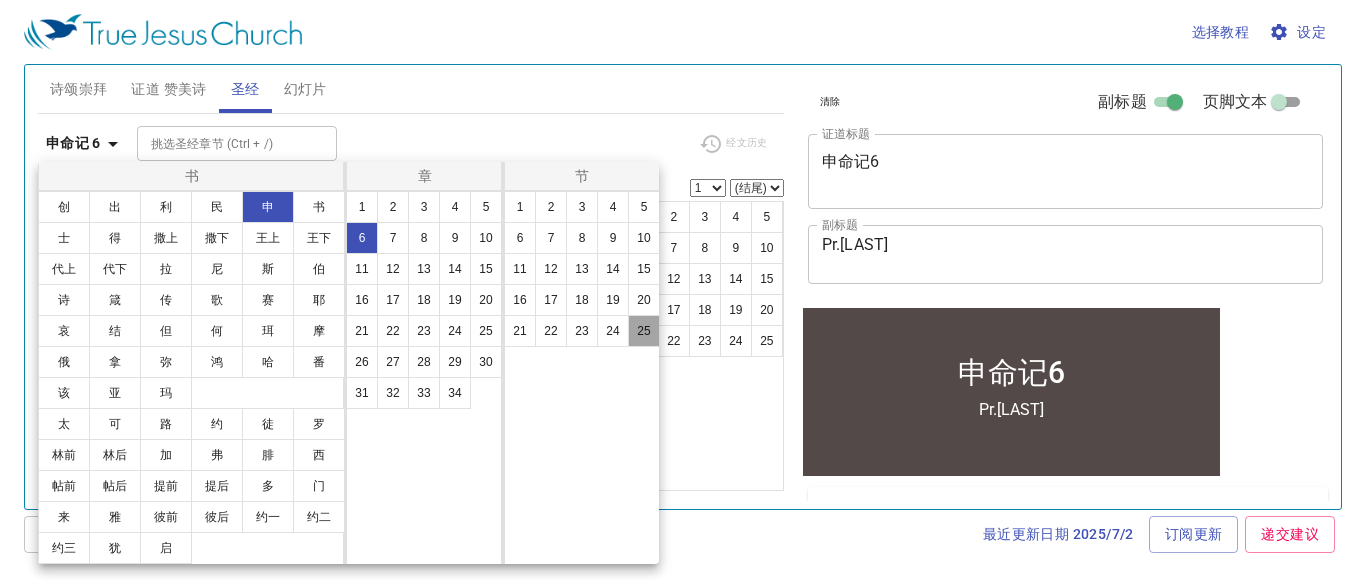 click on "25" at bounding box center (644, 331) 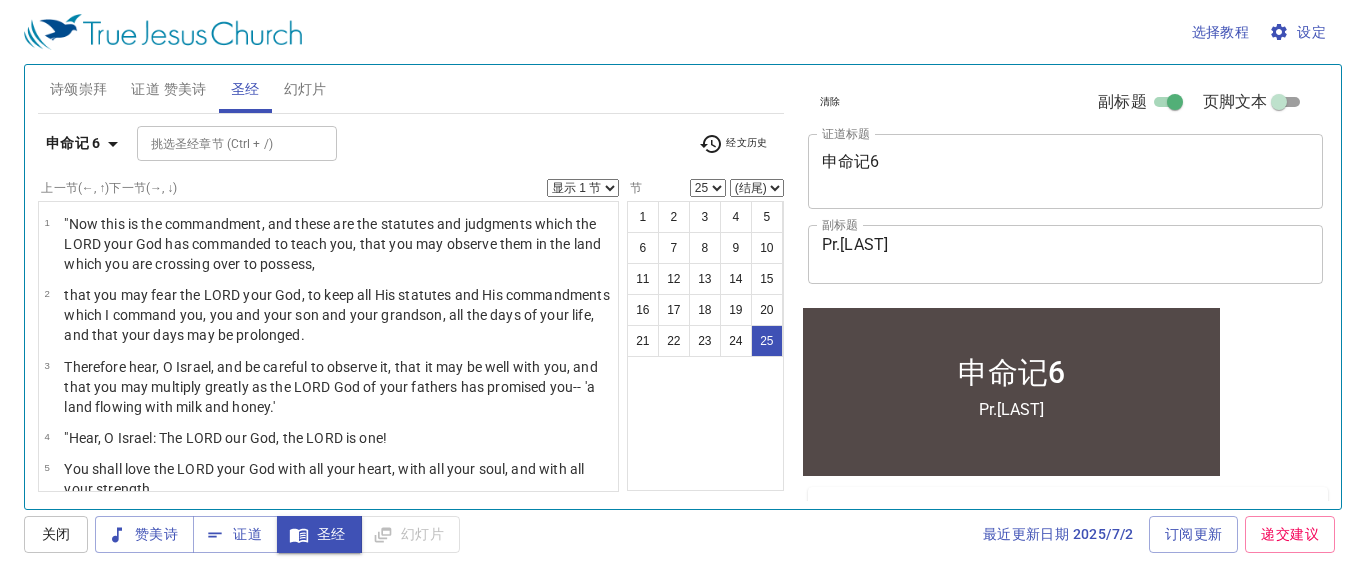 scroll, scrollTop: 1007, scrollLeft: 0, axis: vertical 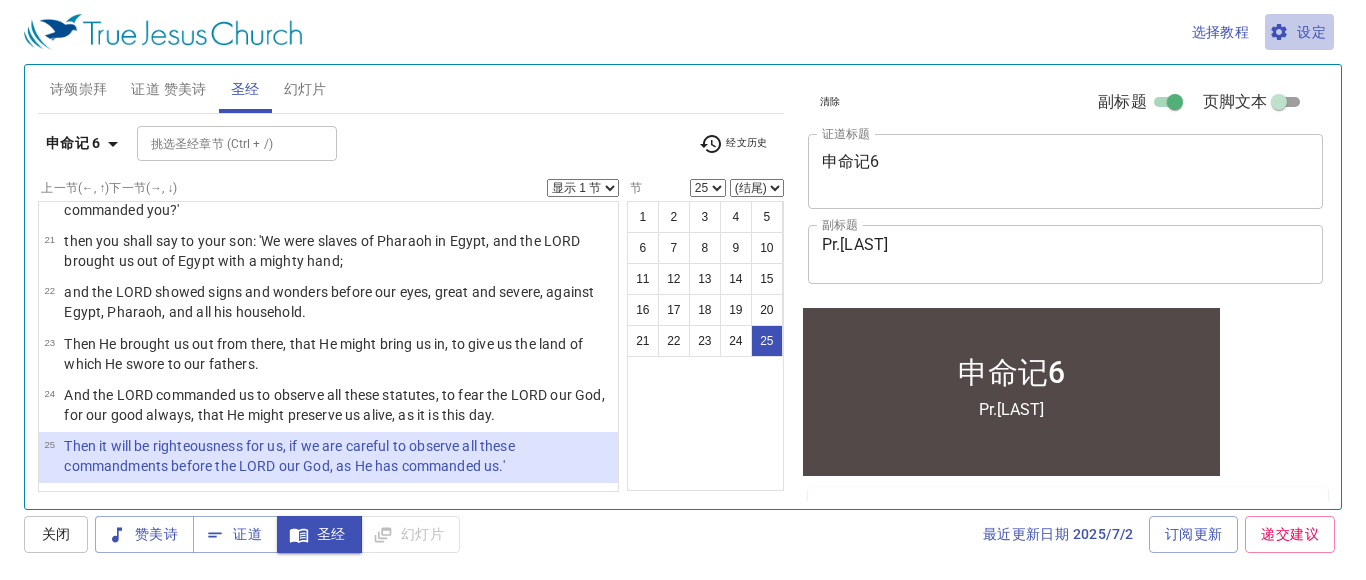 click on "设定" at bounding box center [1299, 32] 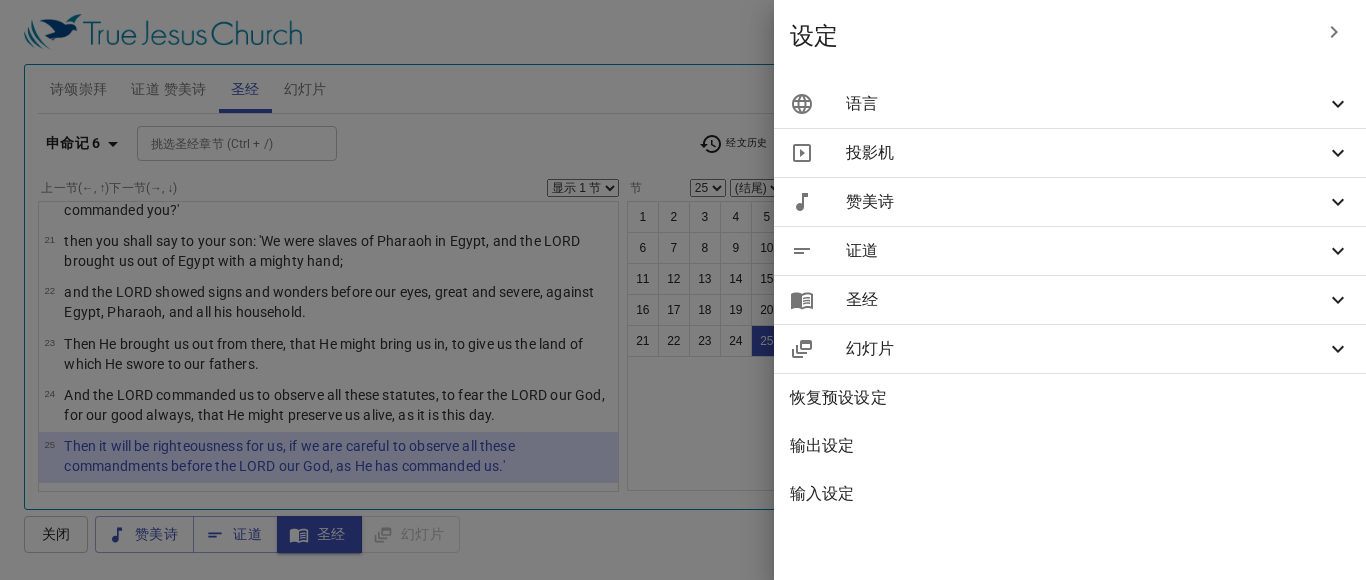 click on "语言" at bounding box center [1086, 104] 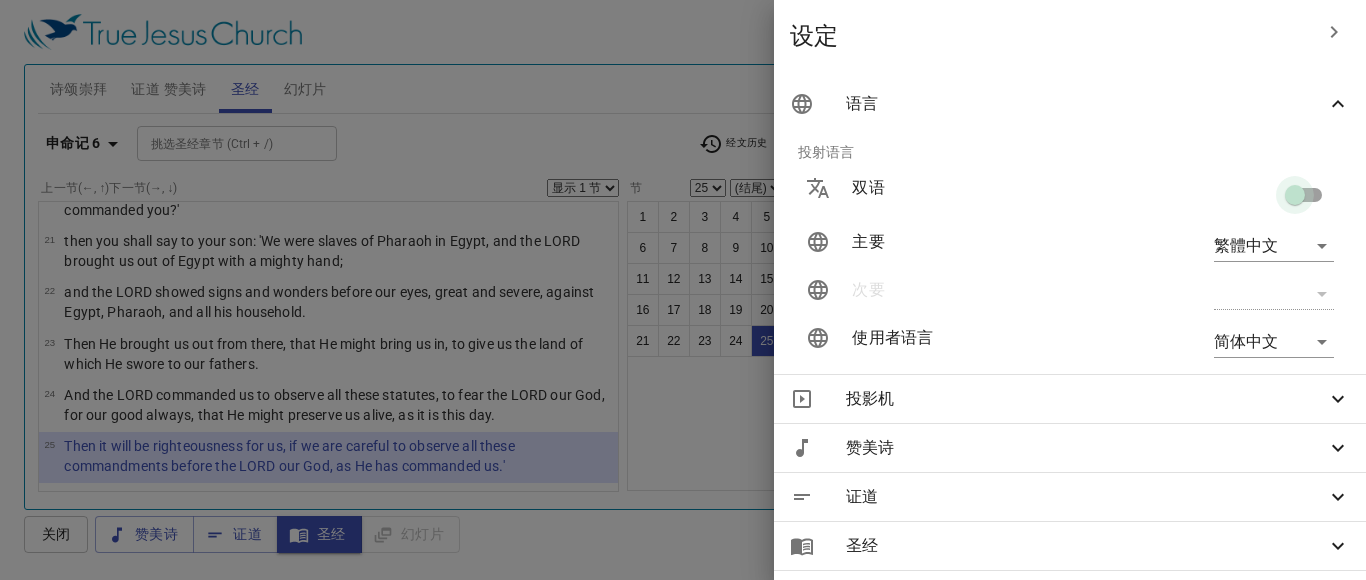 click at bounding box center (1295, 199) 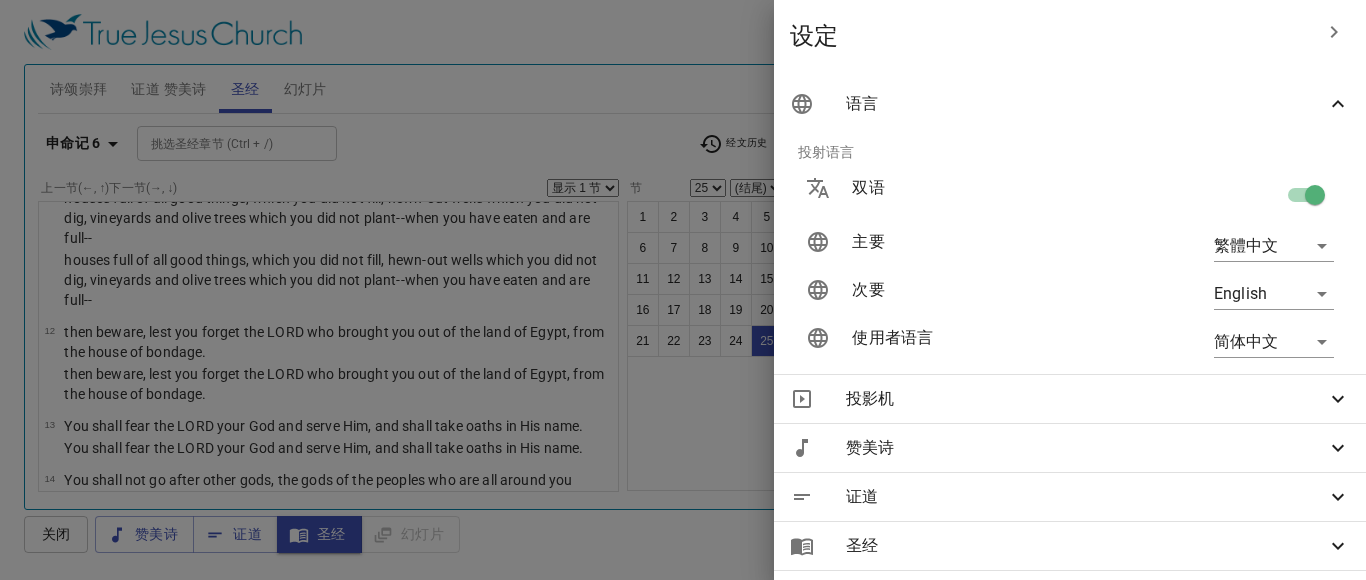 scroll, scrollTop: 2078, scrollLeft: 0, axis: vertical 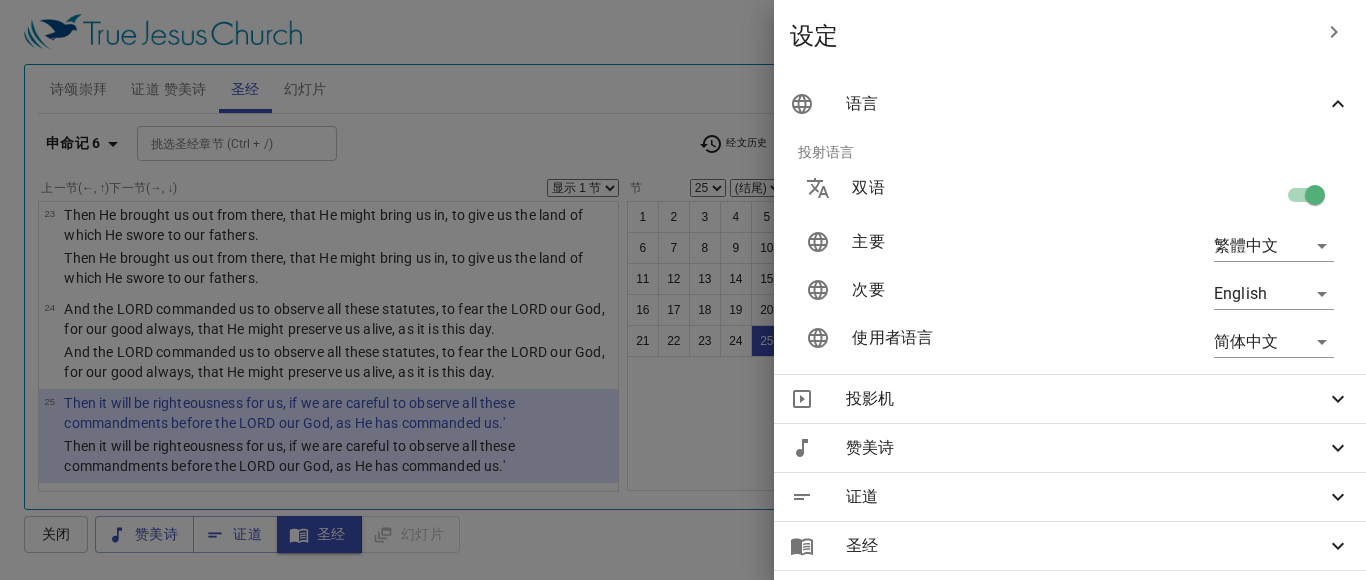 click at bounding box center (1315, 199) 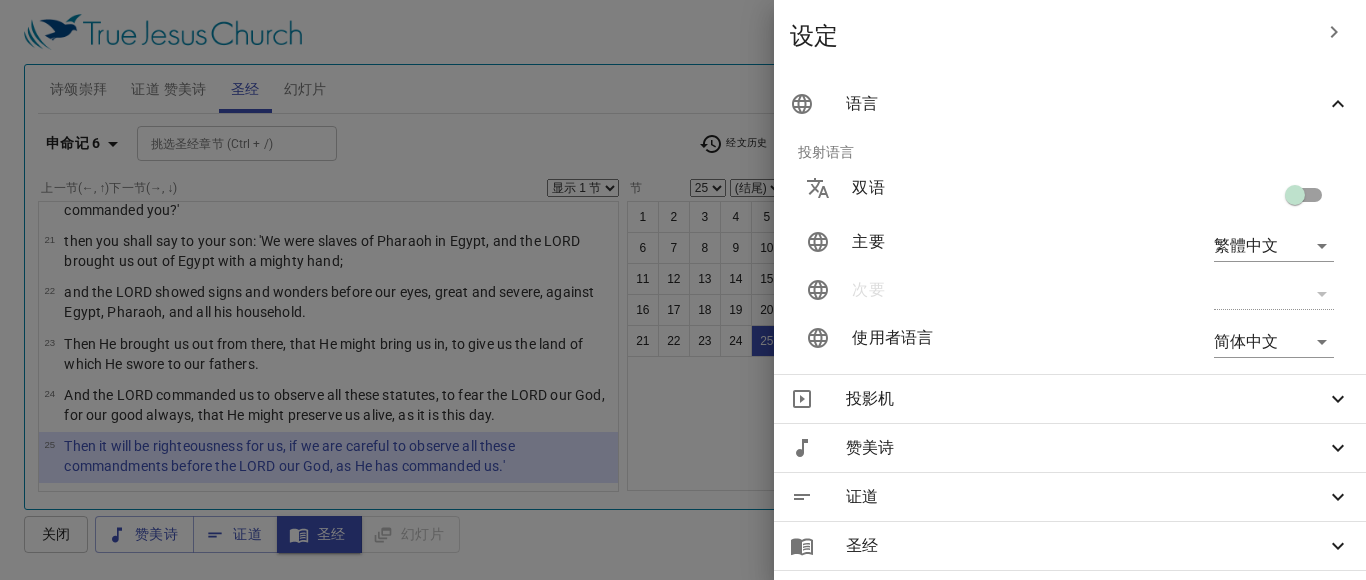 scroll, scrollTop: 1007, scrollLeft: 0, axis: vertical 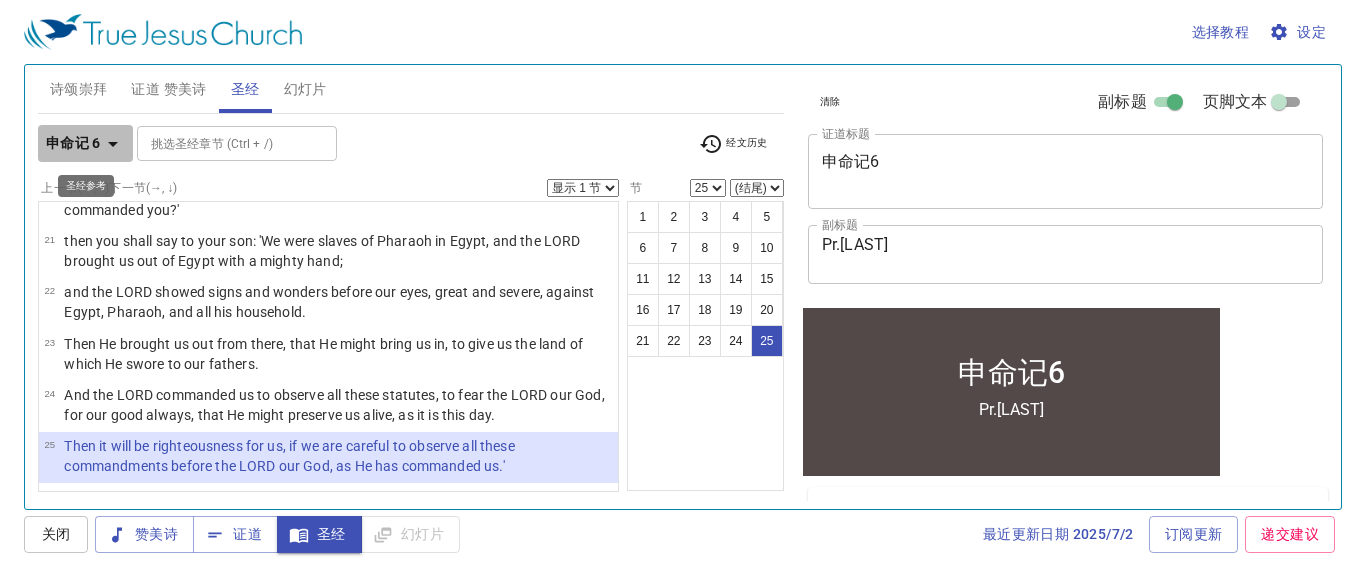 click 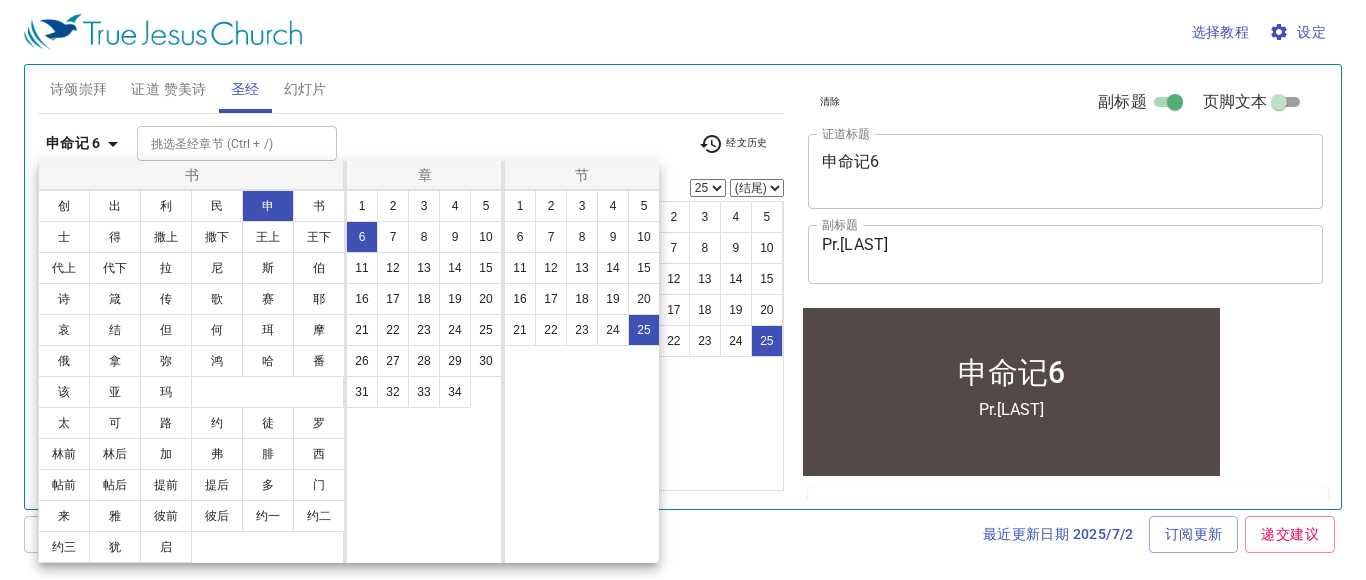 click at bounding box center [683, 290] 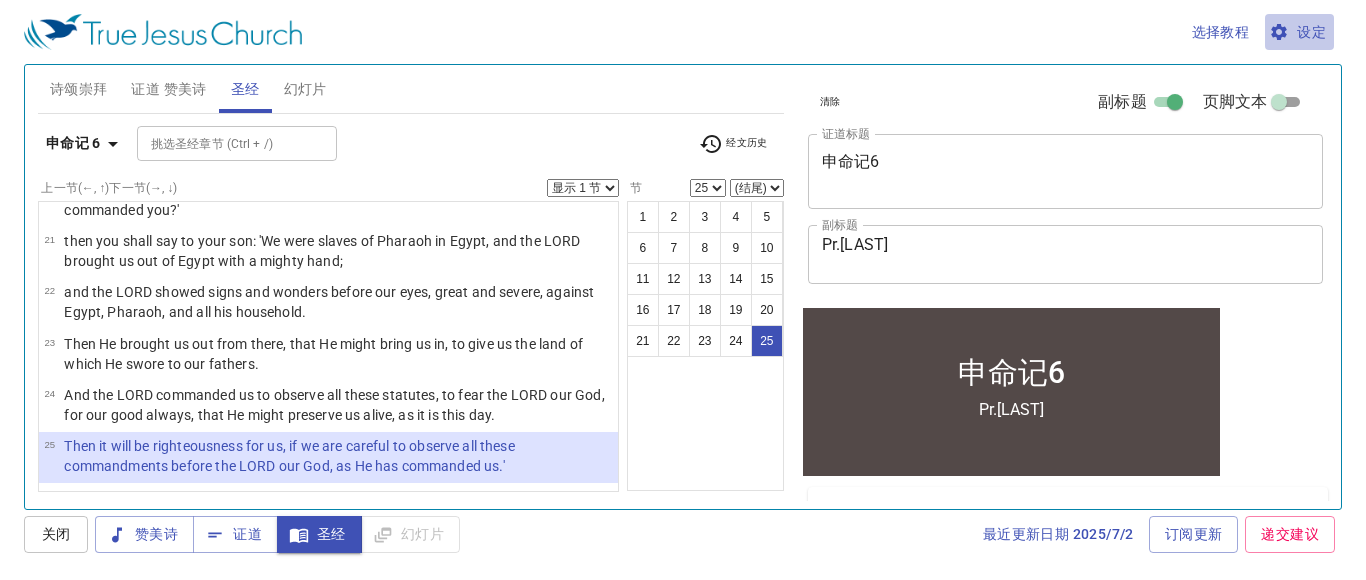 click on "设定" at bounding box center (1299, 32) 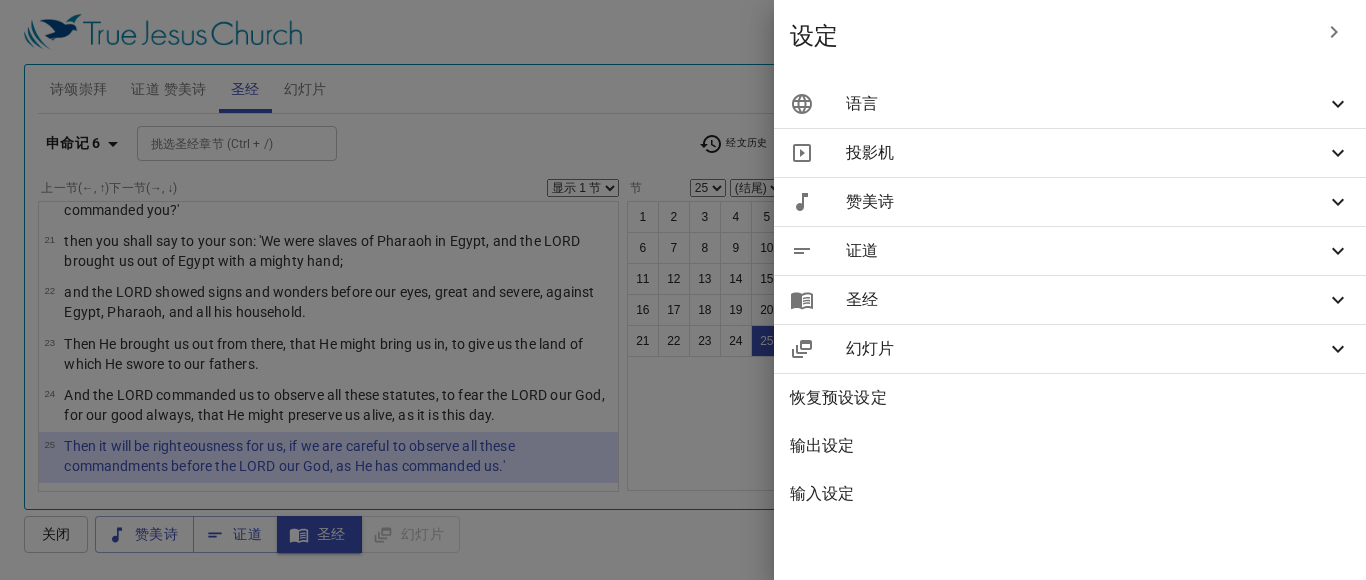 click on "语言" at bounding box center [1086, 104] 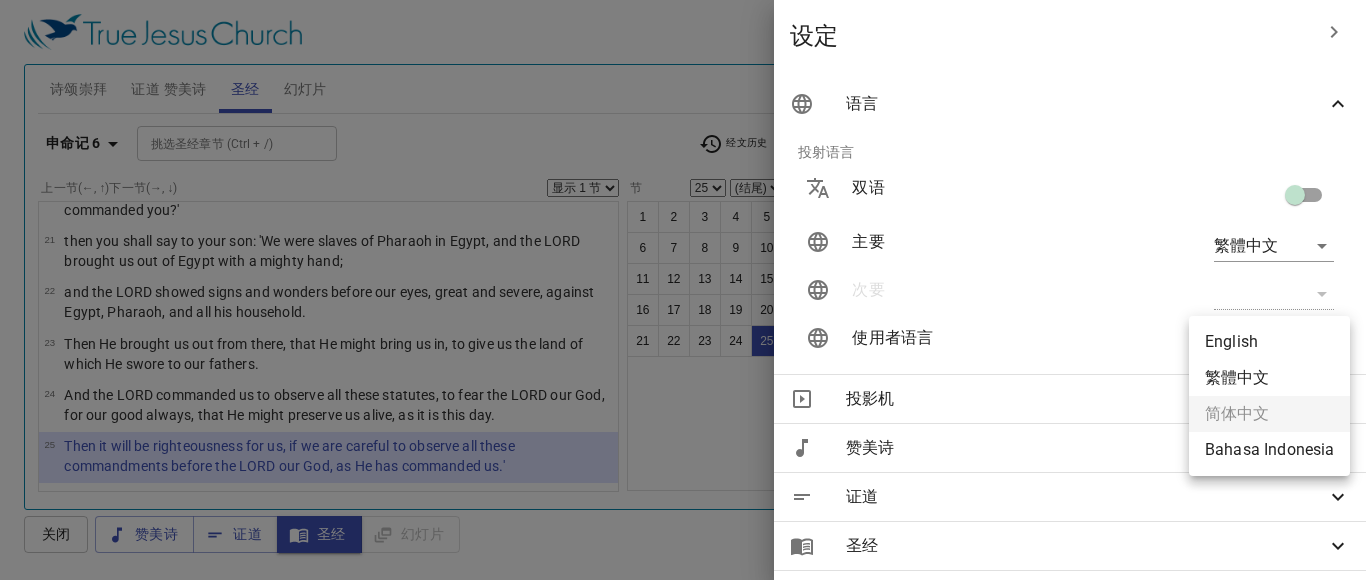click on "选择教程 设定 诗颂崇拜 证道 赞美诗 圣经 幻灯片 诗歌搜寻 诗歌搜寻   清除 播放音频 诗颂崇拜还未选赞美诗 诗歌搜寻 诗歌搜寻   清除 播放音频 证道还未选赞美诗 申命记 6 挑选圣经章节 (Ctrl + /) 挑选圣经章节 (Ctrl + /)   经文历史   上一节  (←, ↑)     下一节  (→, ↓) 显示 1 节 显示 2 节 显示 3 节 显示 4 节 显示 5 节 1 "Now this is the commandment, and these are the statutes and judgments which the LORD your God has commanded to teach you, that you may observe them in the land which you are crossing over to possess, 2 that you may fear the LORD your God, to keep all His statutes and His commandments which I command you, you and your son and your grandson, all the days of your life, and that your days may be prolonged. 3 4 "Hear, O Israel: The LORD our God, the LORD is one! 5 You shall love the LORD your God with all your heart, with all your soul, and with all your strength. 6 7 8 9 10 11 12 13 14" at bounding box center (683, 290) 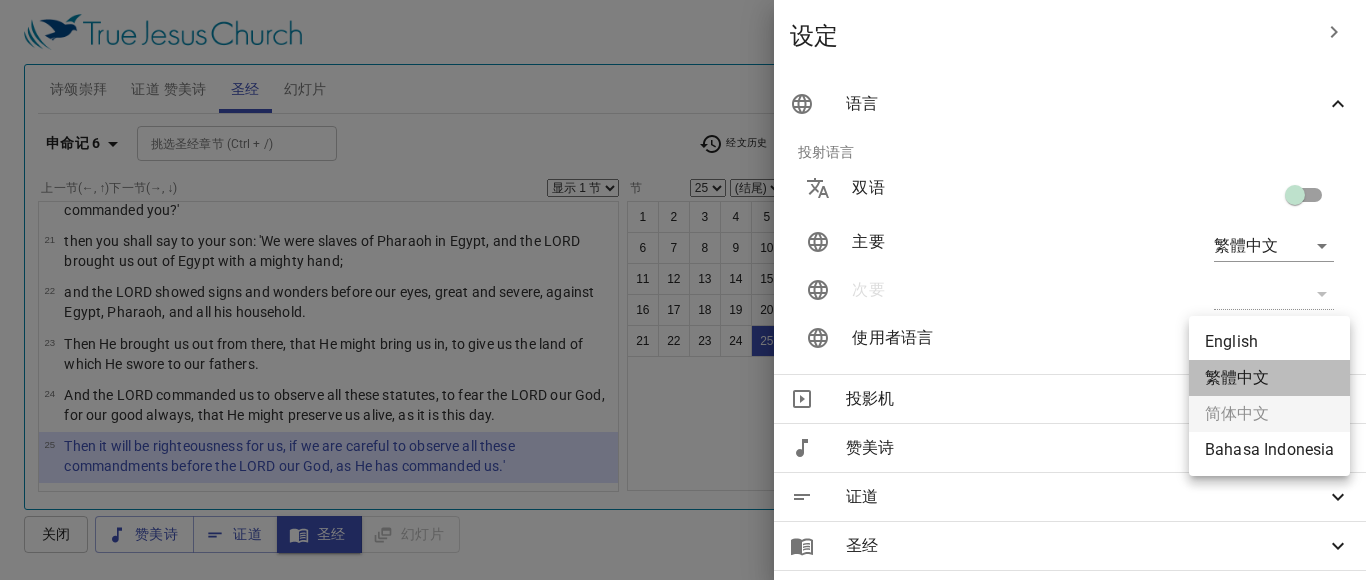 click on "繁體中文" at bounding box center [1269, 378] 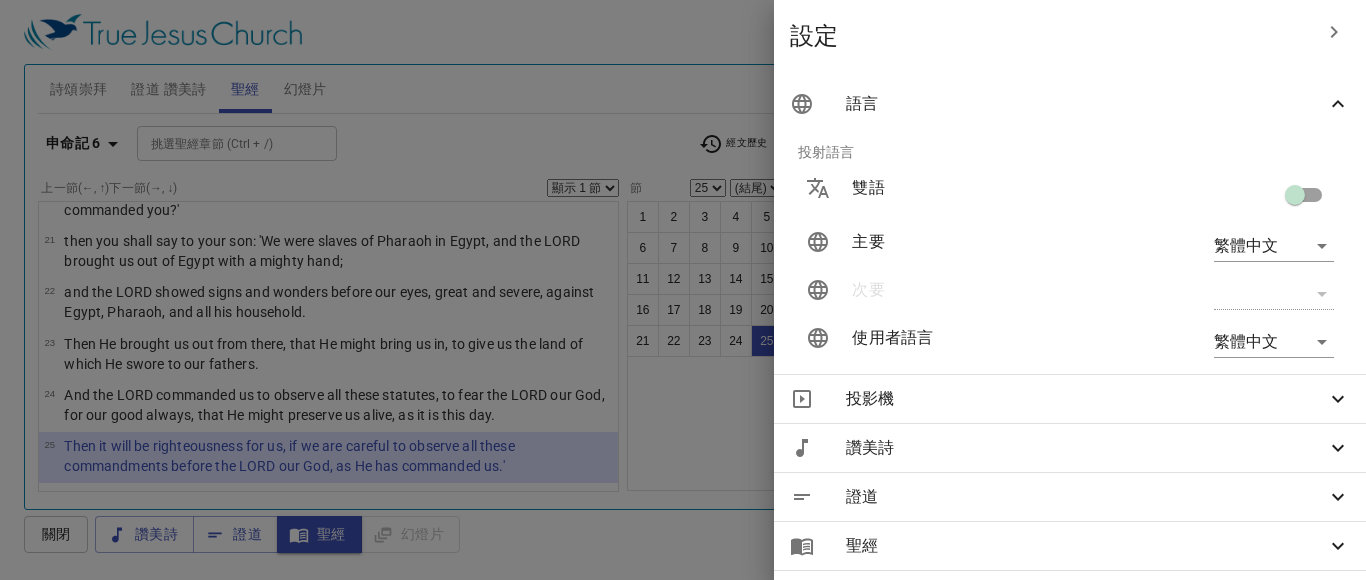 click at bounding box center (683, 290) 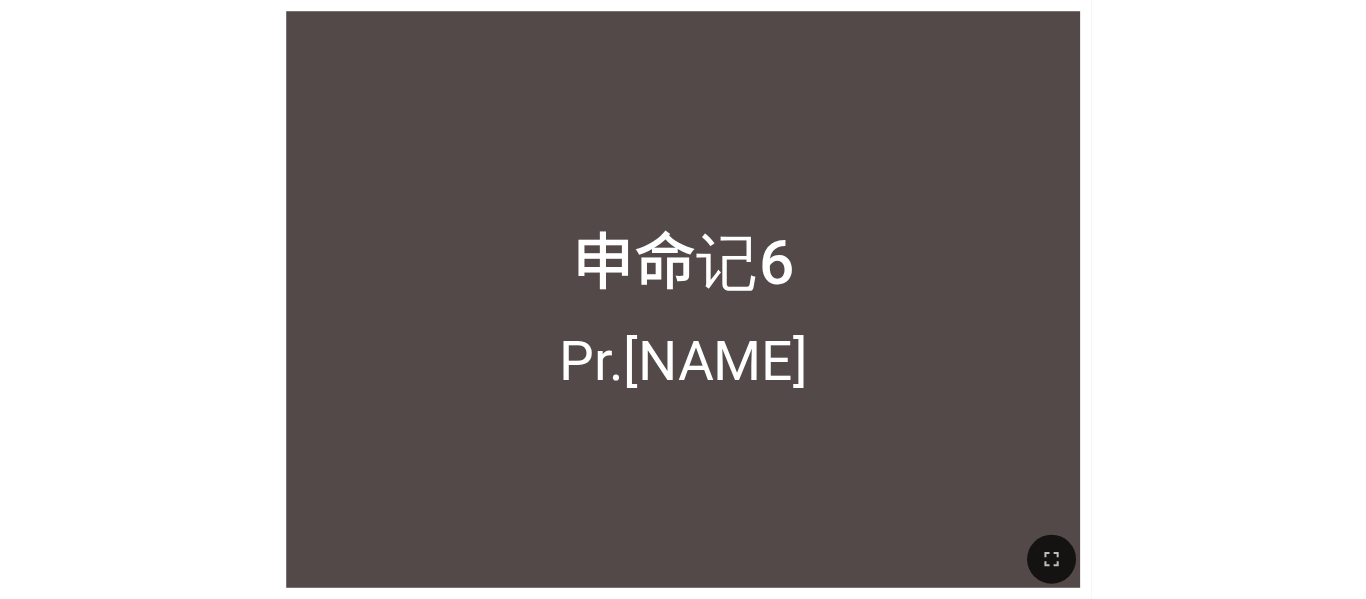 scroll, scrollTop: 0, scrollLeft: 0, axis: both 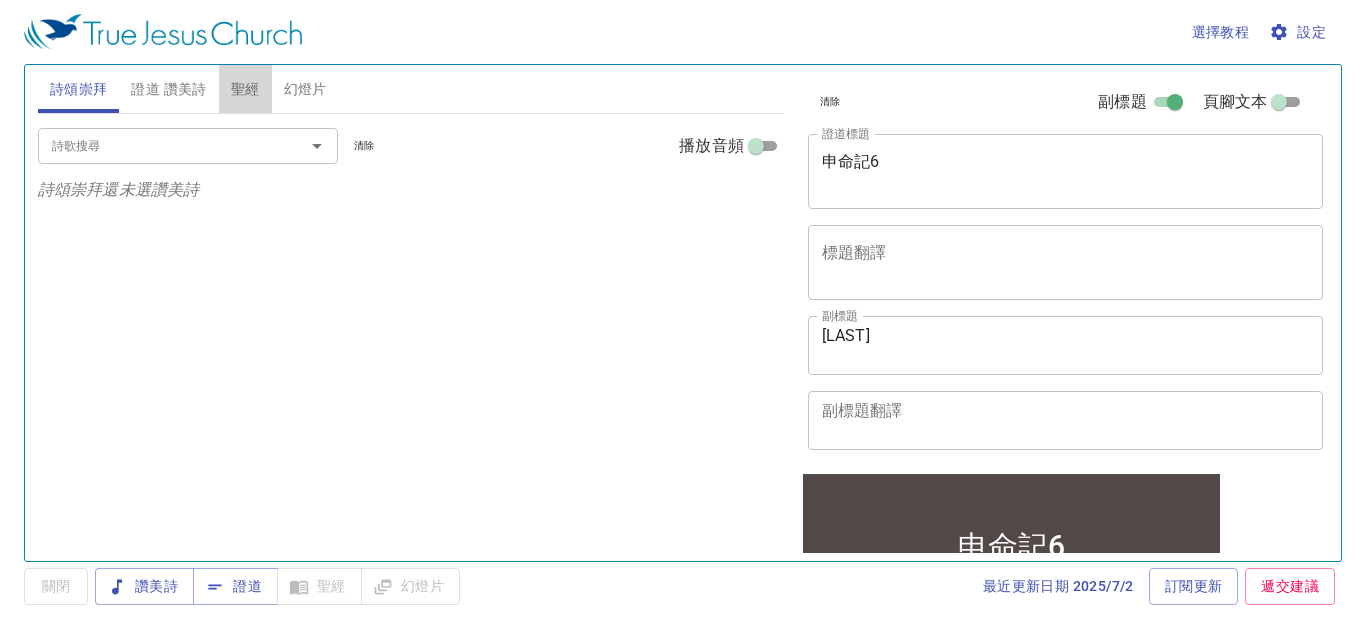 click on "聖經" at bounding box center (245, 89) 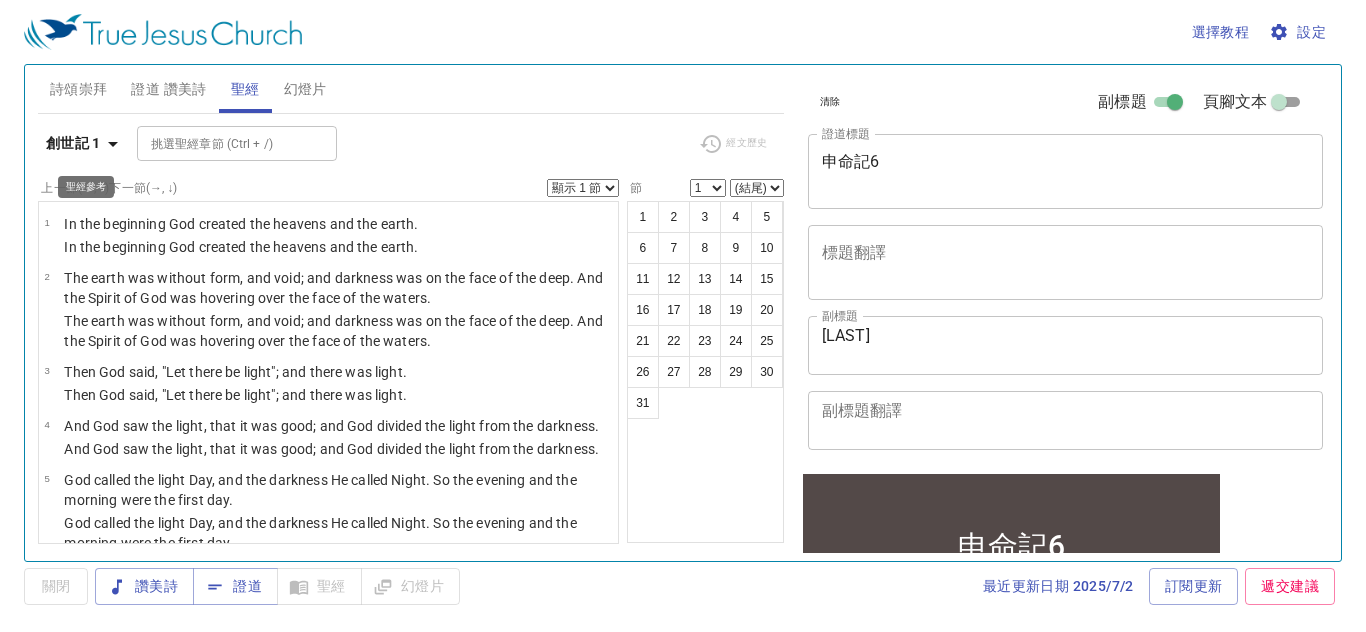 click 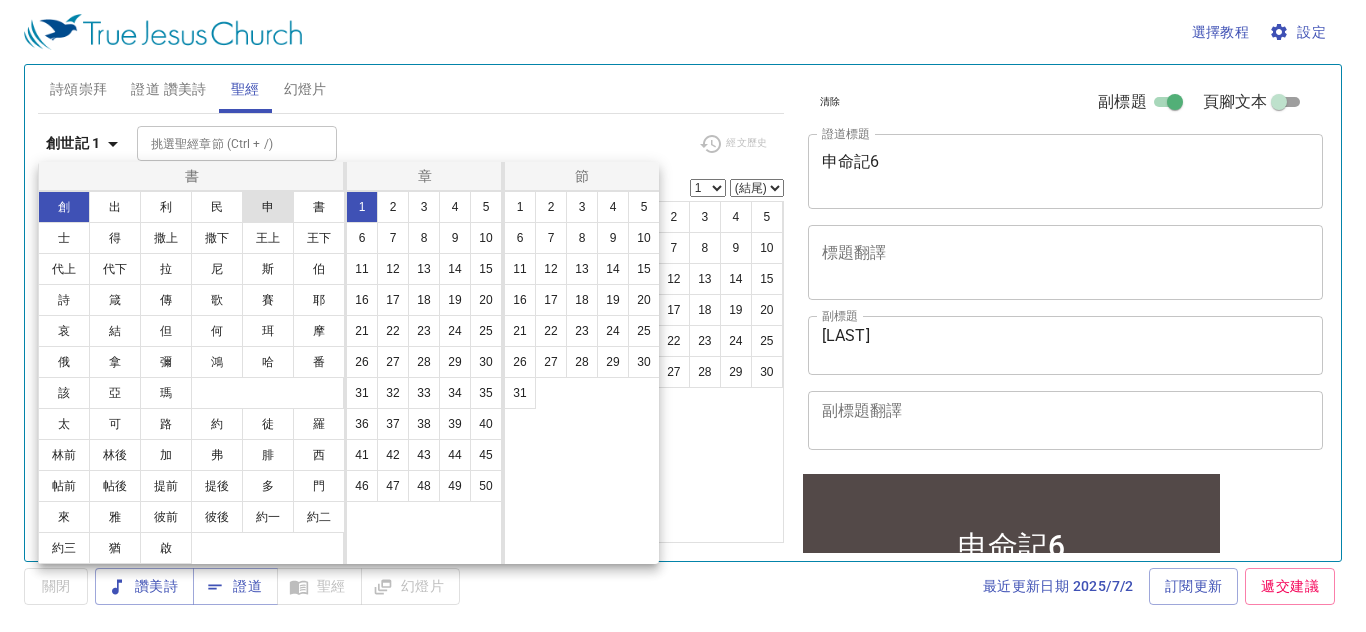 click on "申" at bounding box center [268, 207] 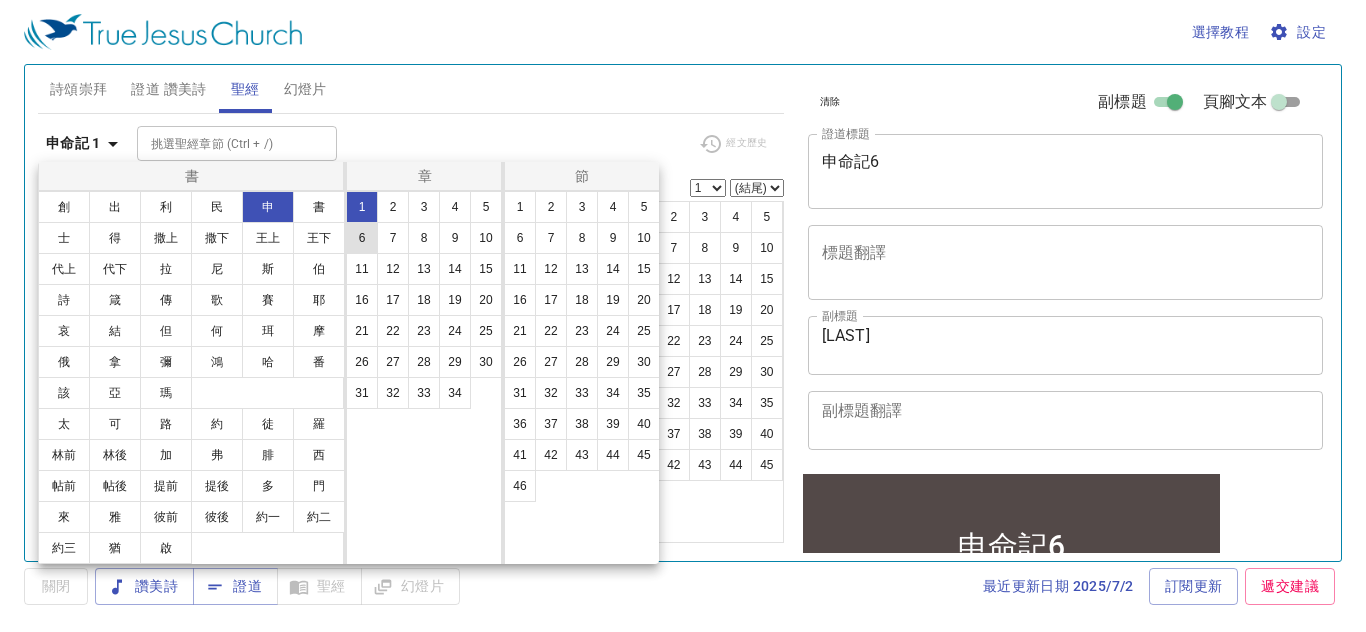 click on "6" at bounding box center [362, 238] 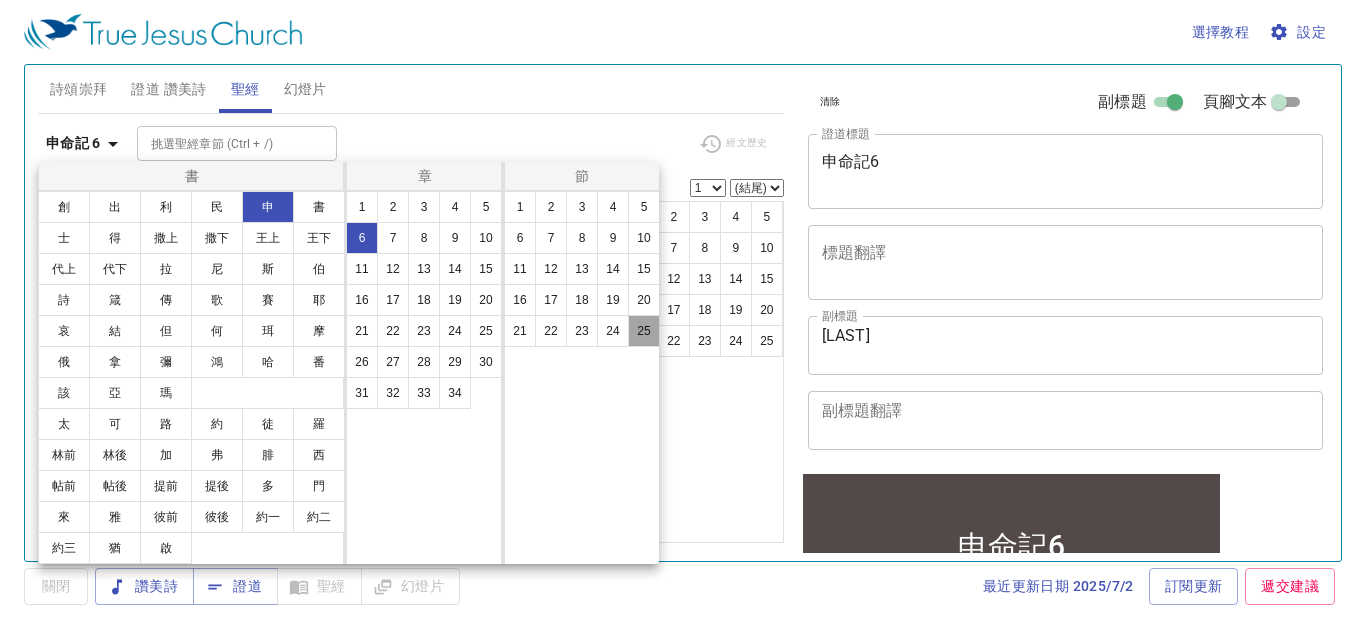 click on "25" at bounding box center [644, 331] 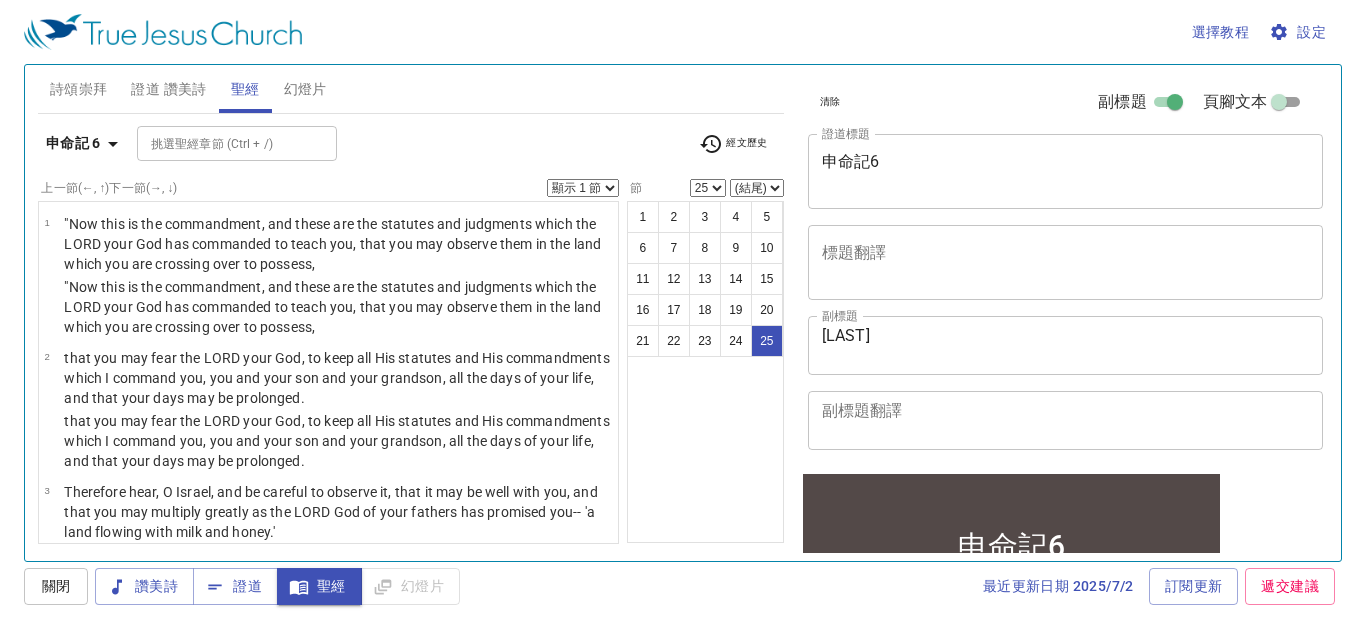scroll, scrollTop: 2026, scrollLeft: 0, axis: vertical 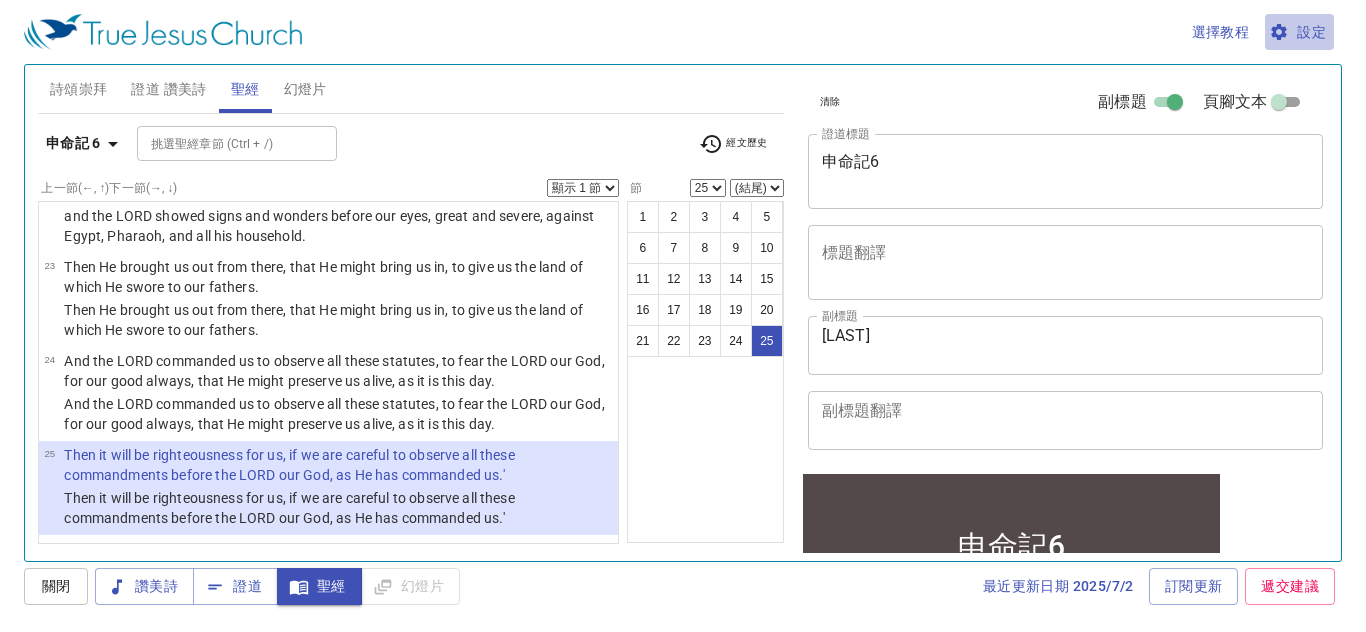 click on "設定" at bounding box center [1299, 32] 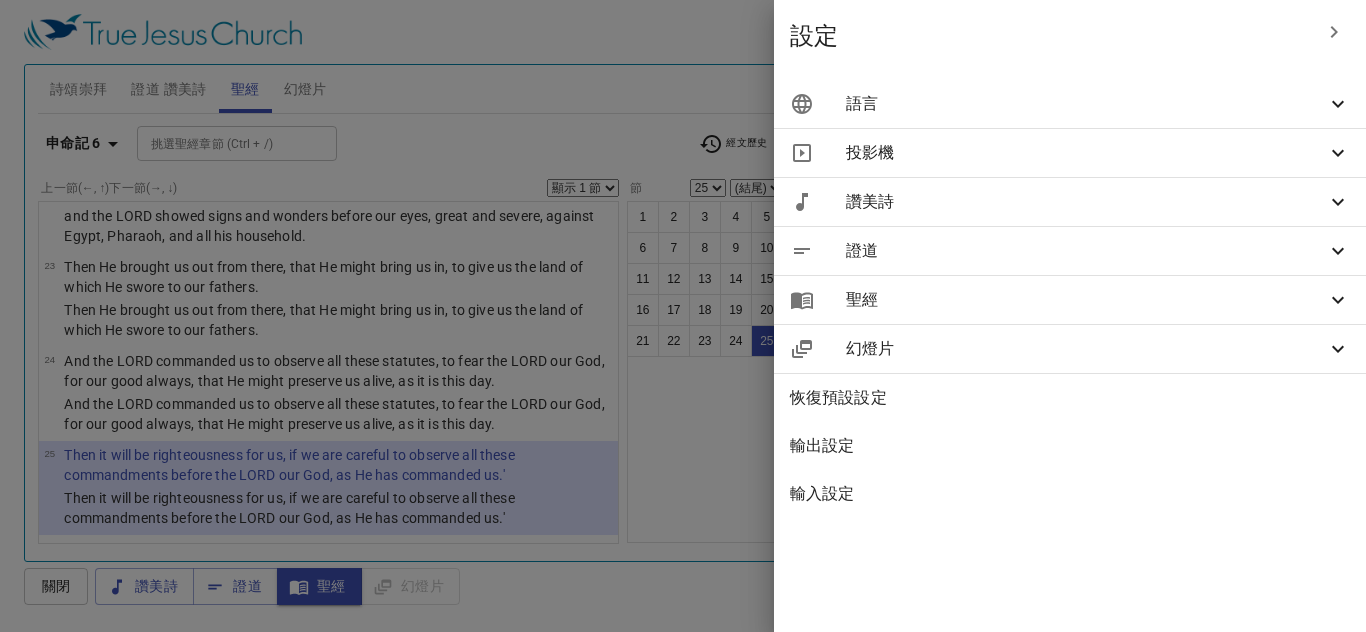 click on "設定" at bounding box center [1050, 36] 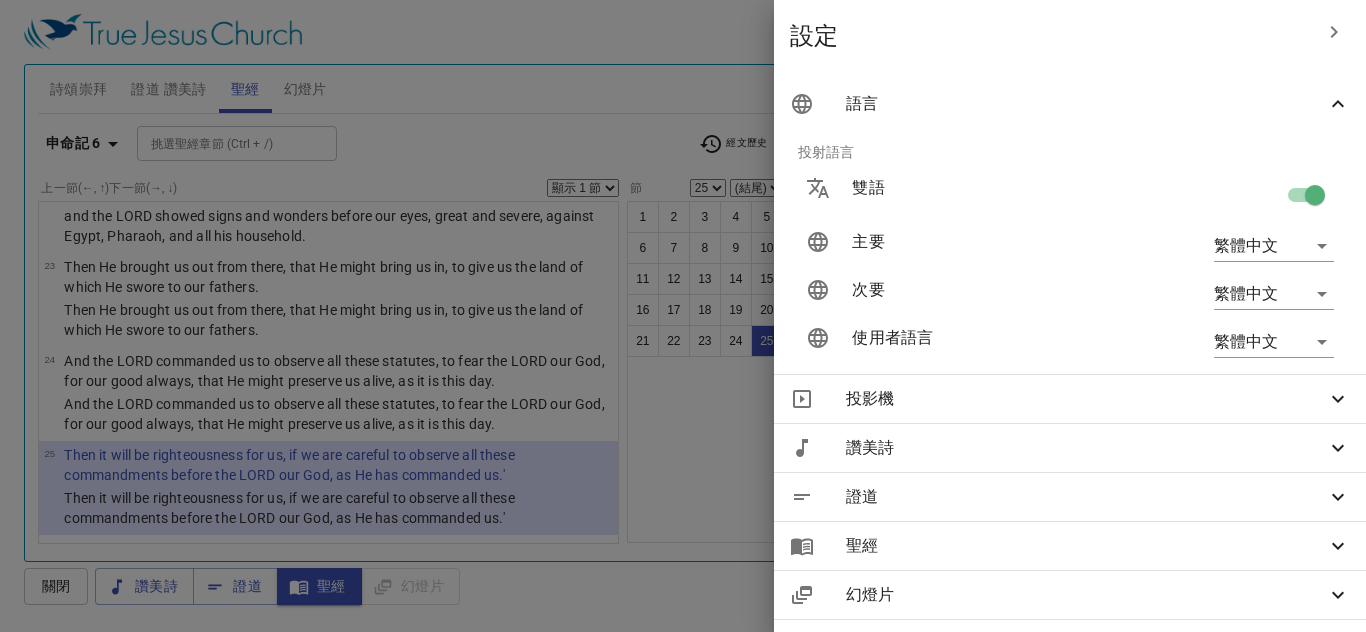 click at bounding box center [1315, 199] 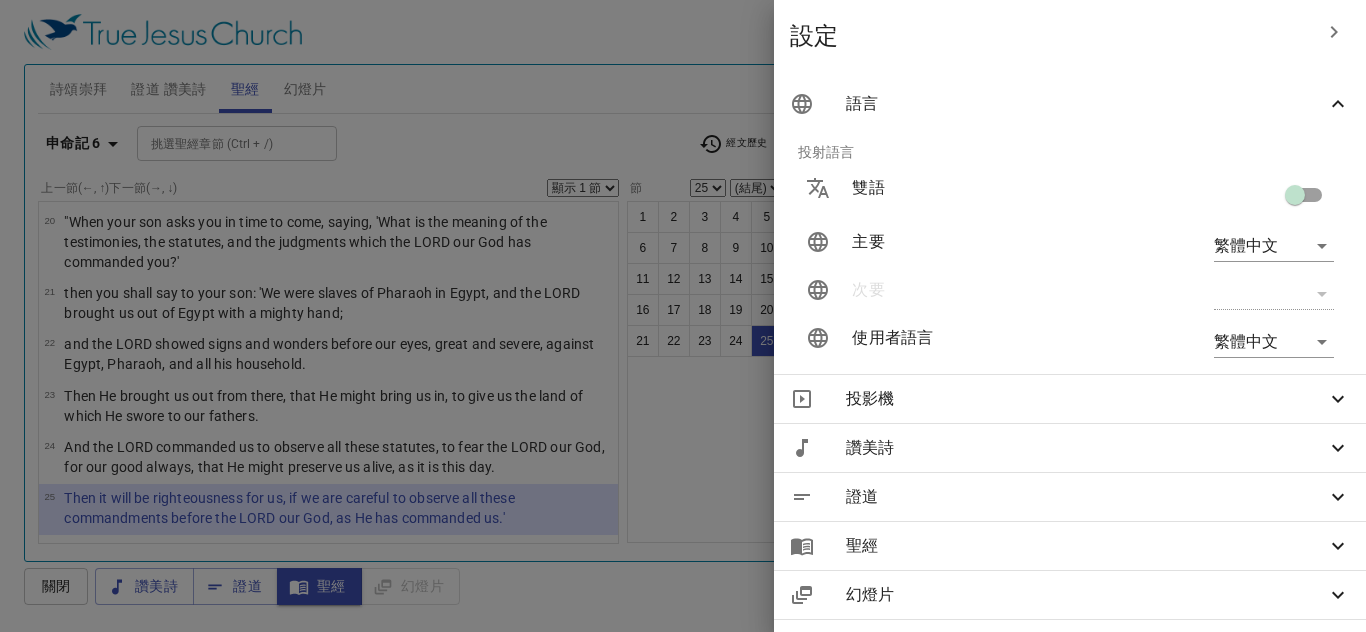 scroll, scrollTop: 955, scrollLeft: 0, axis: vertical 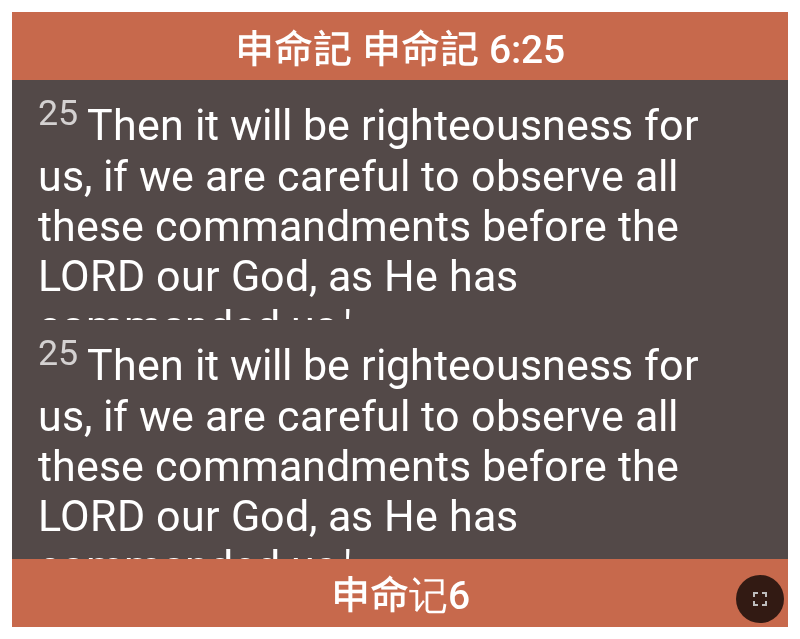 click on "申命記 申命記 6:25" at bounding box center (400, 46) 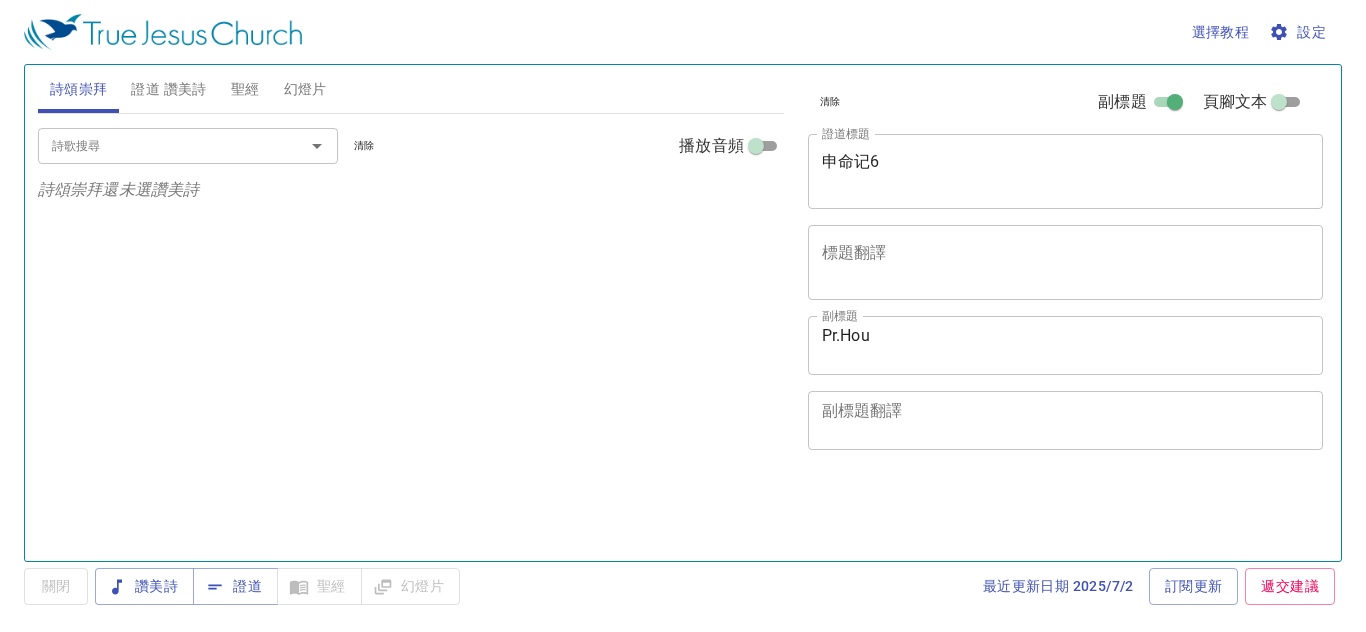scroll, scrollTop: 0, scrollLeft: 0, axis: both 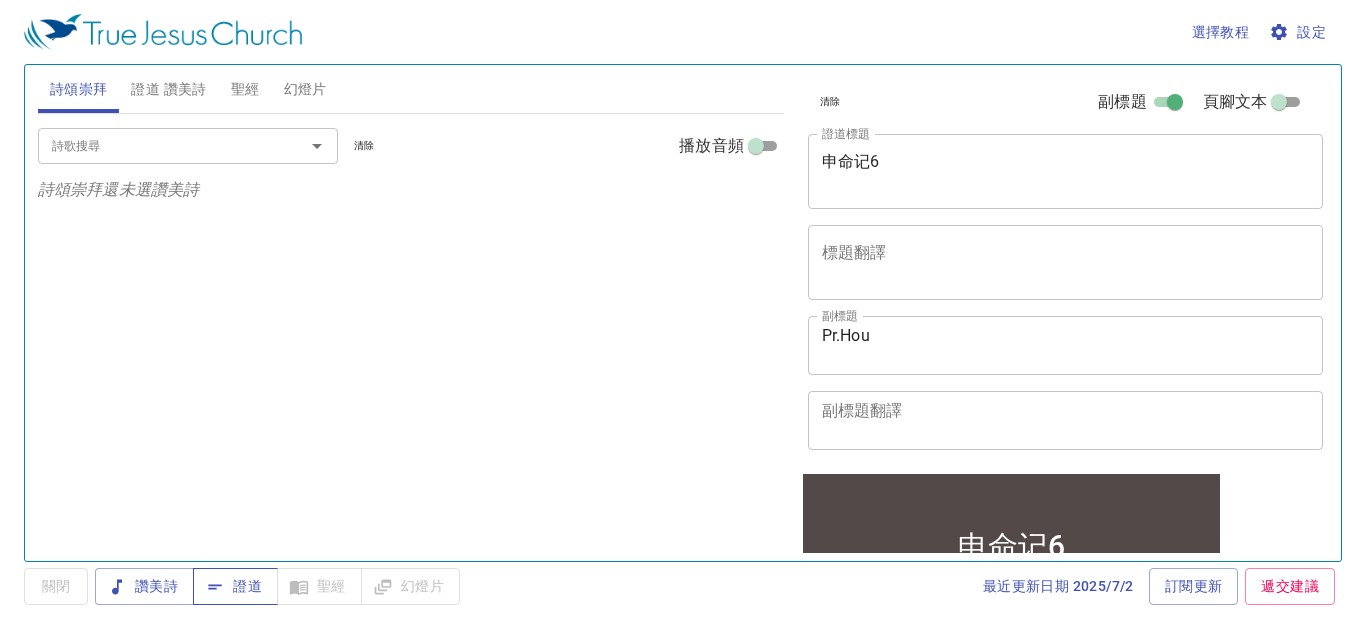 click on "證道" at bounding box center (235, 586) 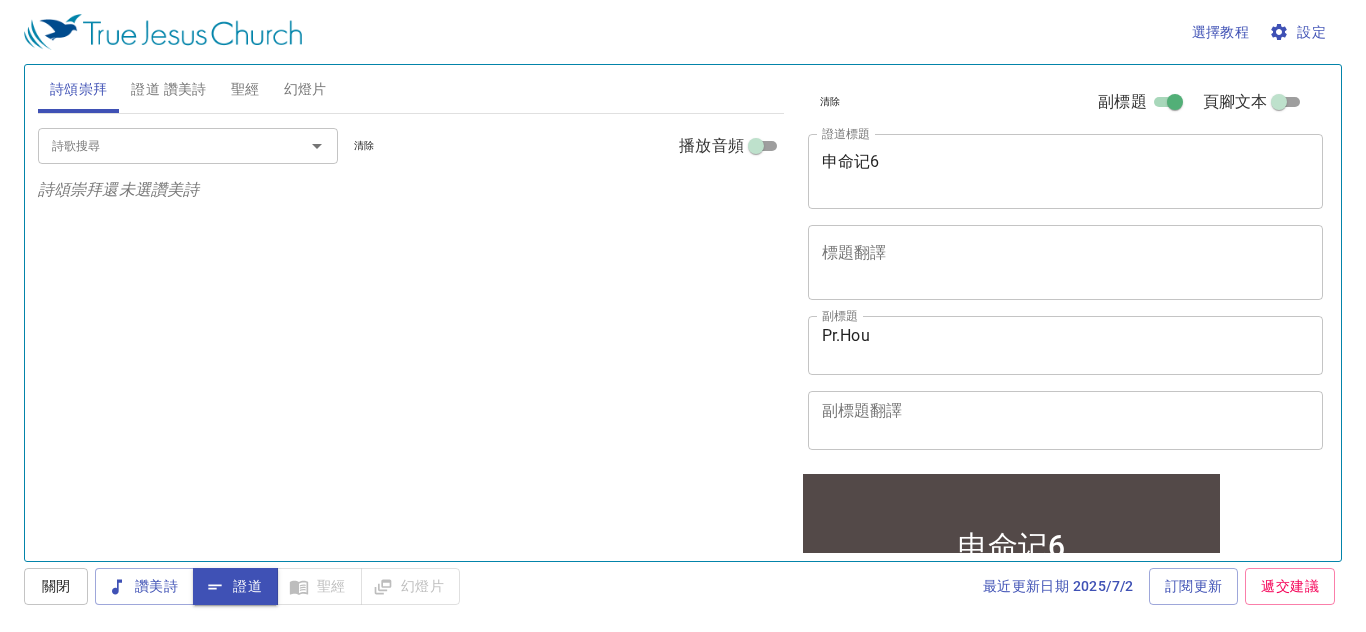click on "詩歌搜尋 詩歌搜尋   清除 播放音頻 詩頌崇拜還未選讚美詩" at bounding box center [411, 329] 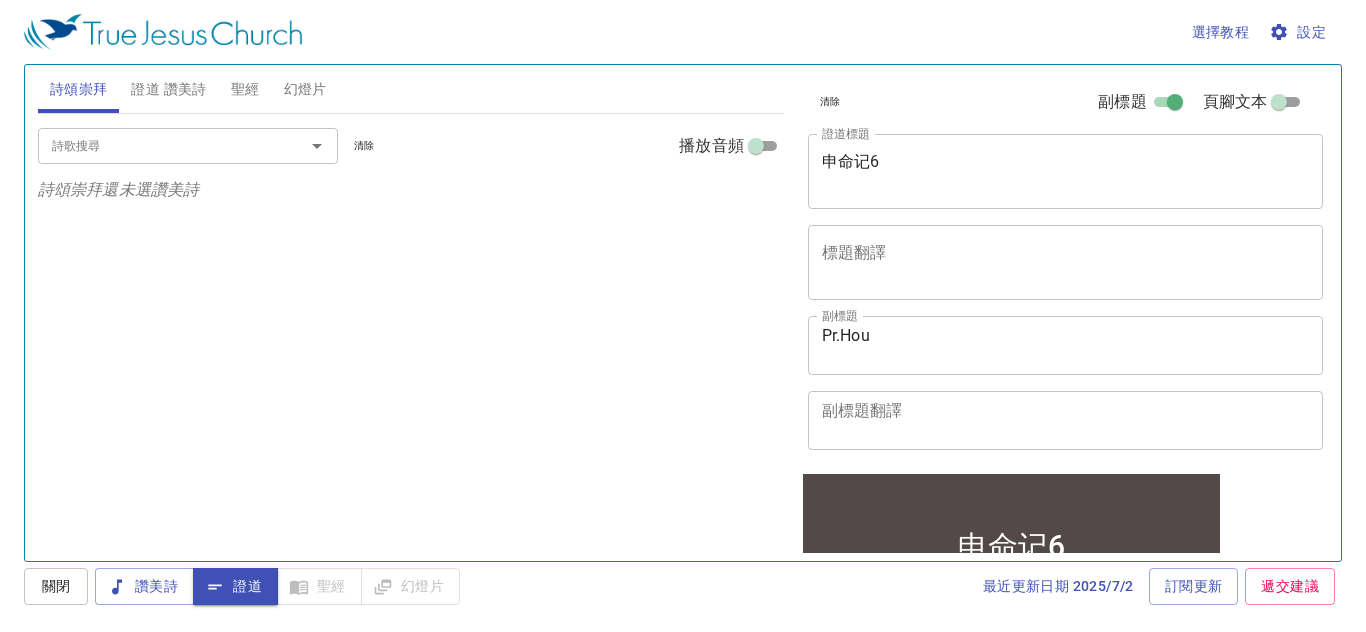 click on "設定" at bounding box center (1299, 32) 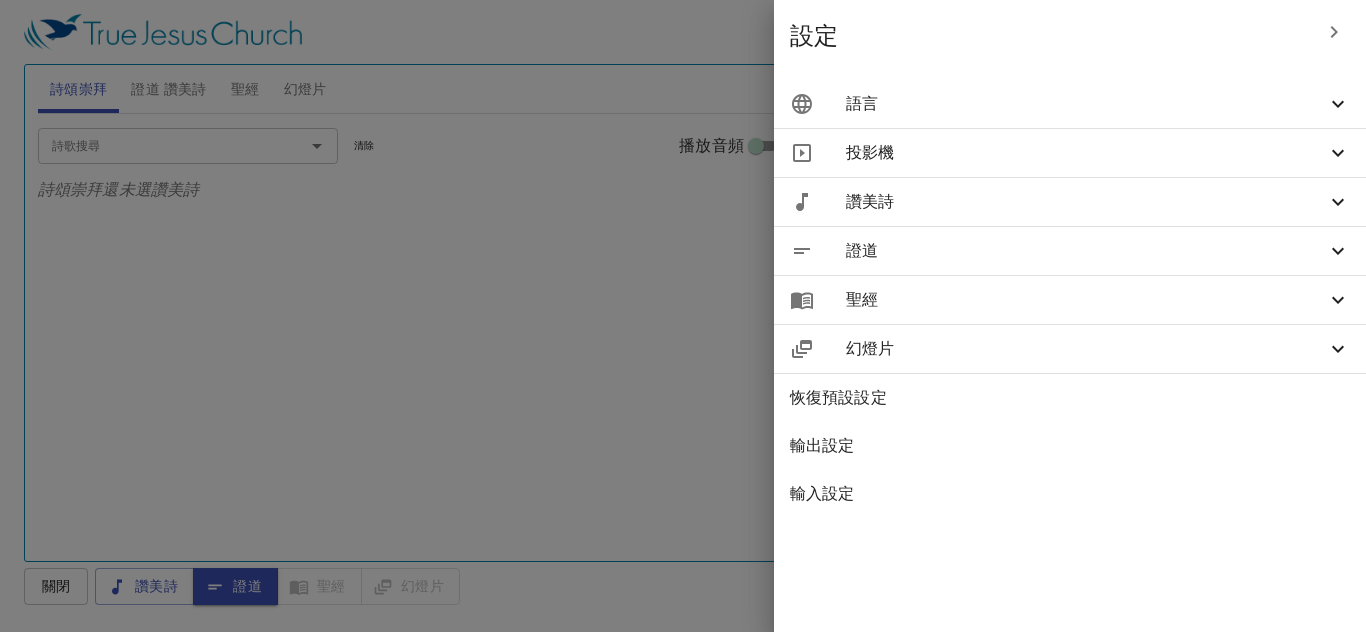 click on "語言" at bounding box center [1086, 104] 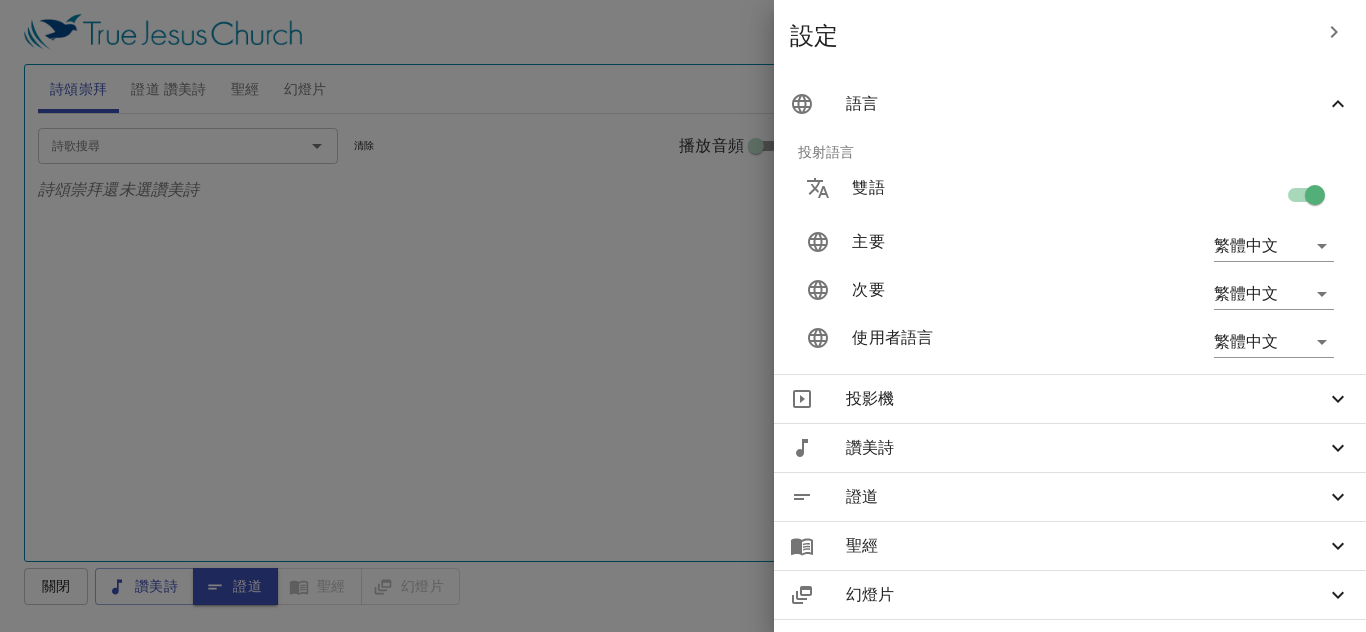 click at bounding box center (1315, 199) 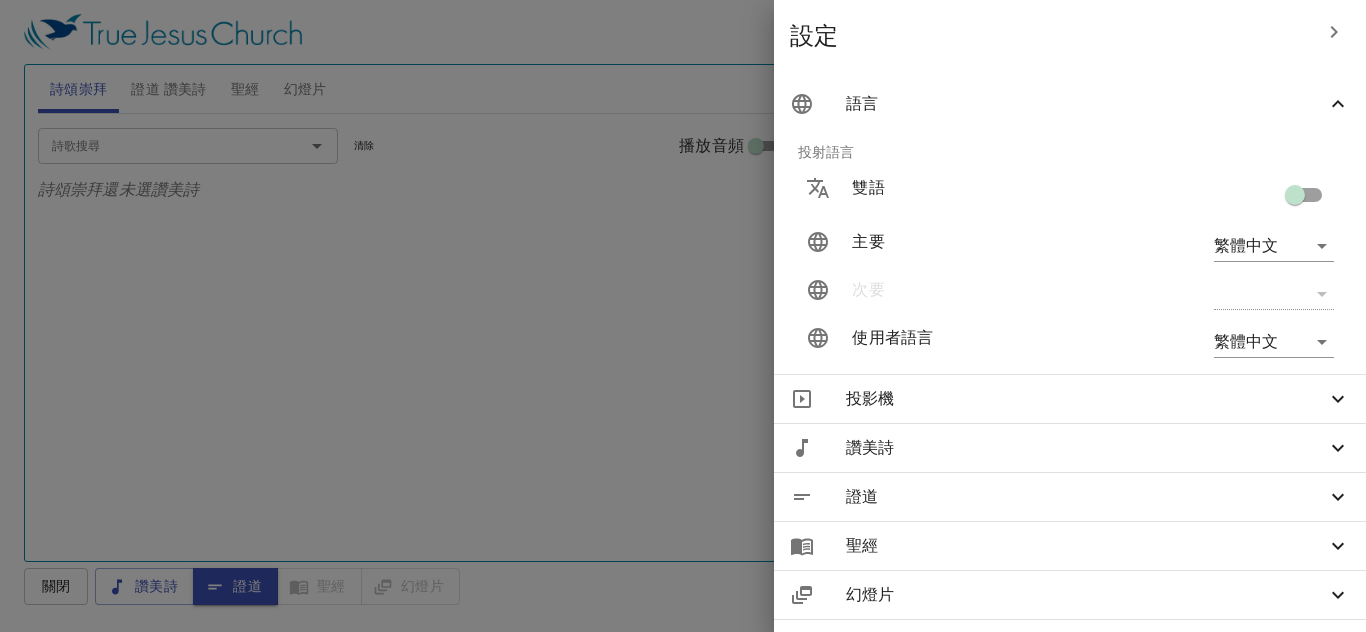 click at bounding box center (683, 316) 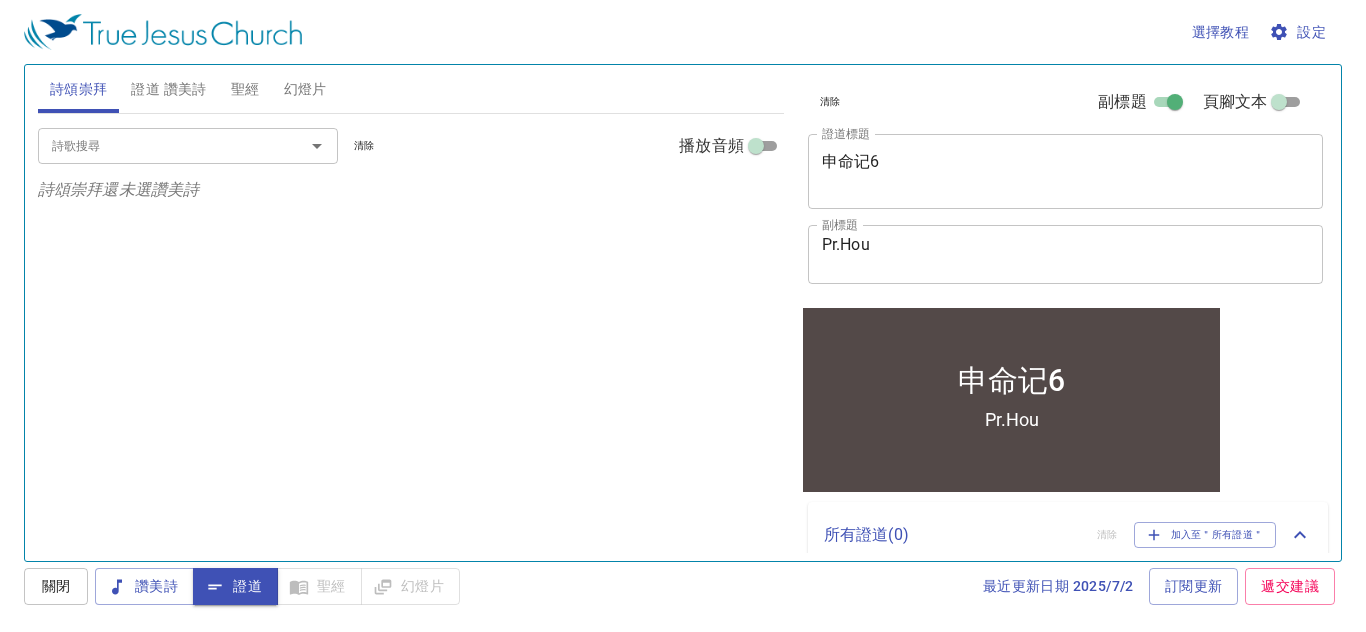 click on "聖經" at bounding box center [245, 89] 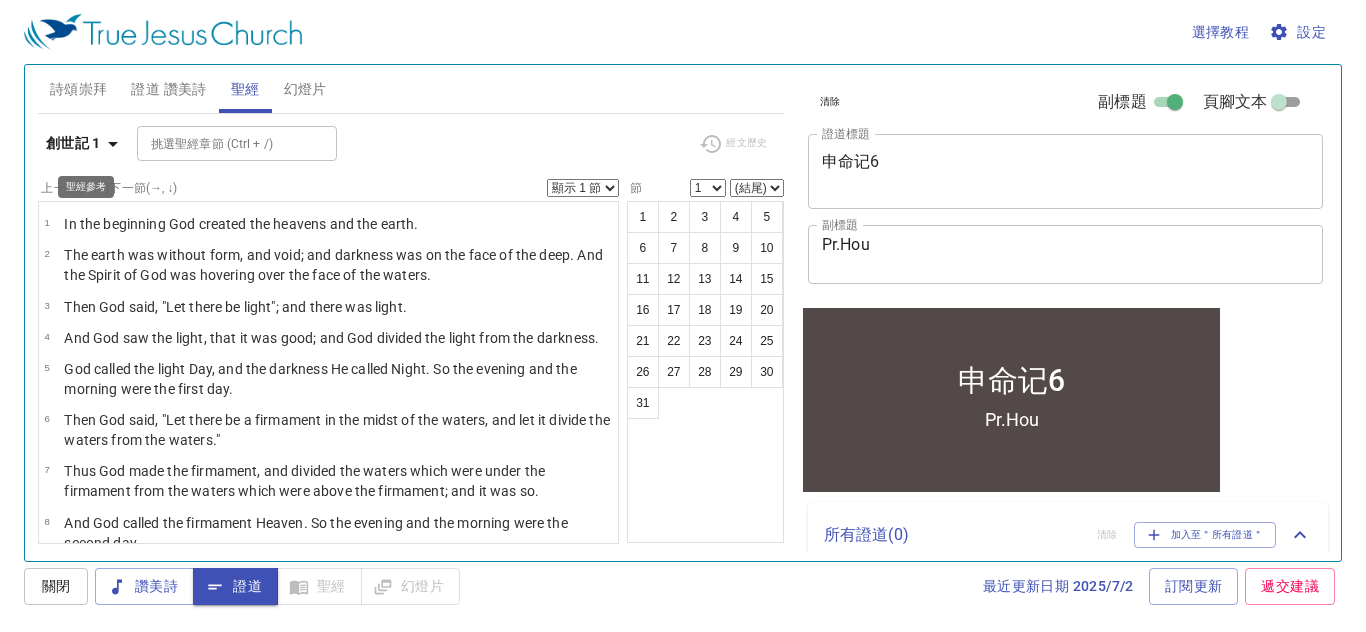 click 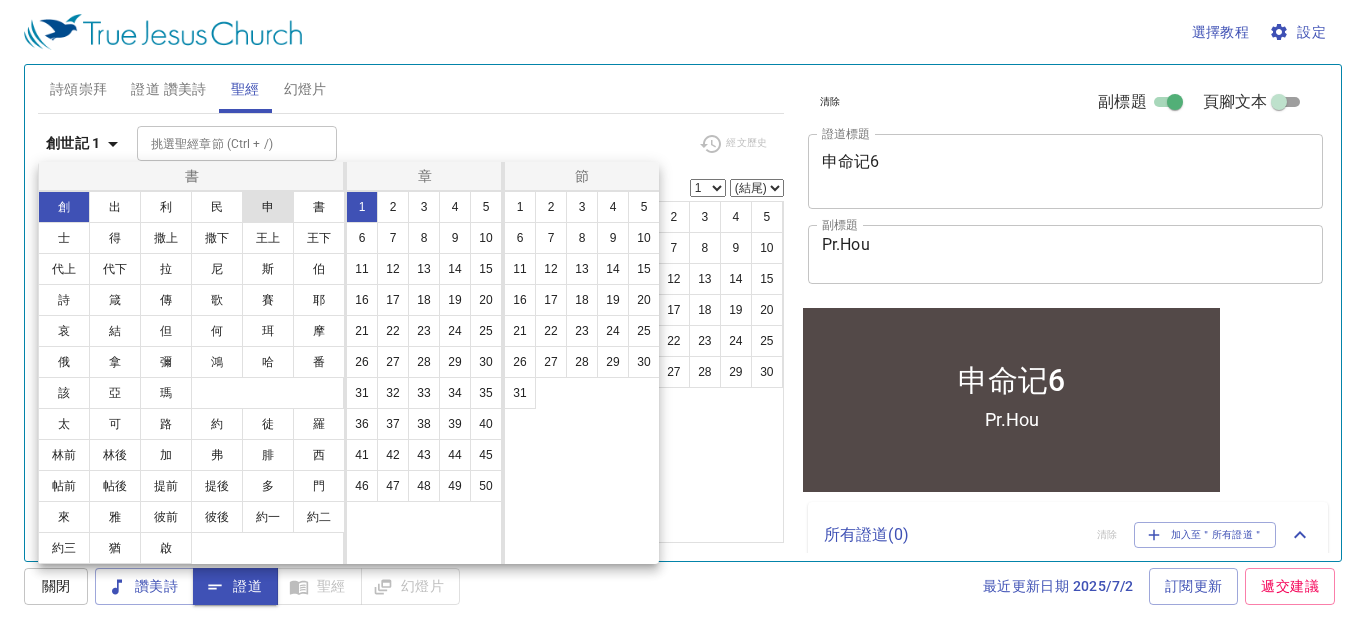 click on "申" at bounding box center (268, 207) 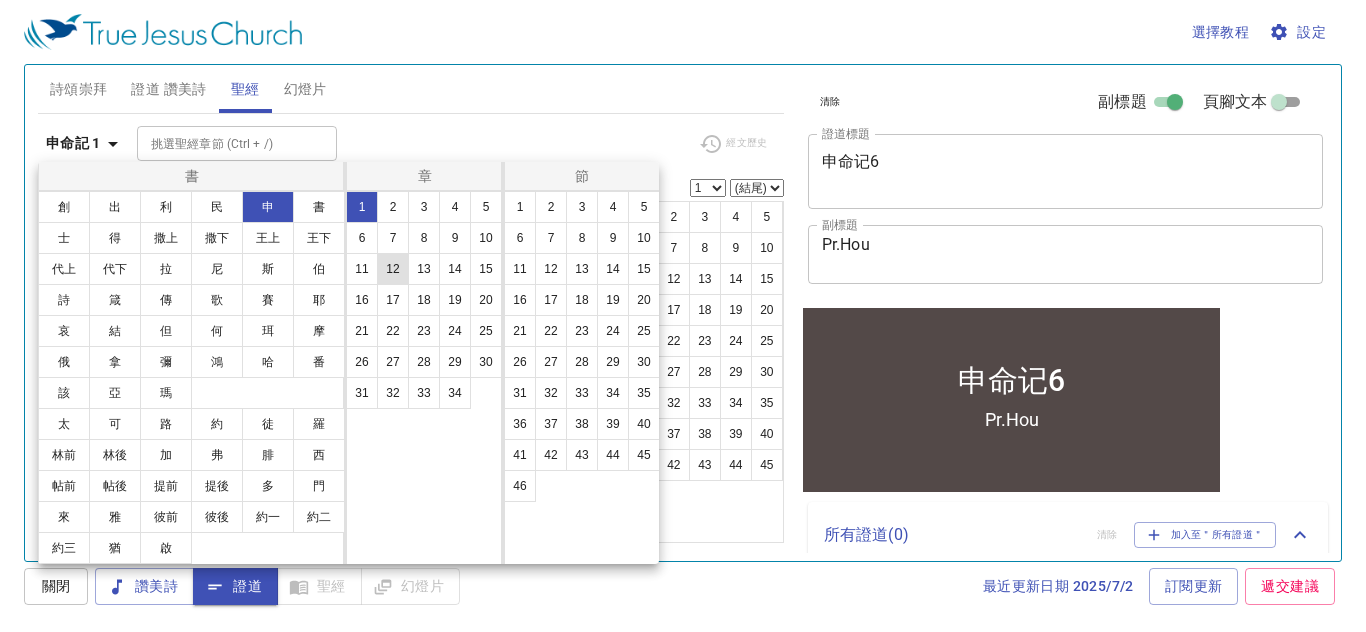 click on "6" at bounding box center [362, 238] 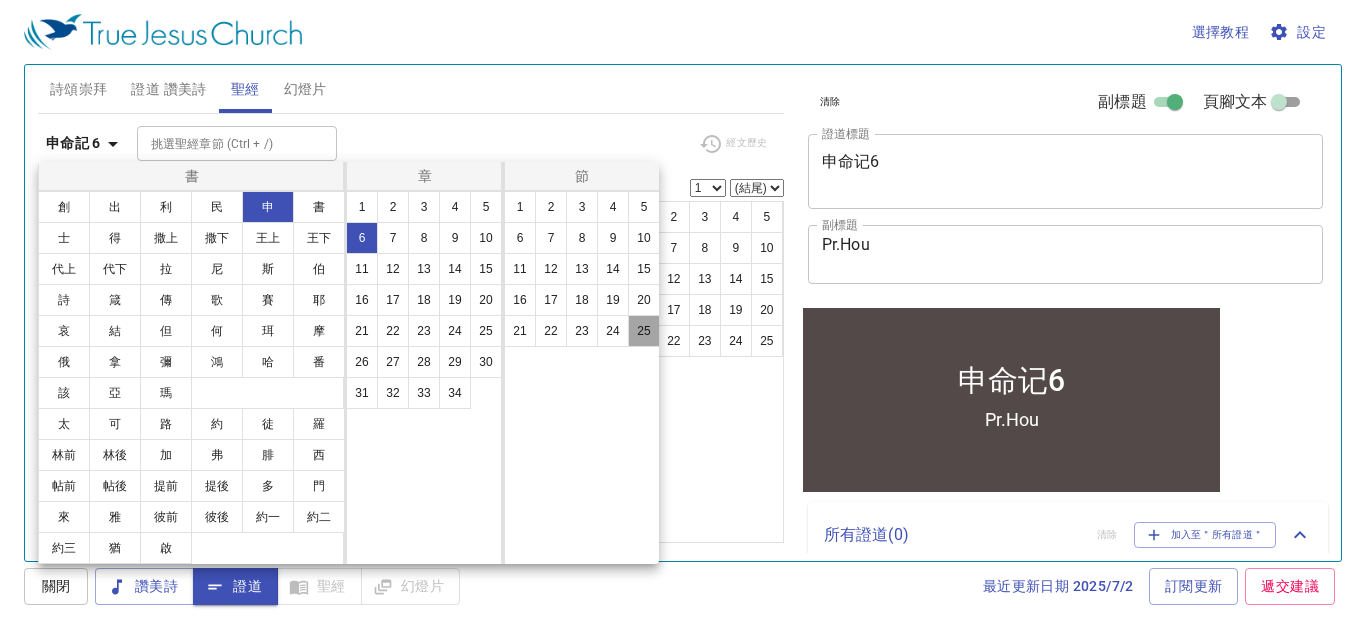 click on "25" at bounding box center [644, 331] 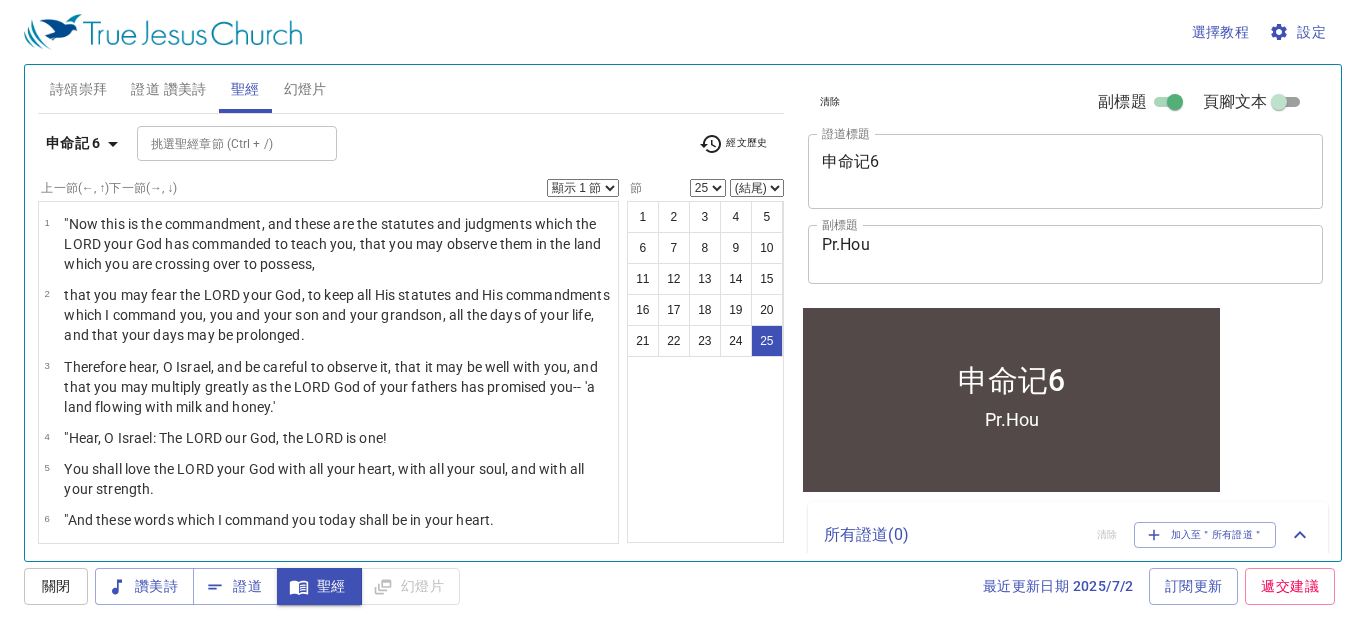 scroll, scrollTop: 955, scrollLeft: 0, axis: vertical 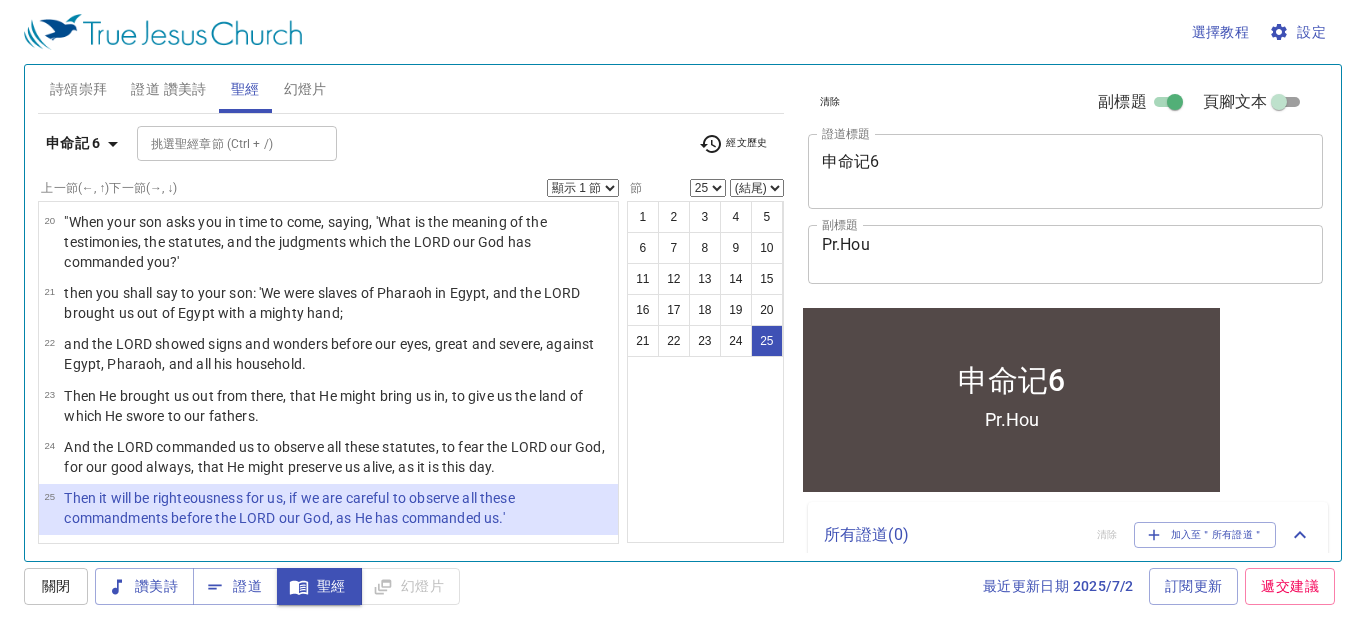 click on "設定" at bounding box center (1299, 32) 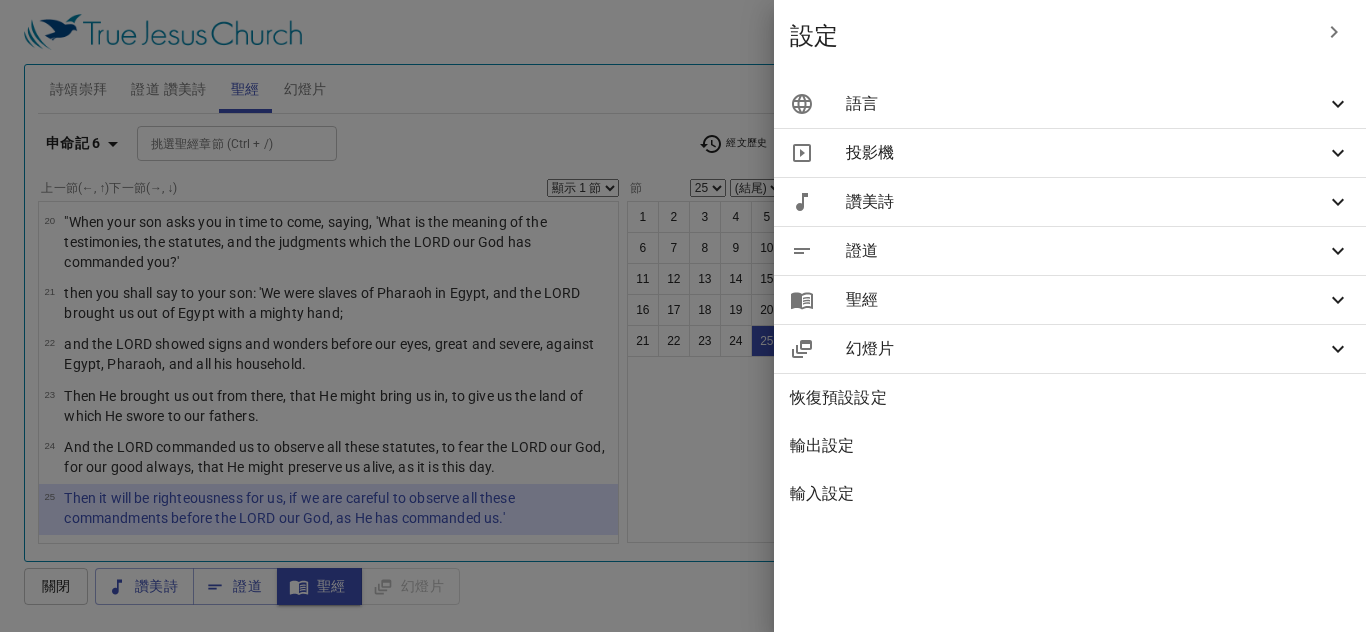 click on "語言" at bounding box center [1086, 104] 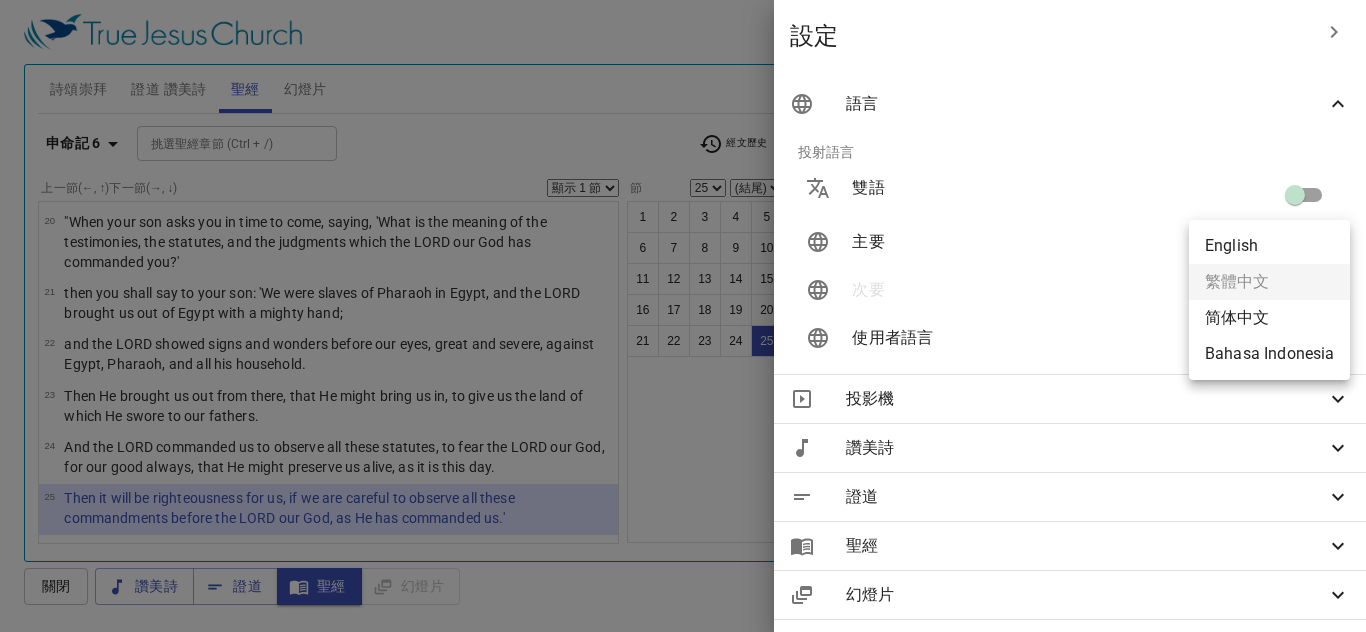 click on "選擇教程 設定 詩頌崇拜 證道 讚美詩 聖經 幻燈片 詩歌搜尋 詩歌搜尋   清除 播放音頻 詩頌崇拜還未選讚美詩 詩歌搜尋 詩歌搜尋   清除 播放音頻 證道還未選讚美詩 申命記 6 挑選聖經章節 (Ctrl + /) 挑選聖經章節 (Ctrl + /)   經文歷史   上一節  (←, ↑)     下一節  (→, ↓) 顯示 1 節 顯示 2 節 顯示 3 節 顯示 4 節 顯示 5 節 1 "Now this is the commandment, and these are the statutes and judgments which the LORD your God has commanded to teach you, that you may observe them in the land which you are crossing over to possess, 2 that you may fear the LORD your God, to keep all His statutes and His commandments which I command you, you and your son and your grandson, all the days of your life, and that your days may be prolonged. 3 4 "Hear, O Israel: The LORD our God, the LORD is one! 5 You shall love the LORD your God with all your heart, with all your soul, and with all your strength. 6 7 8 9 10 11 12 13 14" at bounding box center [683, 316] 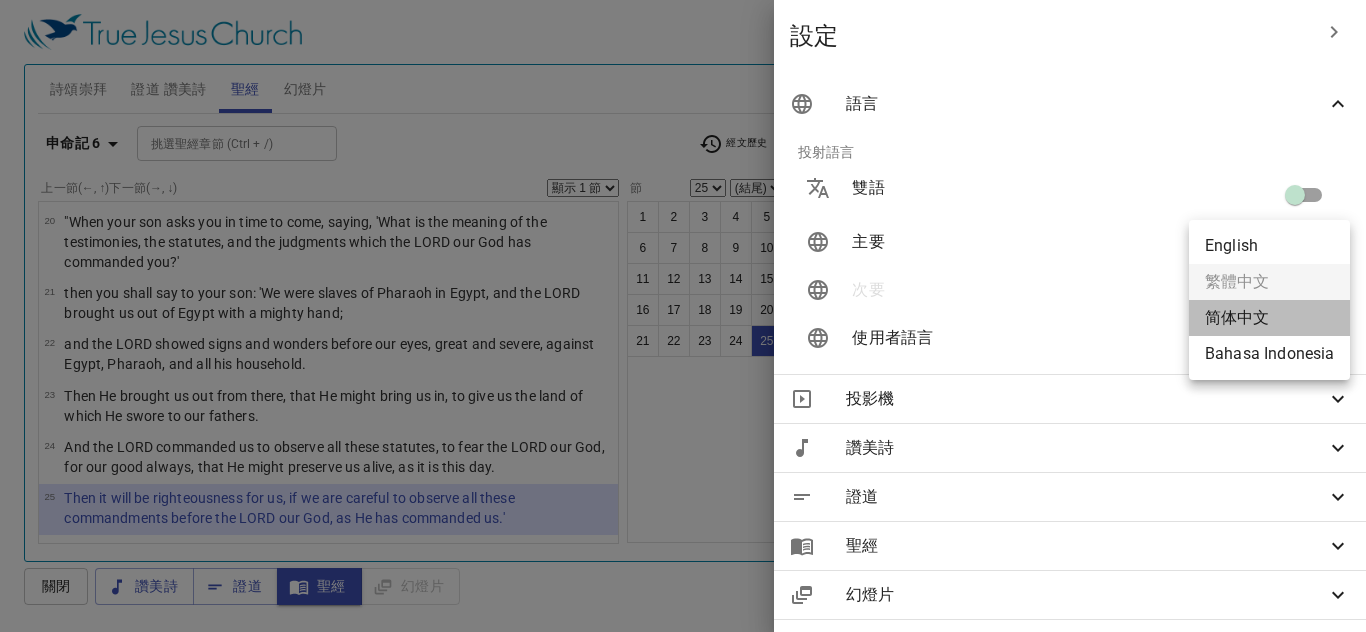 click on "简体中文" at bounding box center (1269, 318) 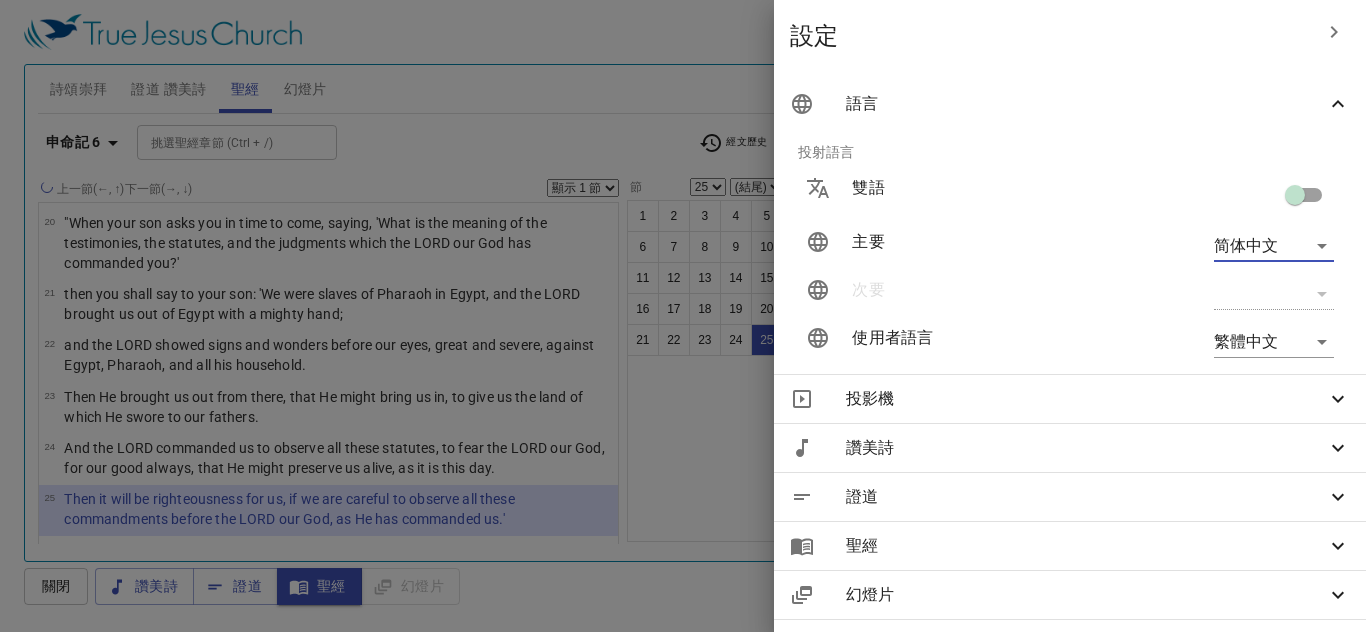 click on "選擇教程 設定 詩頌崇拜 證道 讚美詩 聖經 幻燈片 詩歌搜尋 詩歌搜尋   清除 播放音頻 詩頌崇拜還未選讚美詩 詩歌搜尋 詩歌搜尋   清除 播放音頻 證道還未選讚美詩 申命記 6 挑選聖經章節 (Ctrl + /) 挑選聖經章節 (Ctrl + /)   經文歷史   上一節  (←, ↑)     下一節  (→, ↓) 顯示 1 節 顯示 2 節 顯示 3 節 顯示 4 節 顯示 5 節 1 "Now this is the commandment, and these are the statutes and judgments which the LORD your God has commanded to teach you, that you may observe them in the land which you are crossing over to possess, 2 that you may fear the LORD your God, to keep all His statutes and His commandments which I command you, you and your son and your grandson, all the days of your life, and that your days may be prolonged. 3 4 "Hear, O Israel: The LORD our God, the LORD is one! 5 You shall love the LORD your God with all your heart, with all your soul, and with all your strength. 6 7 8 9 10 11 12 13 14" at bounding box center [683, 316] 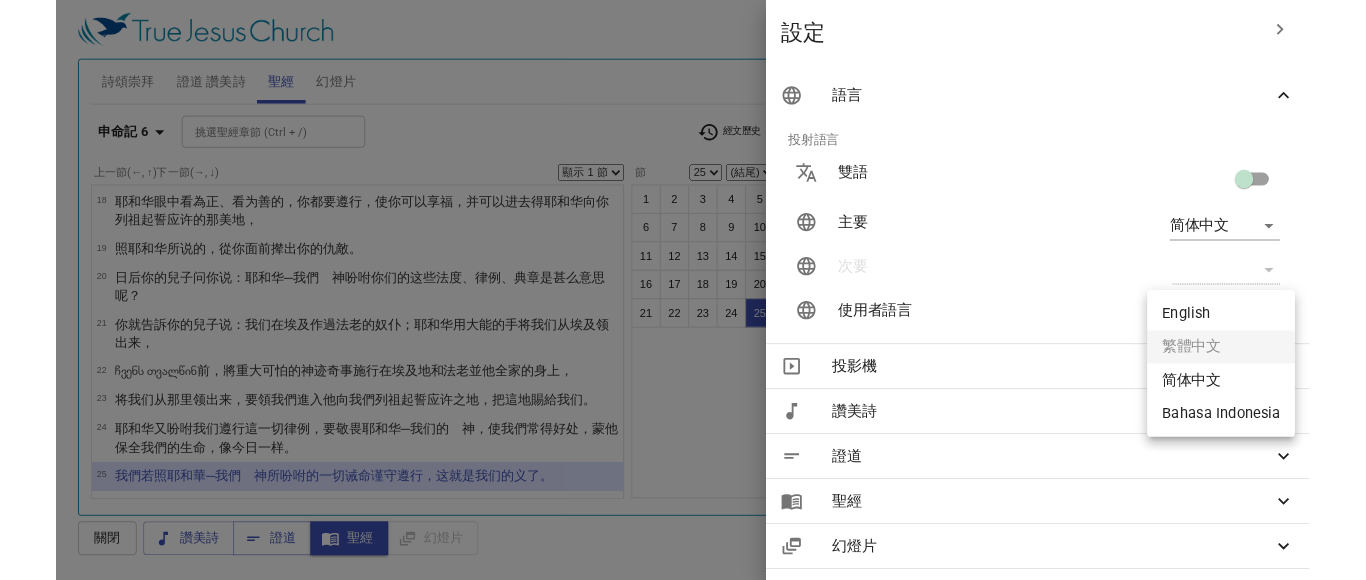 scroll, scrollTop: 655, scrollLeft: 0, axis: vertical 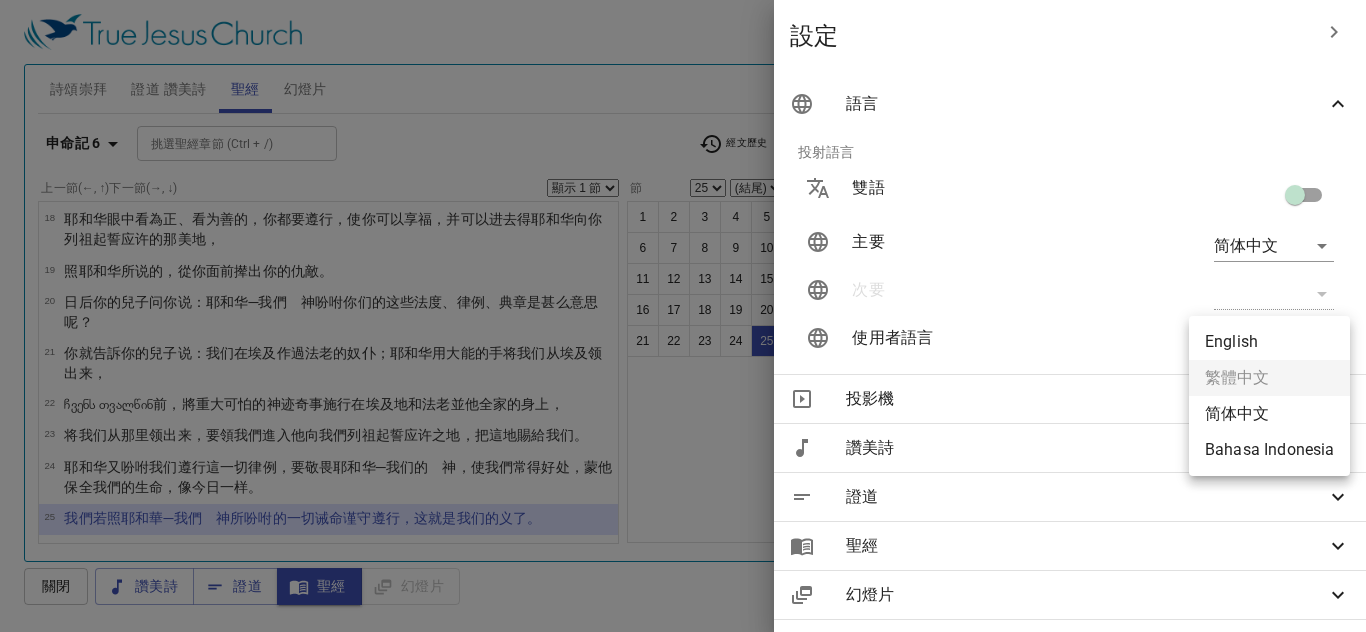 click on "简体中文" at bounding box center [1269, 414] 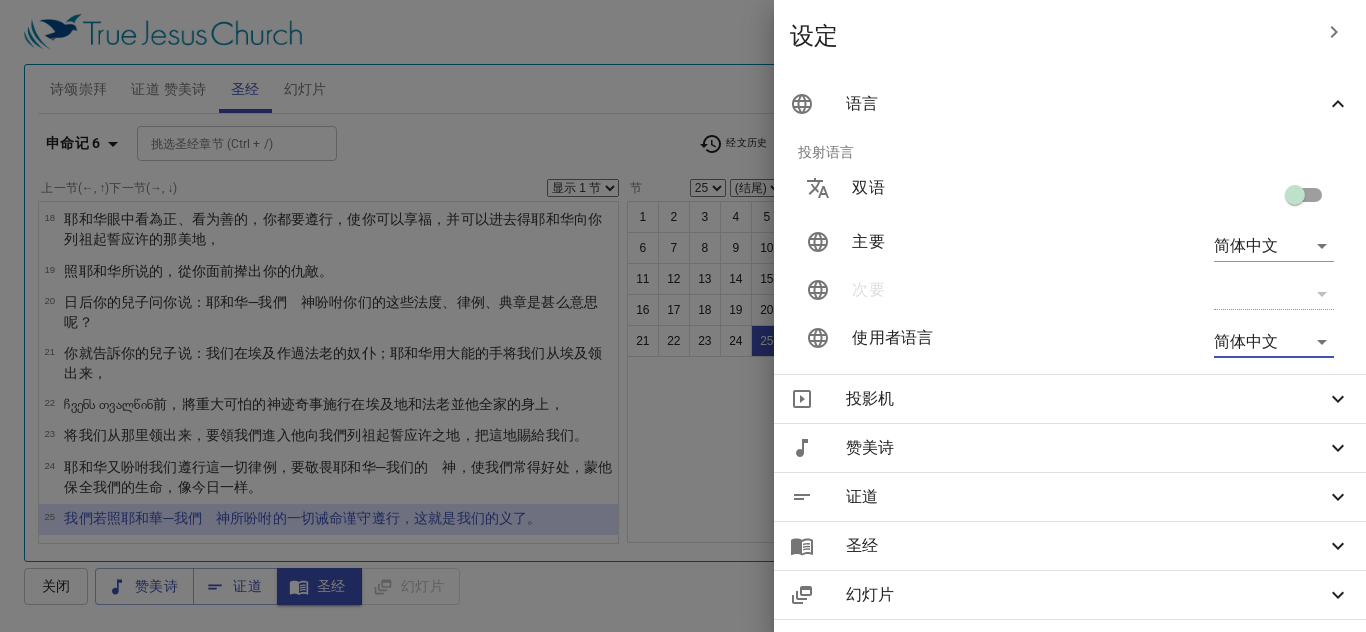 click at bounding box center (683, 316) 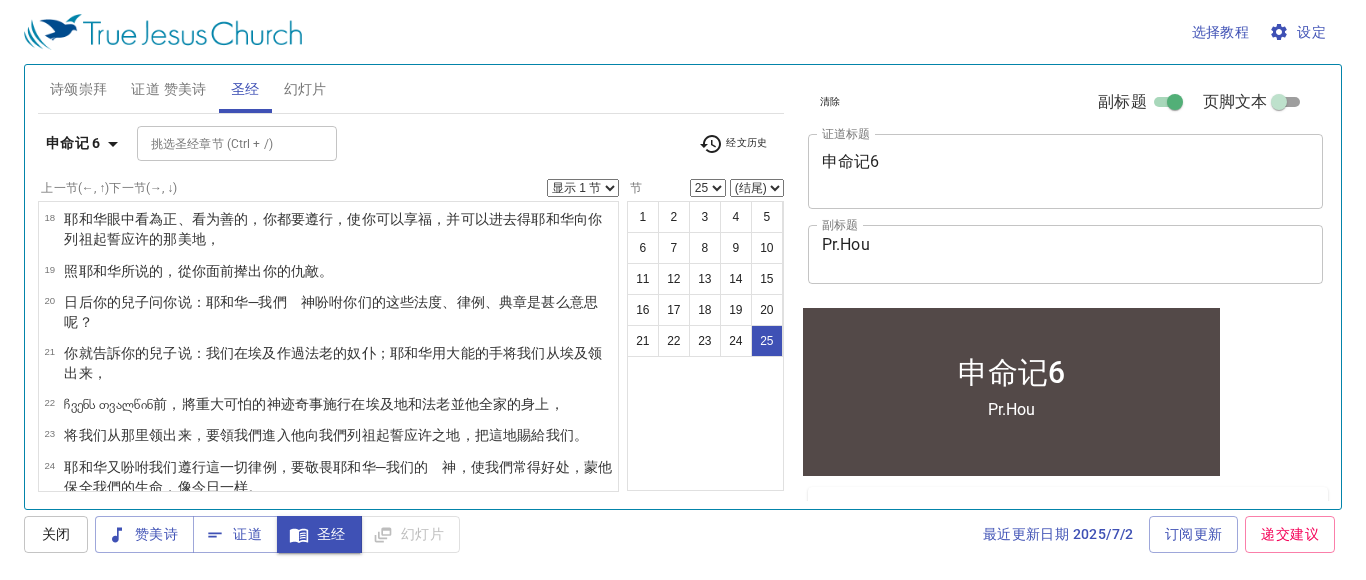 scroll, scrollTop: 707, scrollLeft: 0, axis: vertical 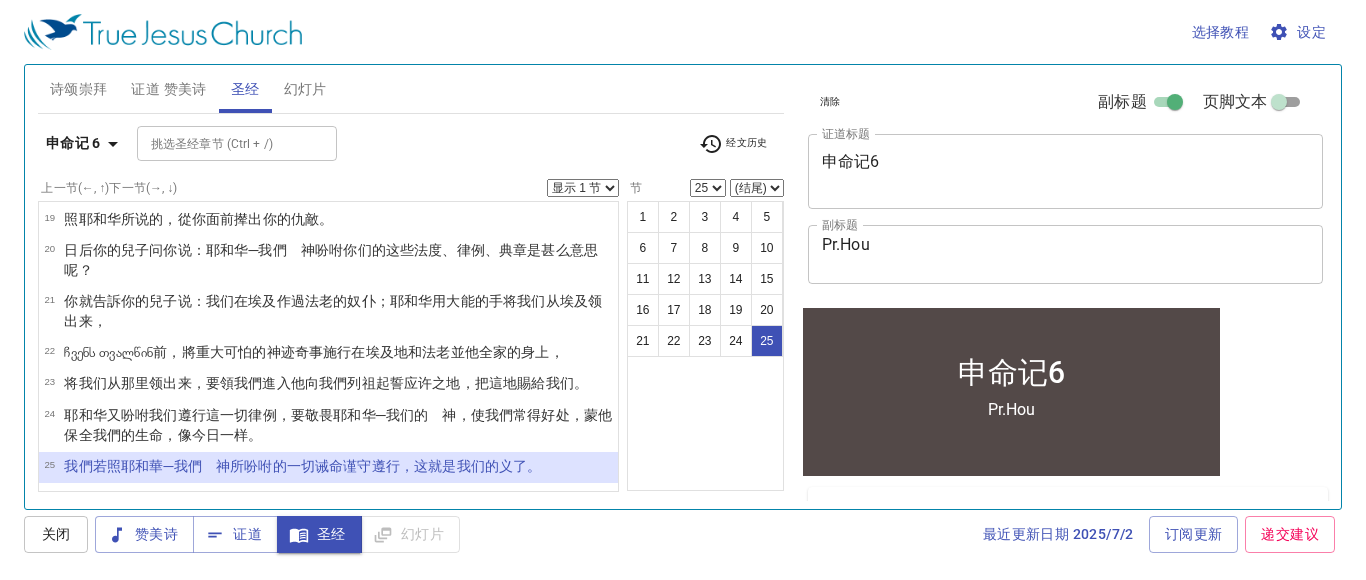 click 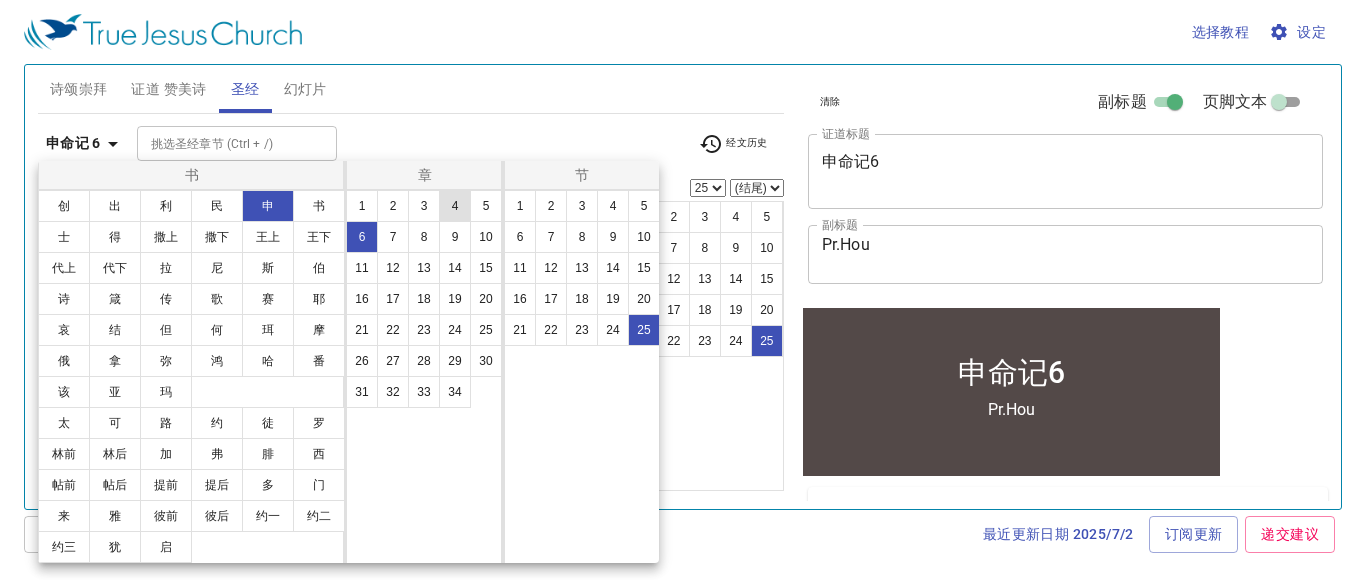 click on "4" at bounding box center (455, 206) 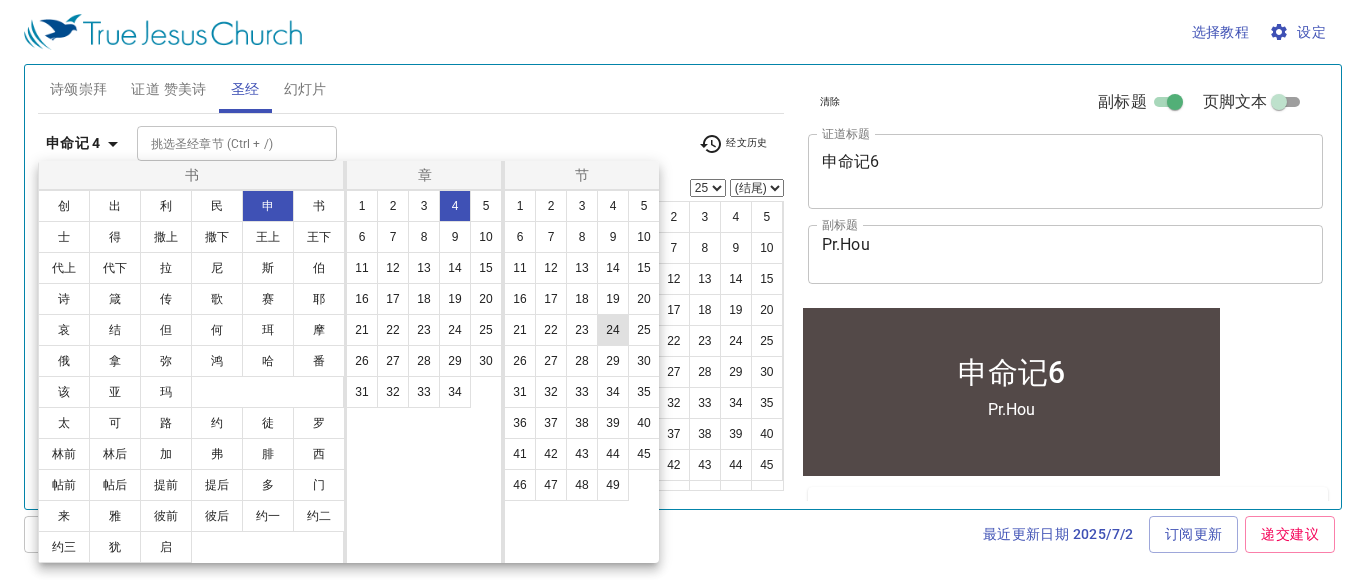 scroll, scrollTop: 0, scrollLeft: 0, axis: both 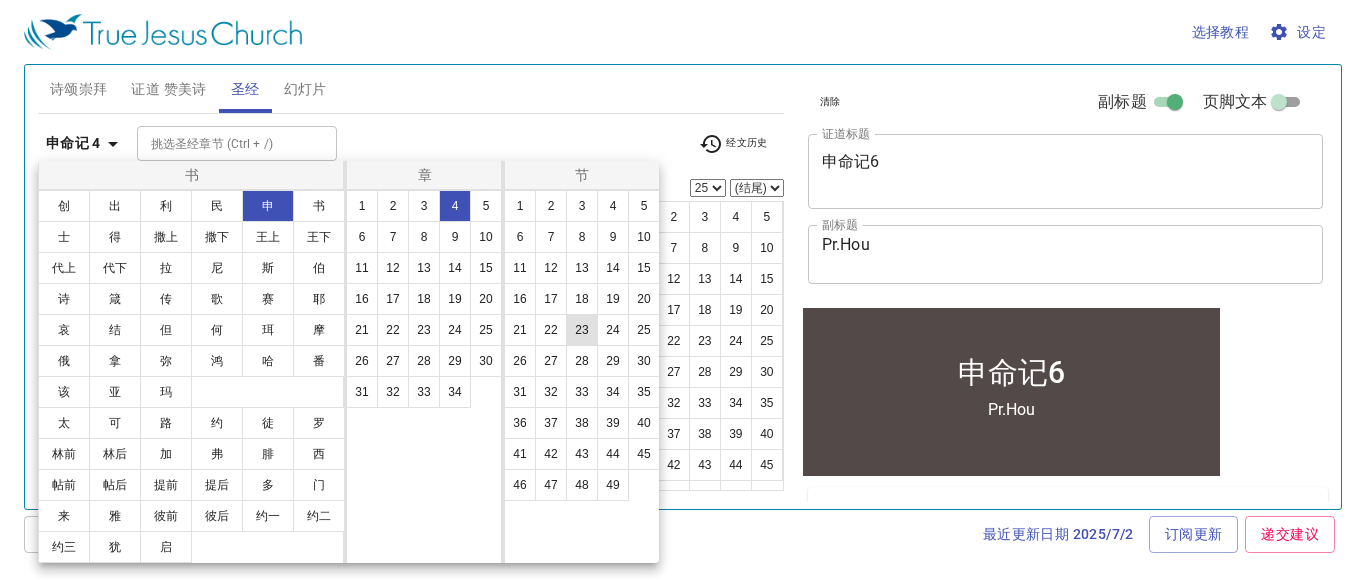 click on "23" at bounding box center (582, 330) 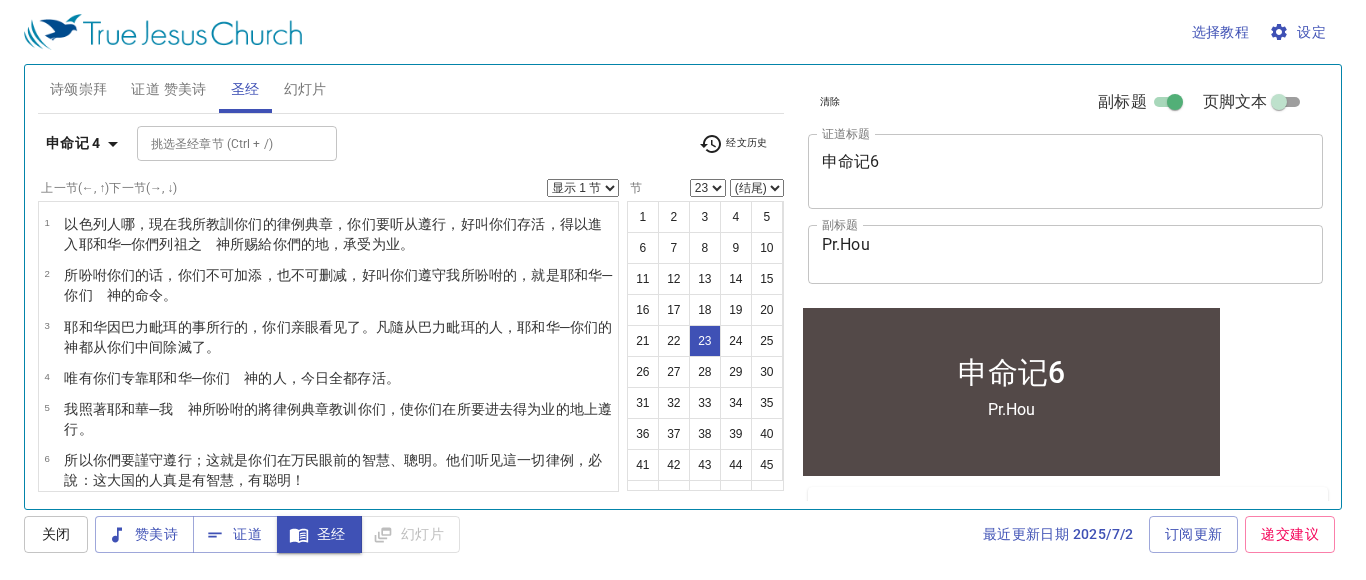 scroll, scrollTop: 795, scrollLeft: 0, axis: vertical 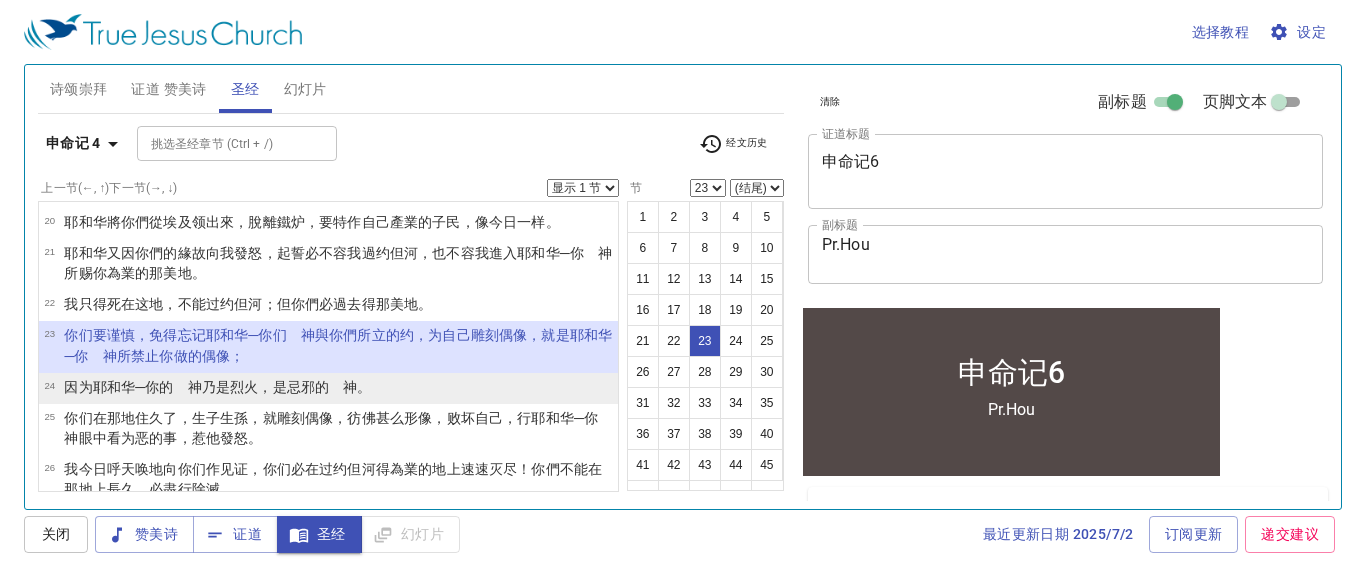 click on "火 ，是忌邪 的　神 。" at bounding box center [307, 387] 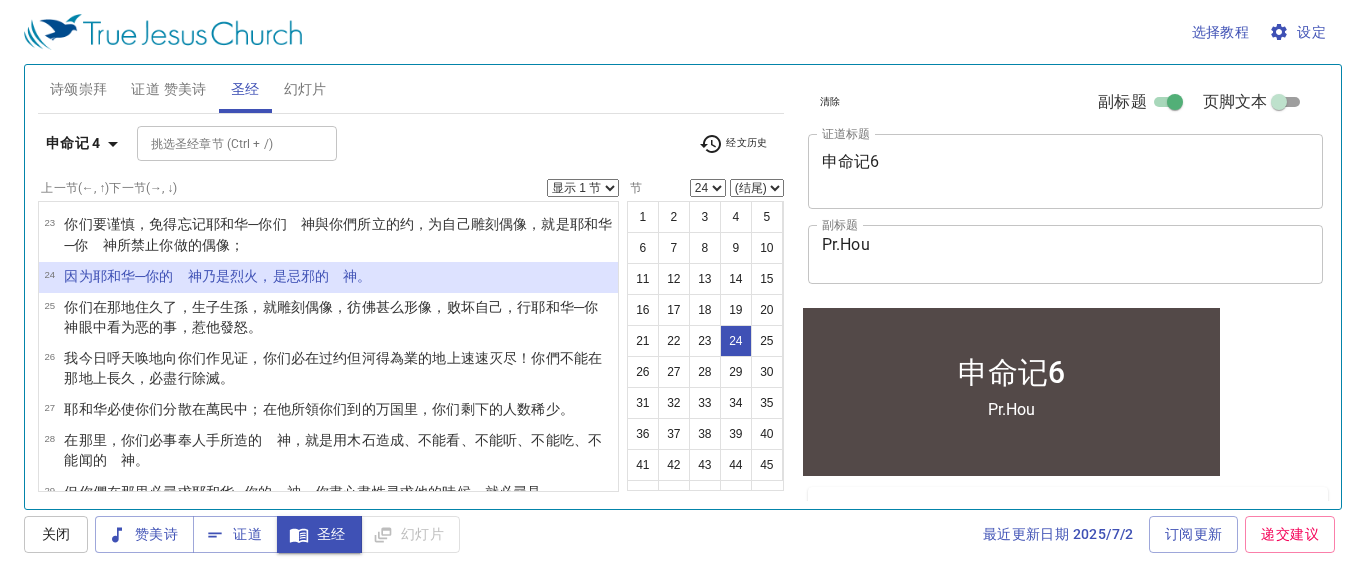 scroll, scrollTop: 909, scrollLeft: 0, axis: vertical 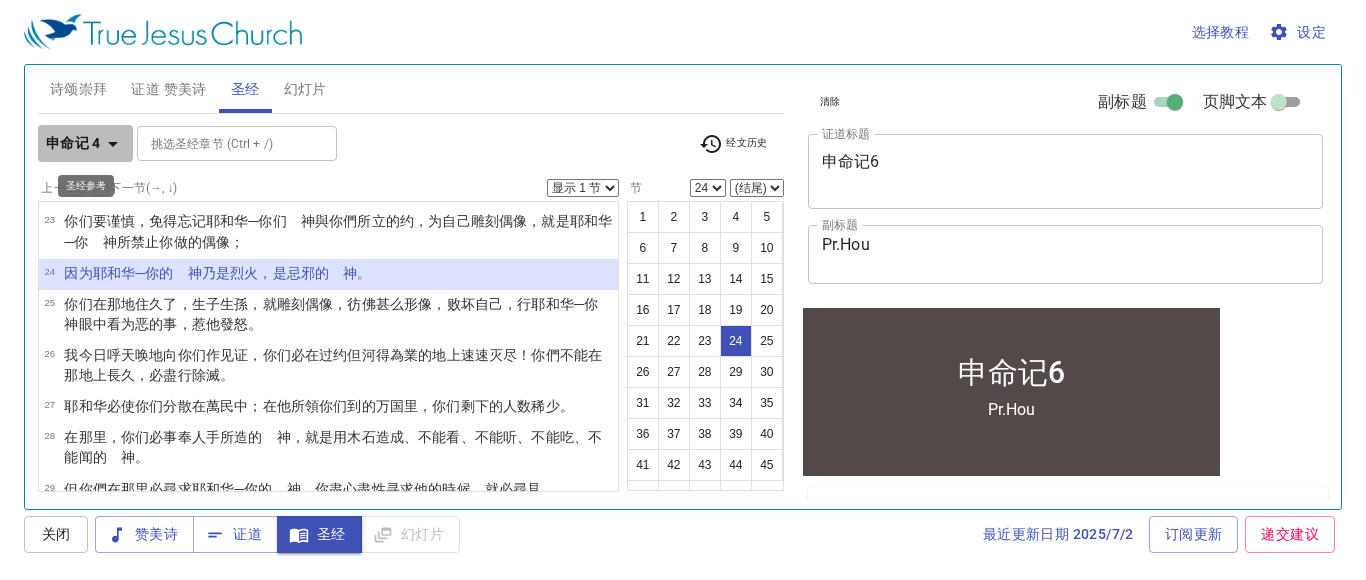 click 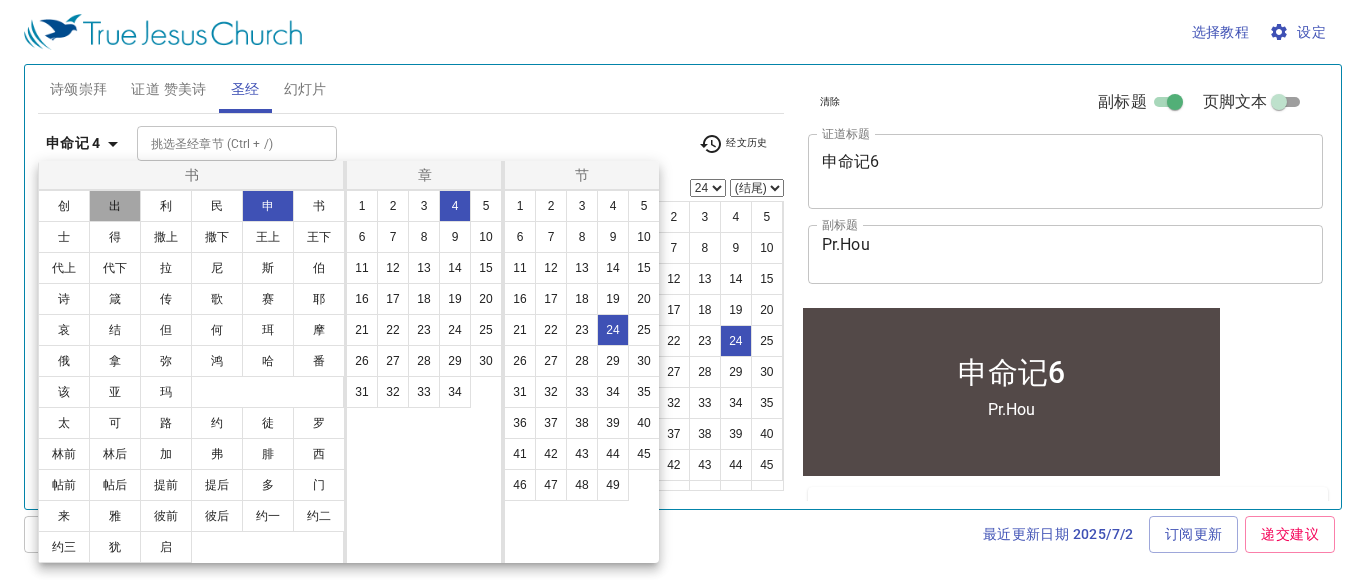 click on "出" at bounding box center [115, 206] 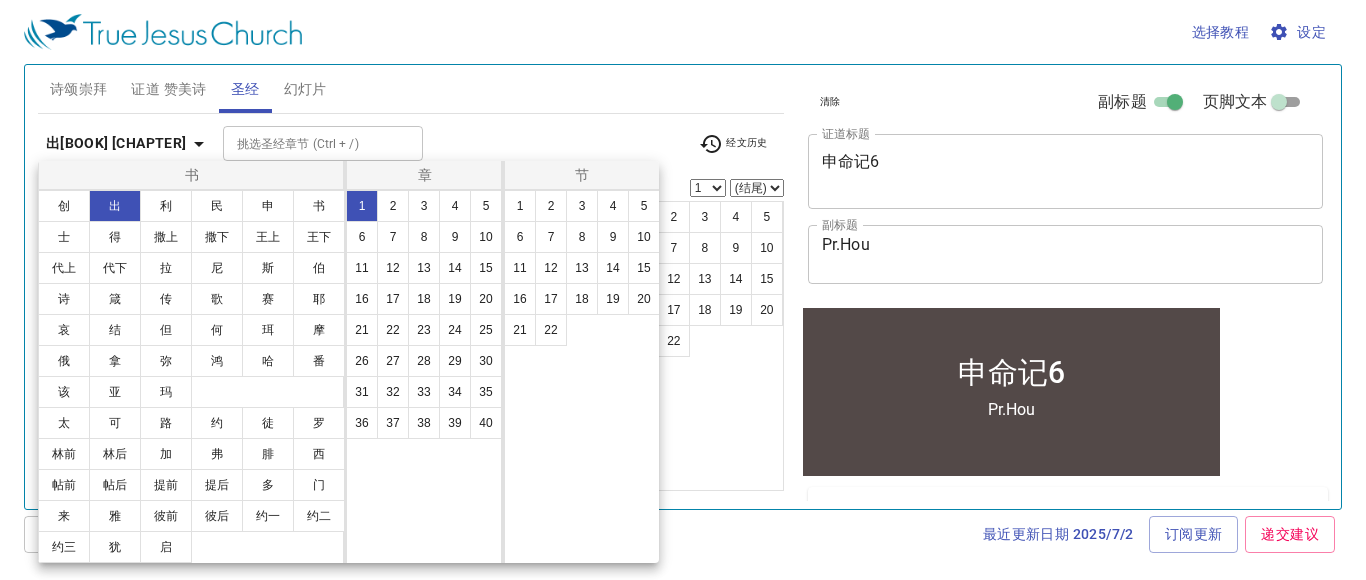 scroll, scrollTop: 0, scrollLeft: 0, axis: both 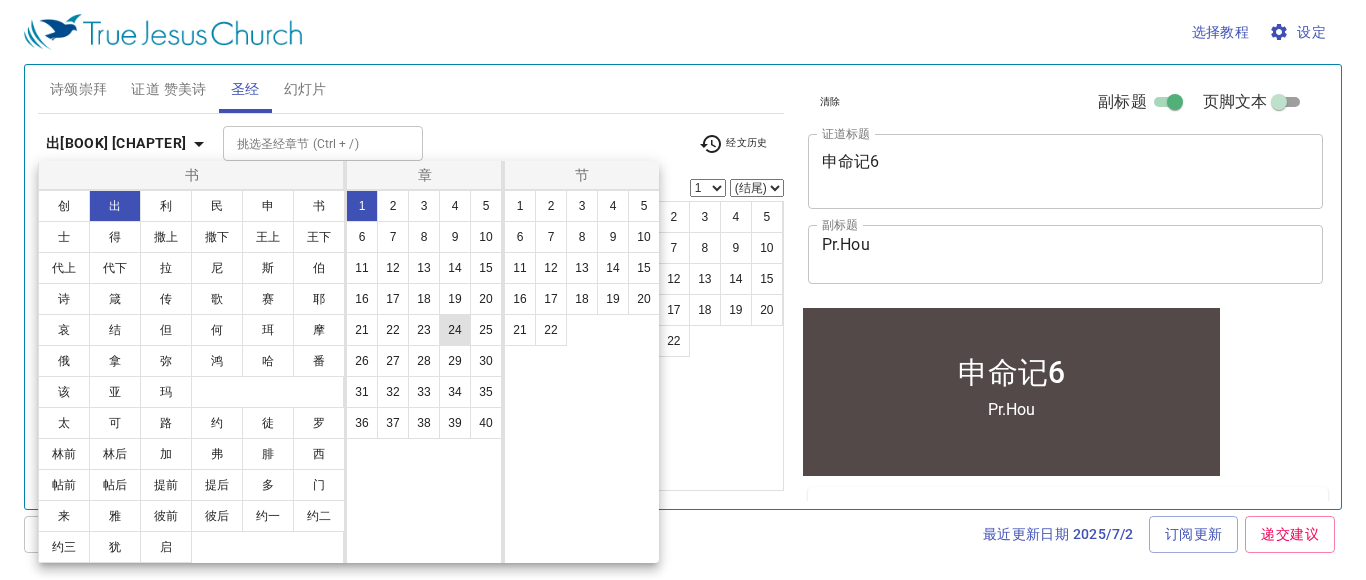 click on "24" at bounding box center (455, 330) 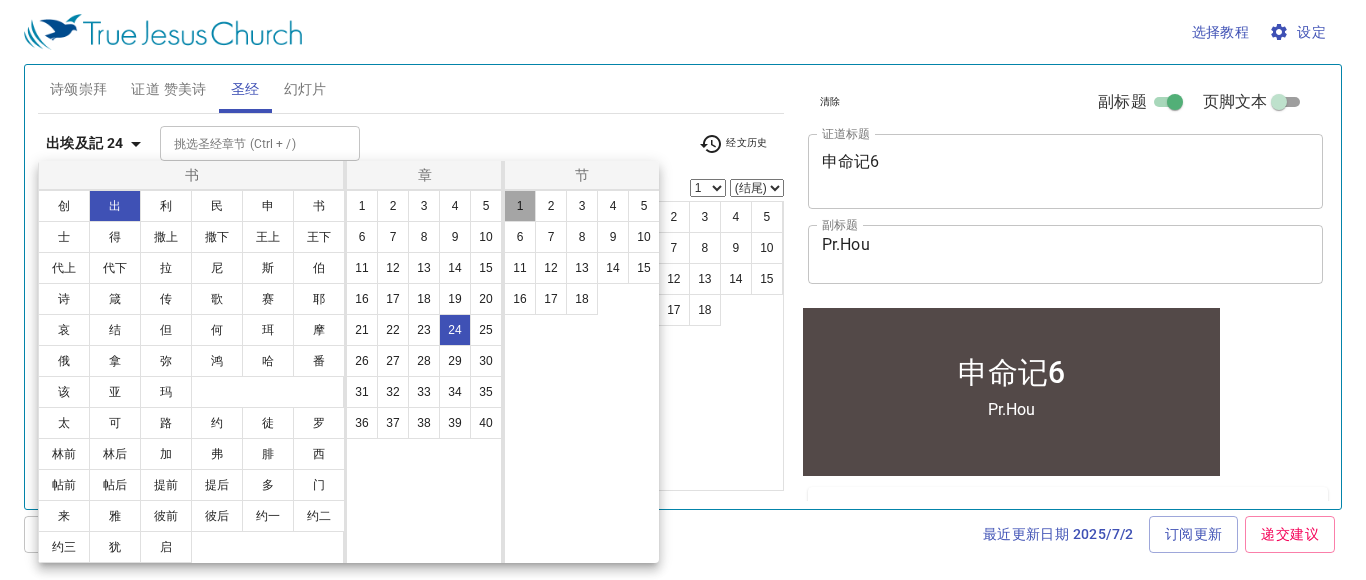 click on "1" at bounding box center [520, 206] 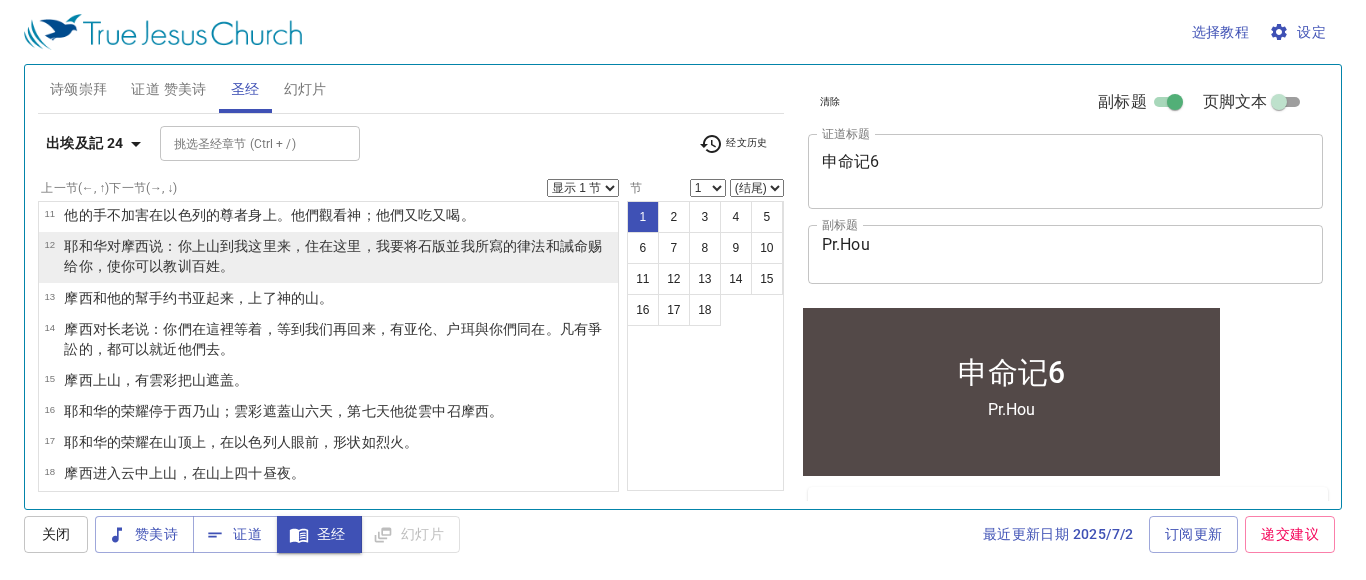 scroll, scrollTop: 408, scrollLeft: 0, axis: vertical 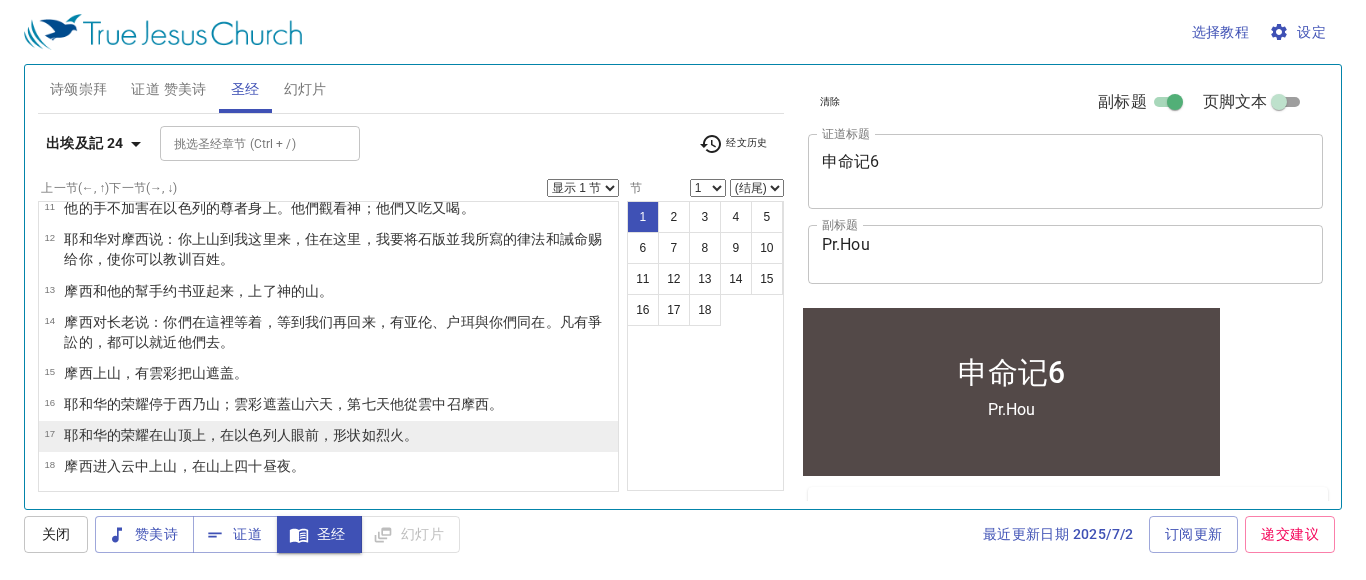 click on "火 。" at bounding box center (404, 435) 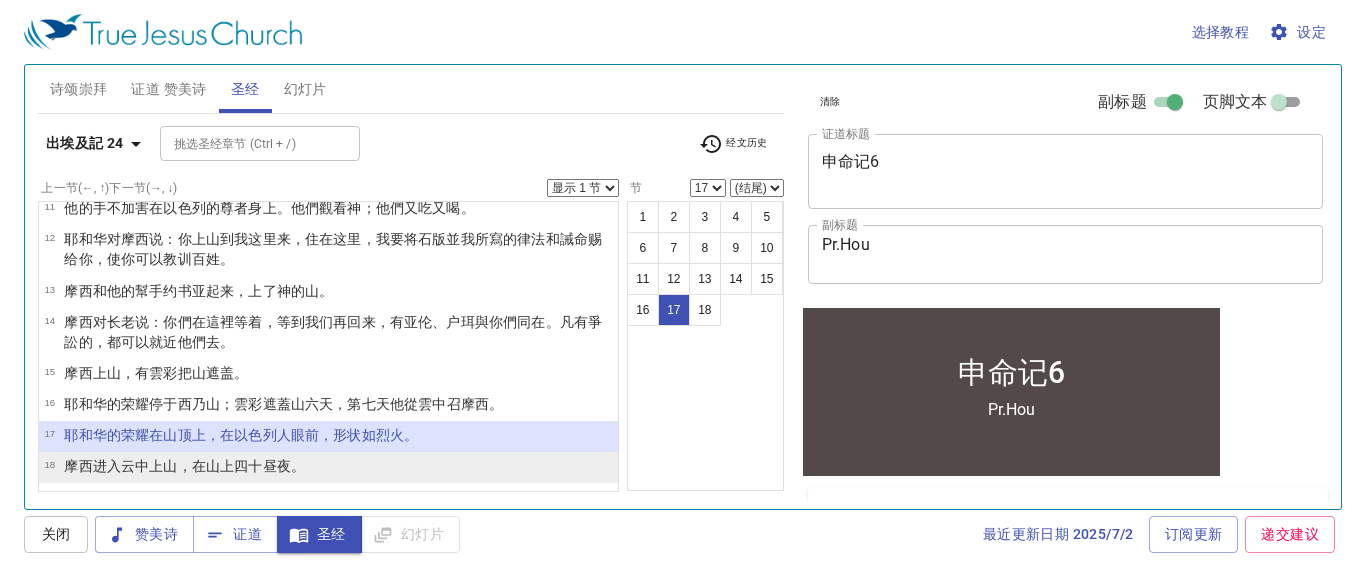 click on "。" at bounding box center (298, 466) 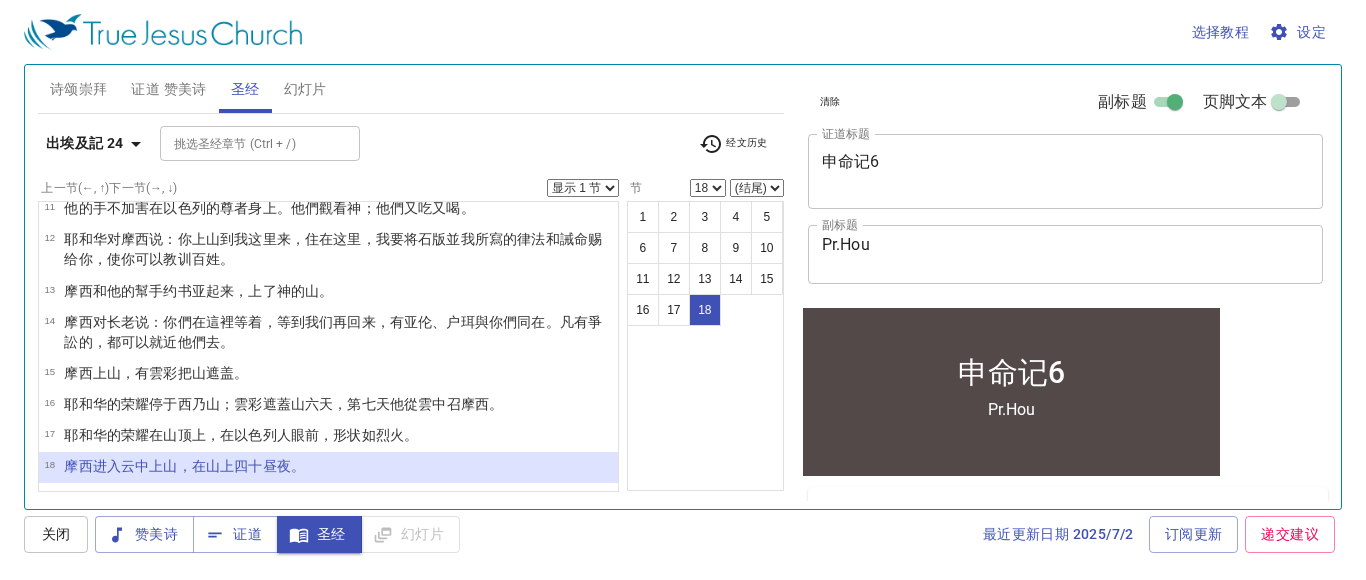 click on "显示 1 节 显示 2 节 显示 3 节 显示 4 节 显示 5 节" at bounding box center (583, 188) 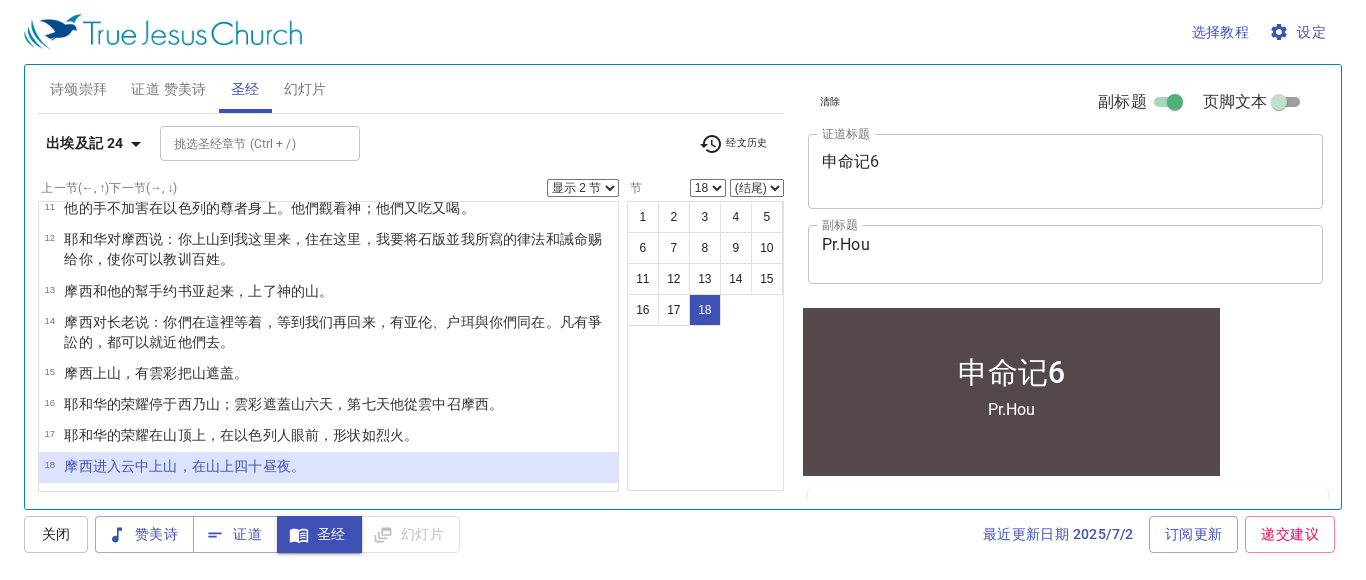 click on "显示 1 节 显示 2 节 显示 3 节 显示 4 节 显示 5 节" at bounding box center (583, 188) 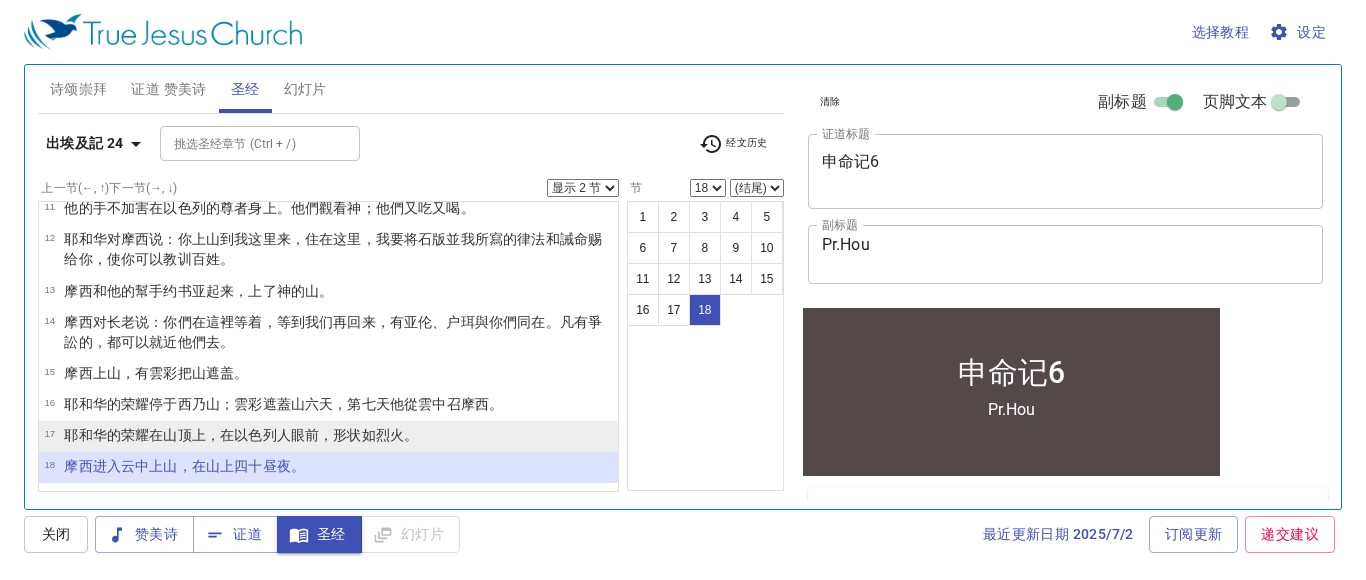 click on "如烈 火 。" at bounding box center [390, 435] 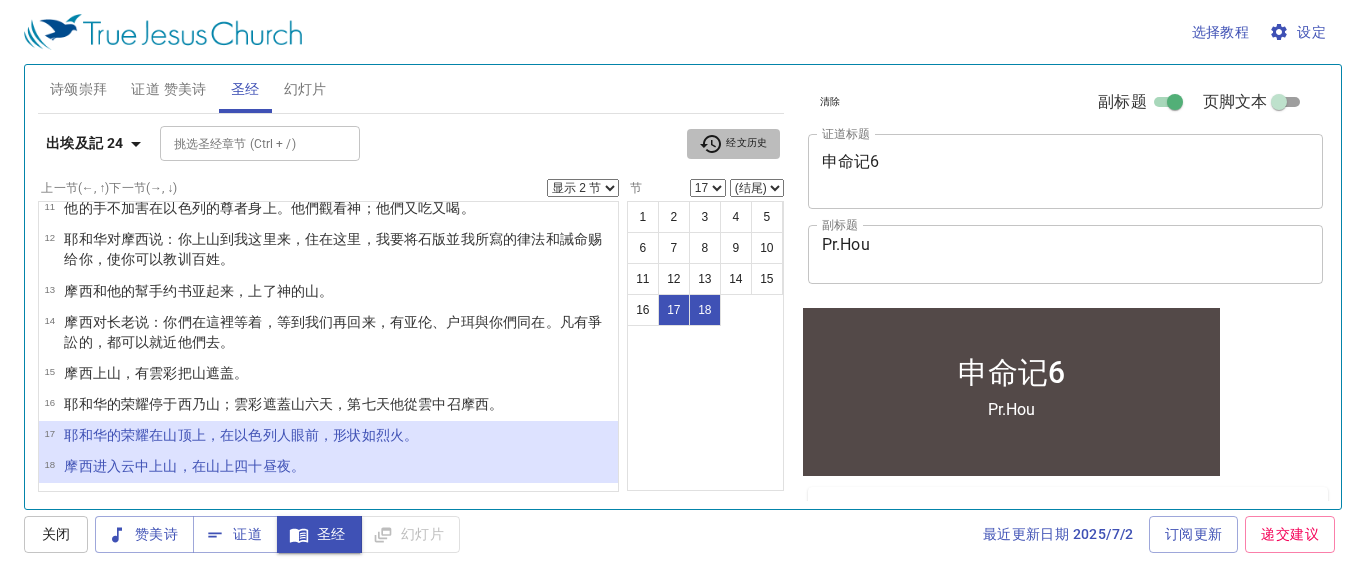 click on "经文历史" at bounding box center [733, 144] 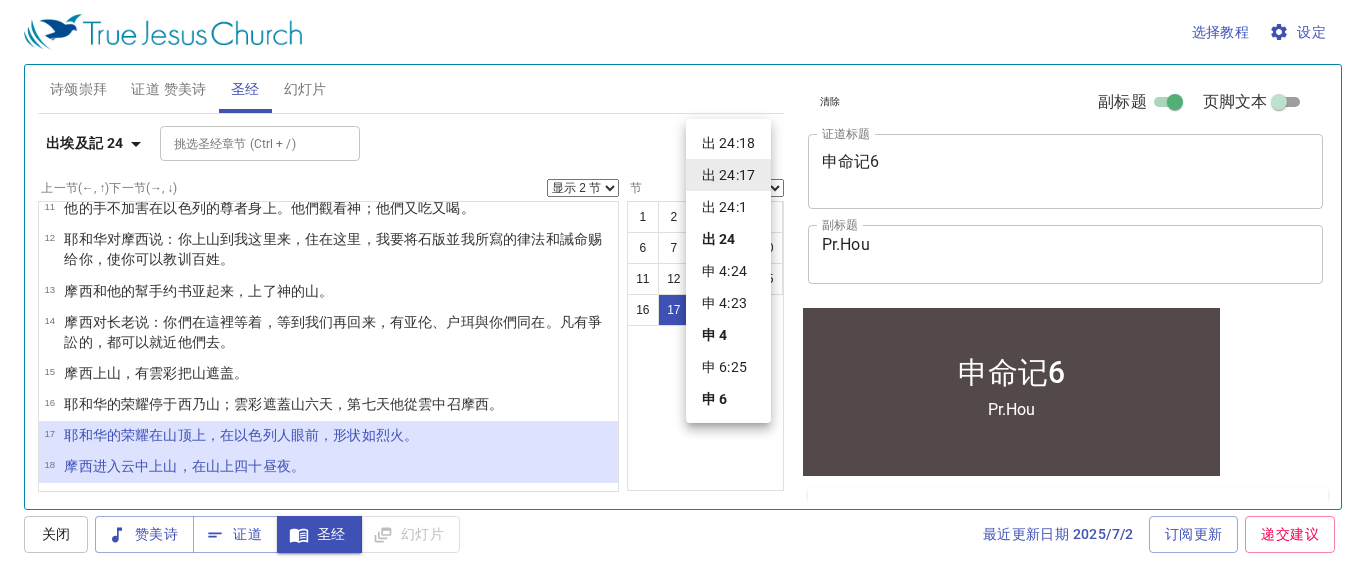 click on "申 4" at bounding box center [728, 335] 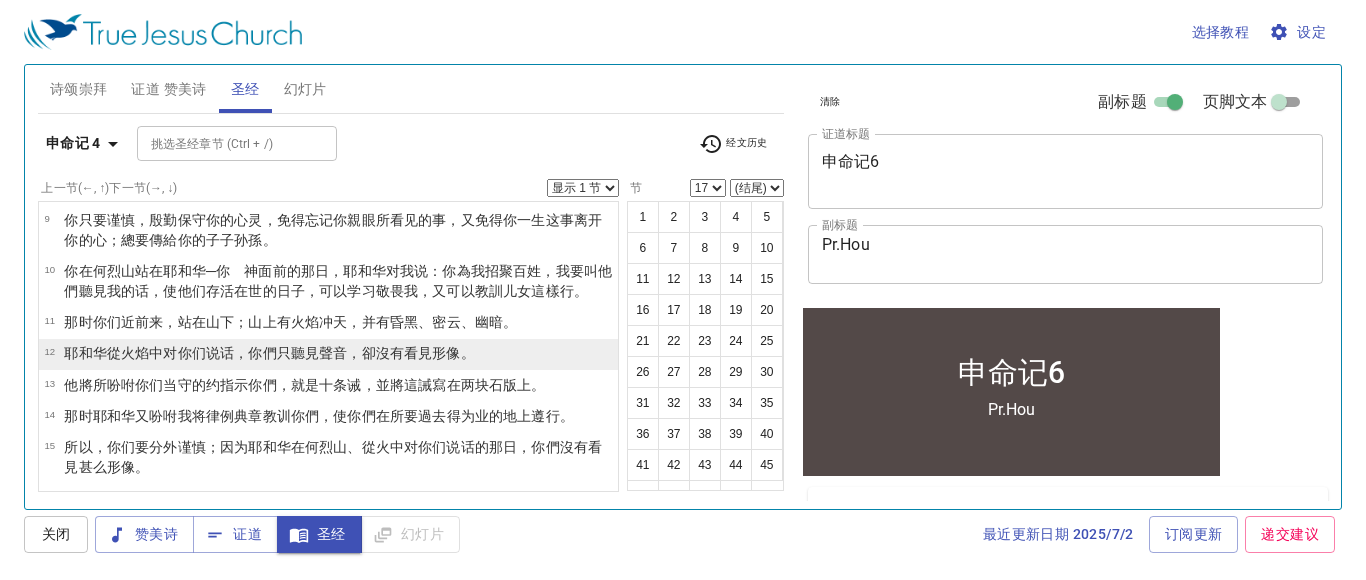 scroll, scrollTop: 375, scrollLeft: 0, axis: vertical 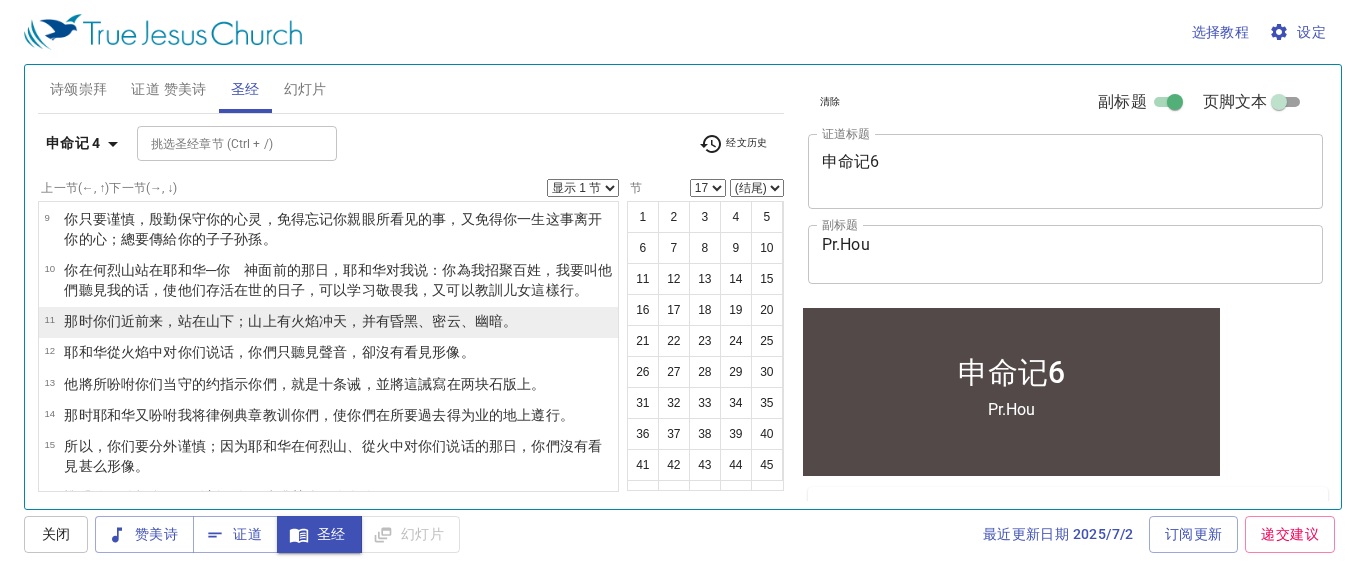 click on "那时你们近前来 ，站 在山 下；山 上有火焰 冲 天 ，并有昏黑 、密云 、幽暗 。" at bounding box center [290, 322] 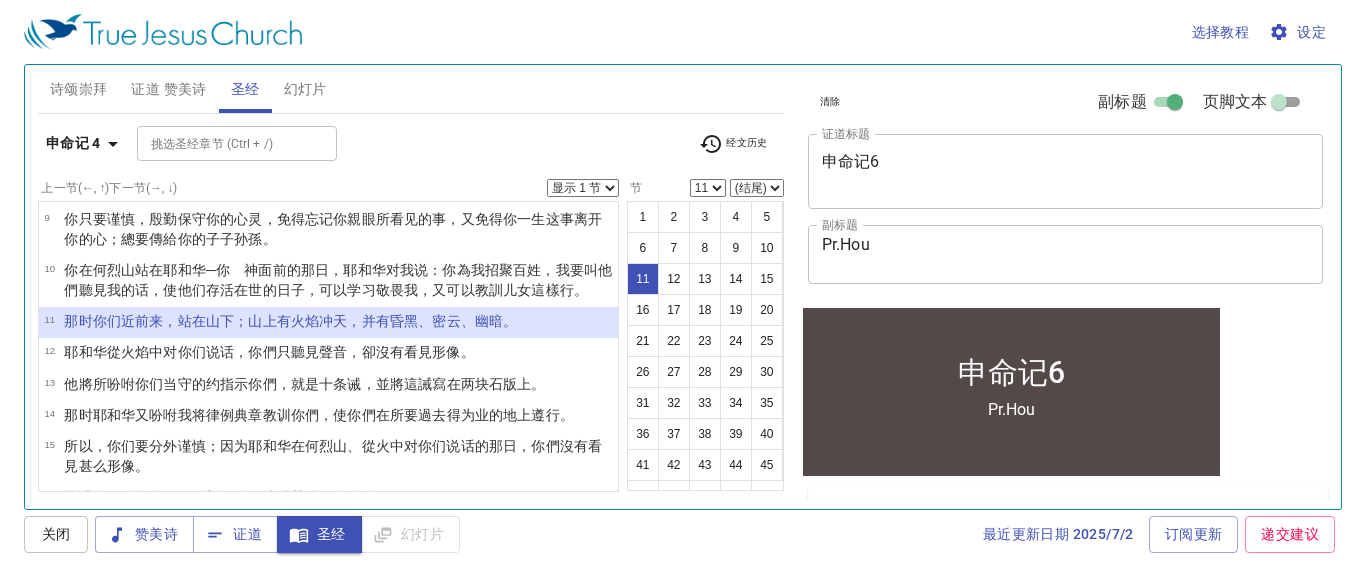 click on "显示 1 节 显示 2 节 显示 3 节 显示 4 节 显示 5 节" at bounding box center [583, 188] 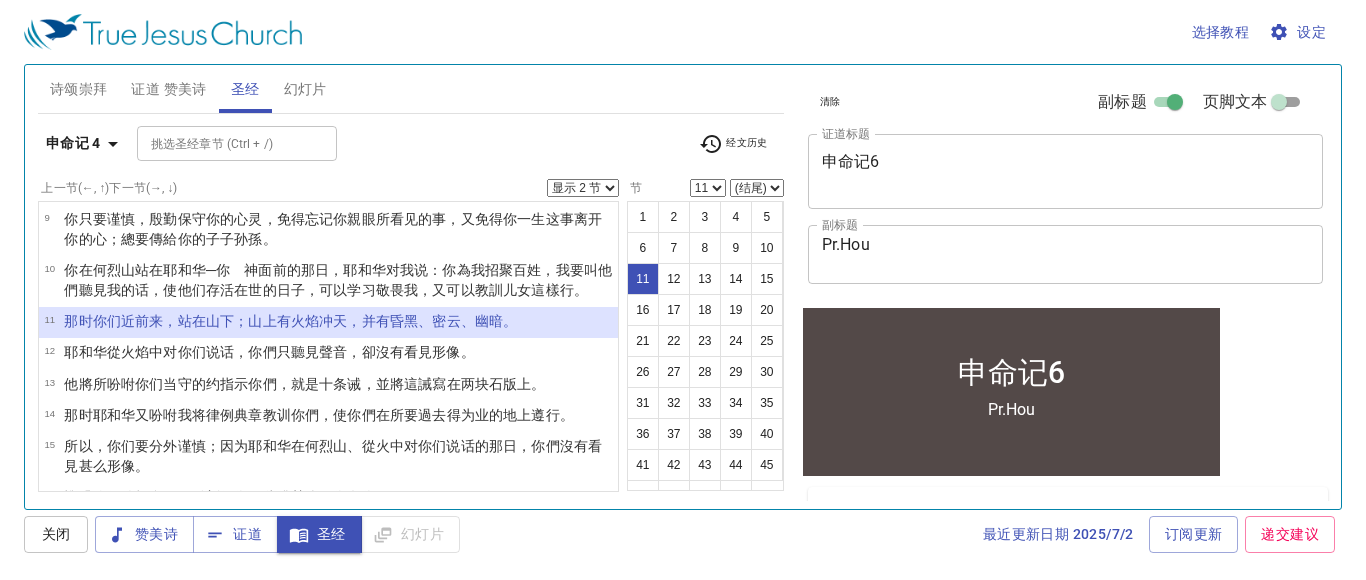 click on "显示 1 节 显示 2 节 显示 3 节 显示 4 节 显示 5 节" at bounding box center (583, 188) 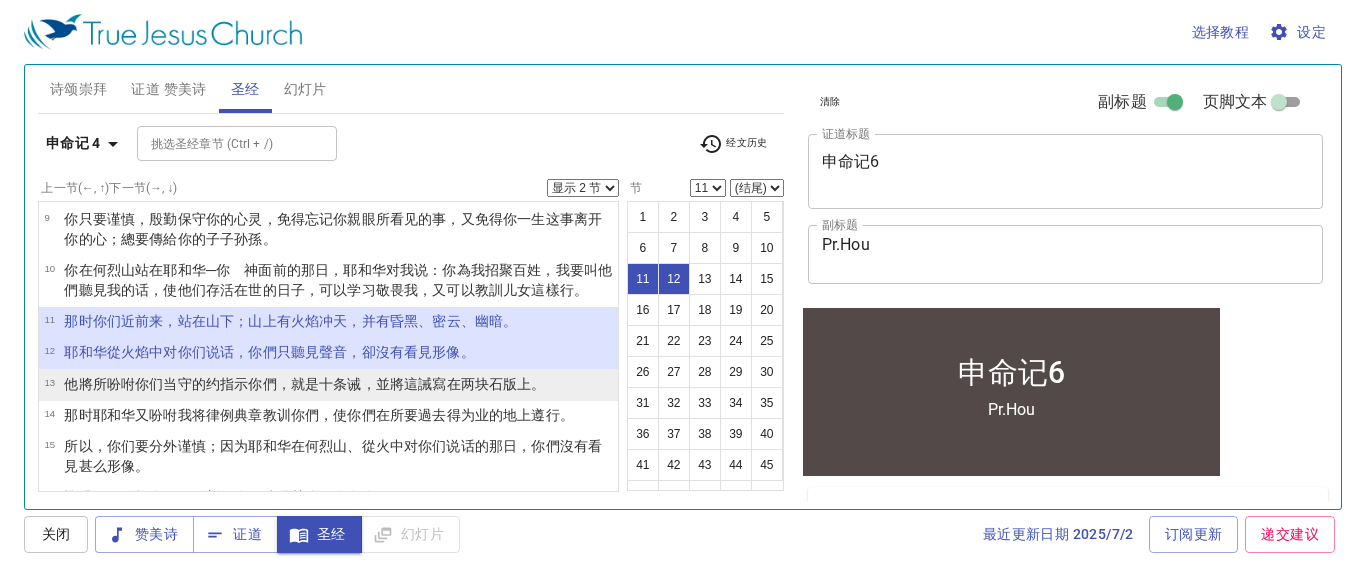 click on "上。" at bounding box center (531, 384) 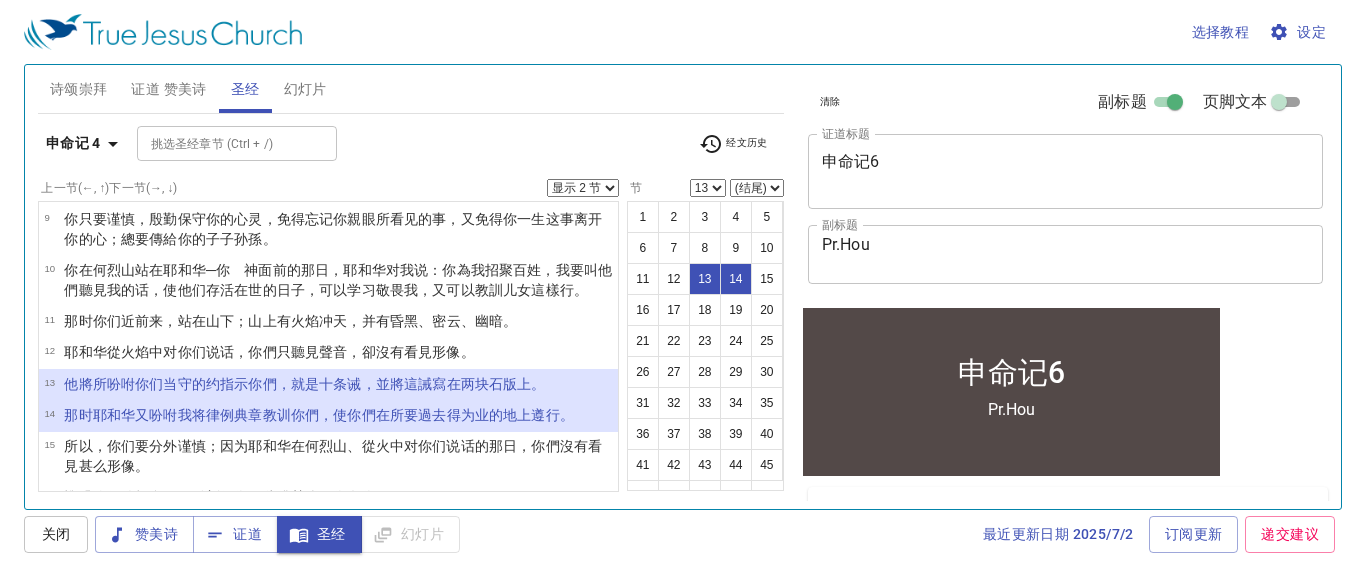 click on "1 以色列人 哪，现在我所教训 你们的律例 典章 ，你们要听从 遵行 ，好叫你们存活 ，得以进入 耶和华 ─你们列祖 之　神 所赐 给你们的地 ，承受为业 。 2 所吩咐 你们的话 ，你们不可加添 ，也不可删减 ，好叫你们遵守 我所吩咐的 ，就是耶和华 ─你们　神 的命令 。 3 耶和华 因巴力毗珥 的事所行的 ，你们亲眼 看见了 。凡随 从 巴力毗珥 的人 ，耶和华 ─你们的　神 都从你们中间 除灭了 。 4 唯有你们专靠 耶和华 ─你们　神 的人，今日 全都存活 。 5 我照着耶和华 ─我　神 所吩咐的 将律例 典章 教训 你们，使你们在所要进去 得为业 的地 上 遵行 。 6 所以你们要谨守 遵行 ；这就是你们在万民 眼前 的智慧 、聪明 。他们听见 这一切律例 ，必说 ：这大 国 的人 真是有智慧 ，有聪明 ！ 7 那一大 国 的人有　神 与他们相近 ，像耶和华 ─我们的　神 8 又那一大" at bounding box center [328, 346] 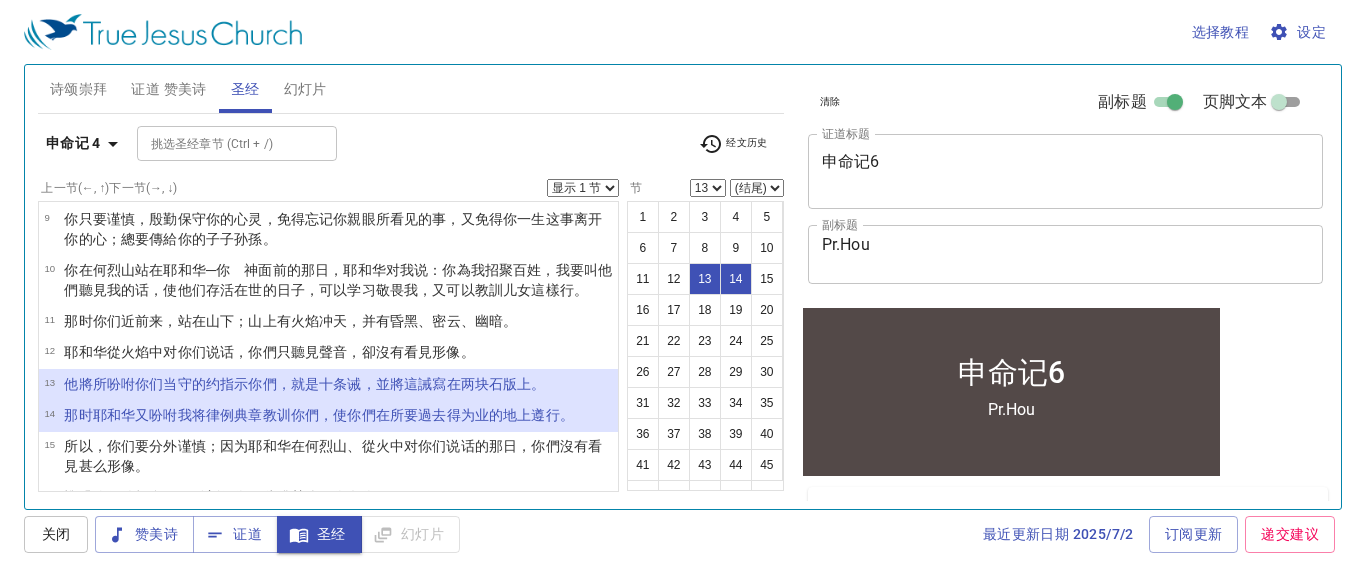 click on "显示 1 节 显示 2 节 显示 3 节 显示 4 节 显示 5 节" at bounding box center (583, 188) 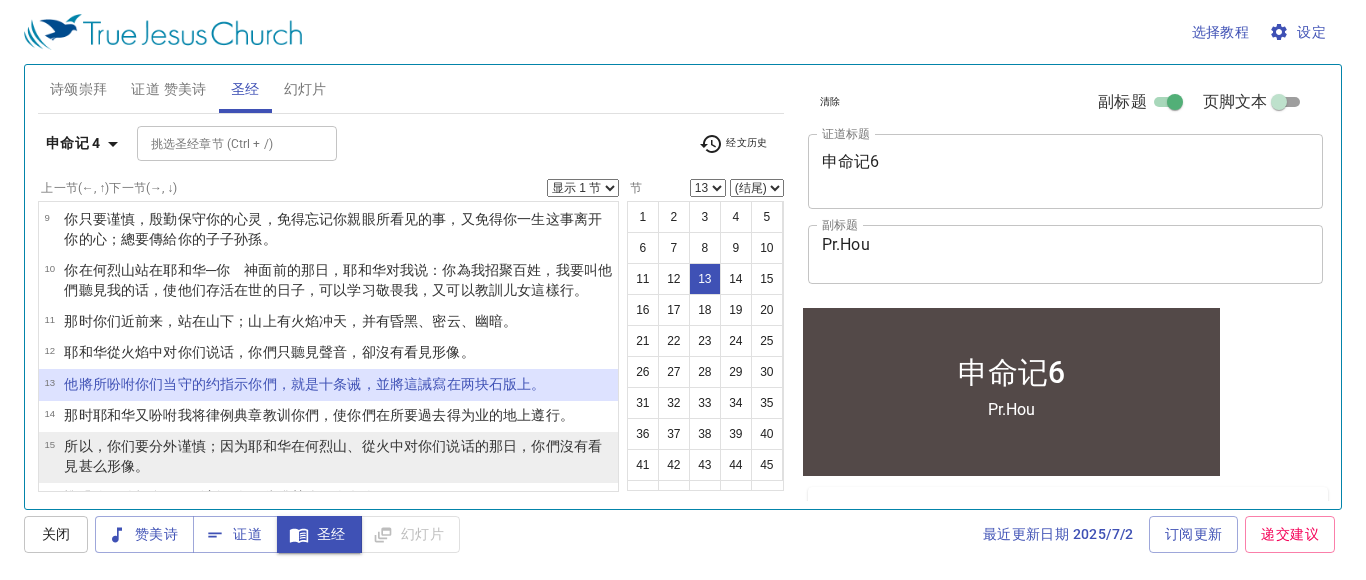 click on "，你们没有看见 甚么形像 。" at bounding box center (333, 456) 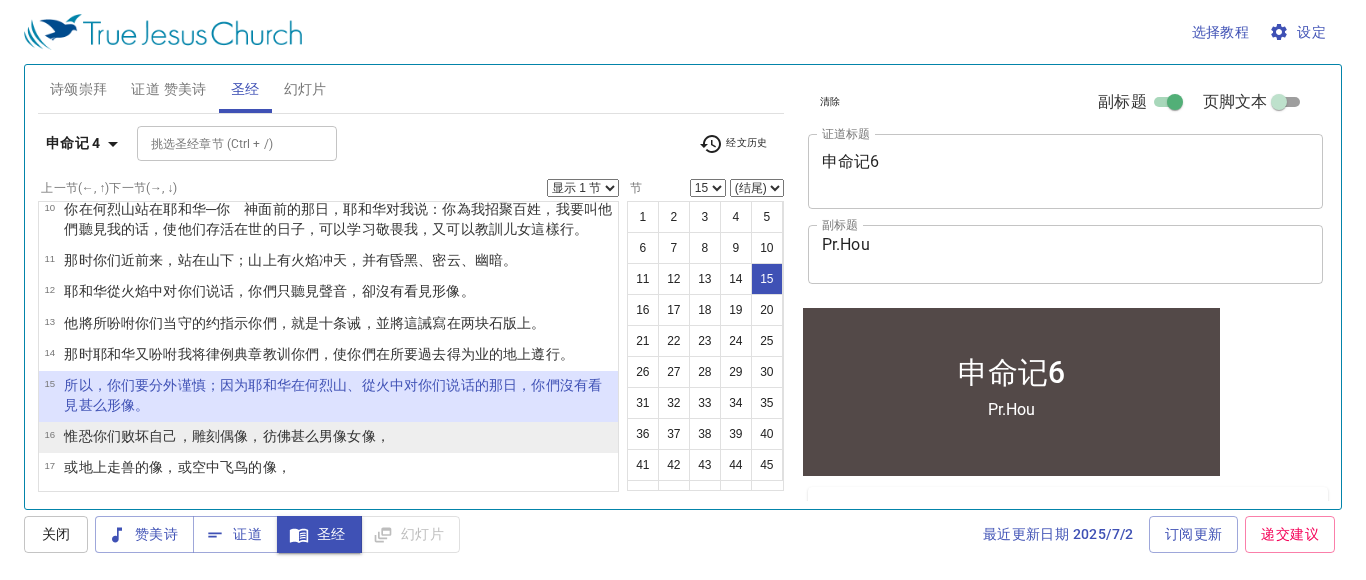 scroll, scrollTop: 437, scrollLeft: 0, axis: vertical 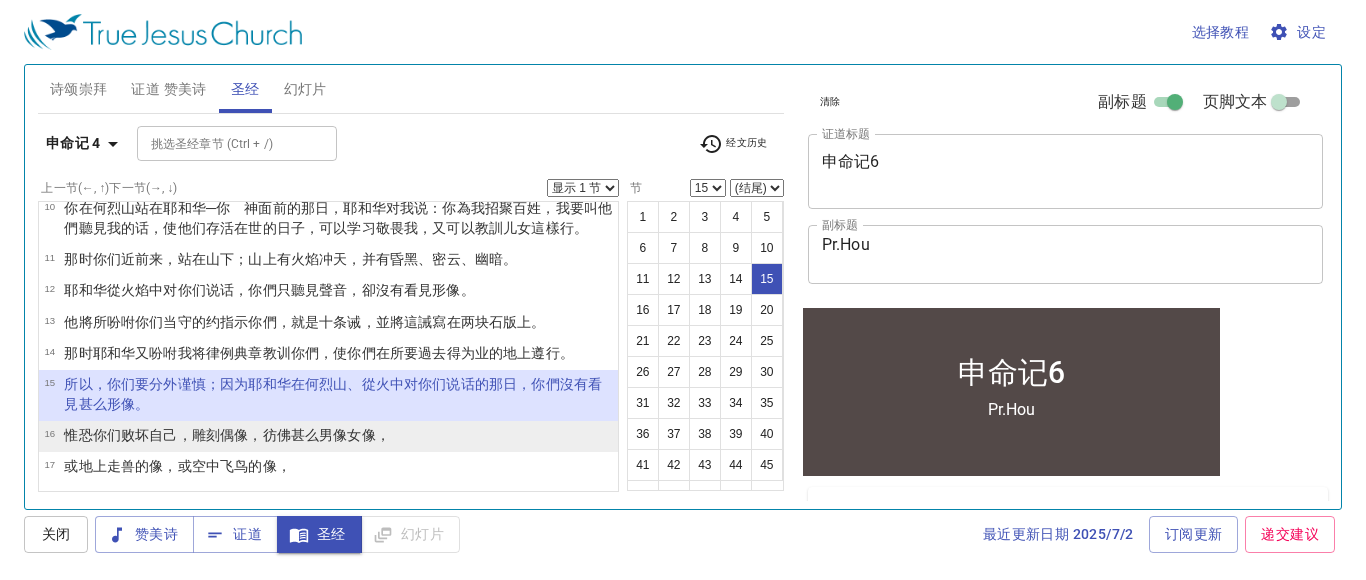 click on "16 惟恐你们败坏 自己，雕刻 偶像 ，彷佛甚么男 像 女 像，" at bounding box center (328, 436) 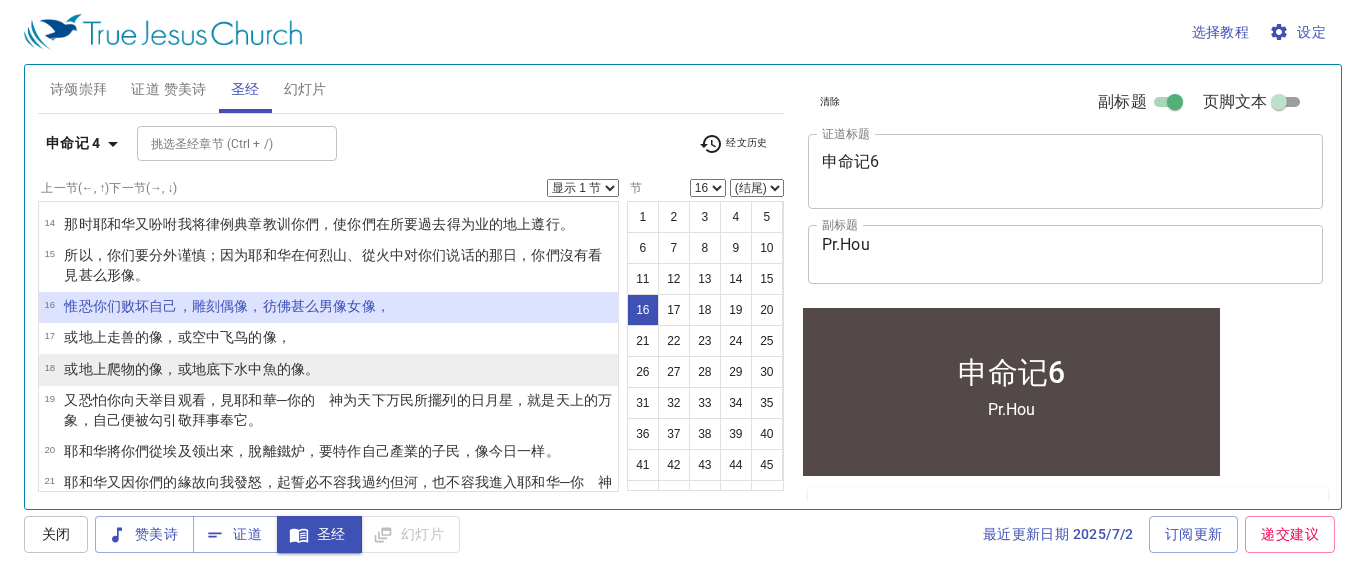 scroll, scrollTop: 567, scrollLeft: 0, axis: vertical 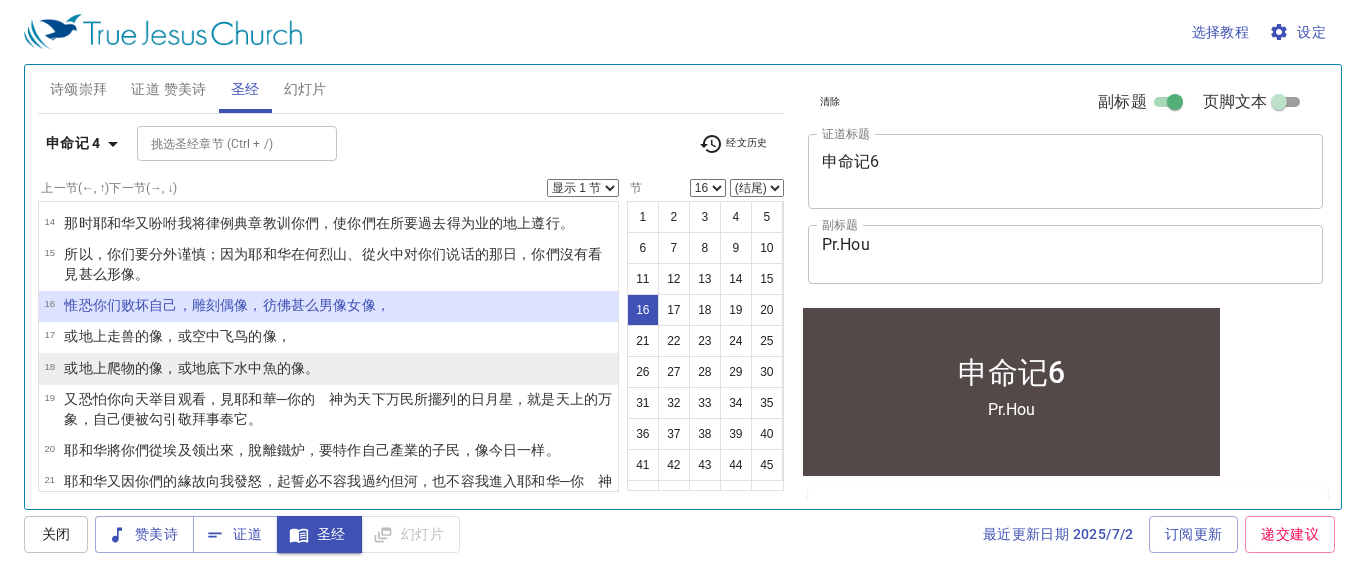 click on "18 或地 上爬 物的像 ，或地 底下 水 中鱼 的像 。" at bounding box center (328, 368) 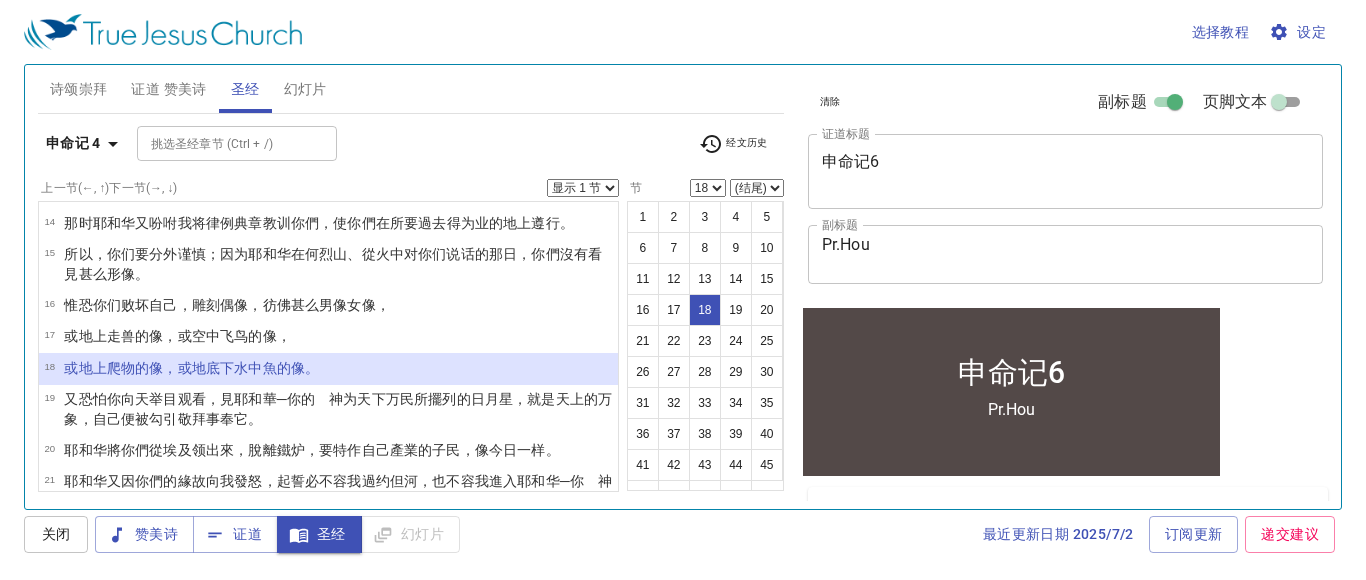 click on "显示 1 节 显示 2 节 显示 3 节 显示 4 节 显示 5 节" at bounding box center [583, 188] 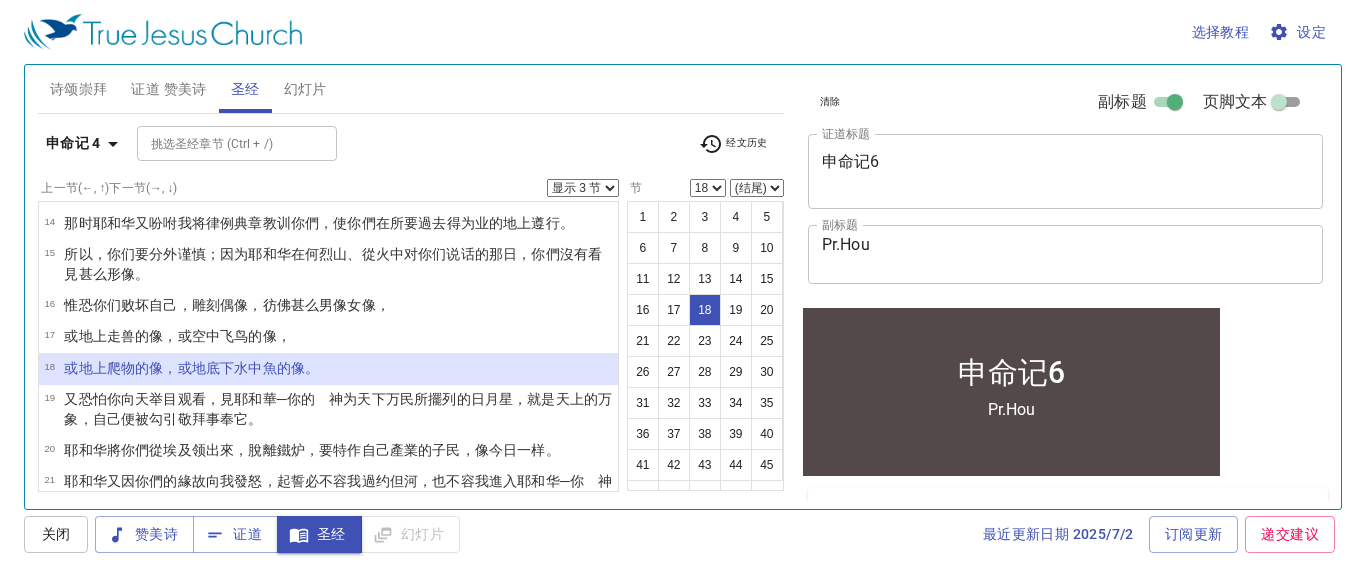click on "显示 1 节 显示 2 节 显示 3 节 显示 4 节 显示 5 节" at bounding box center (583, 188) 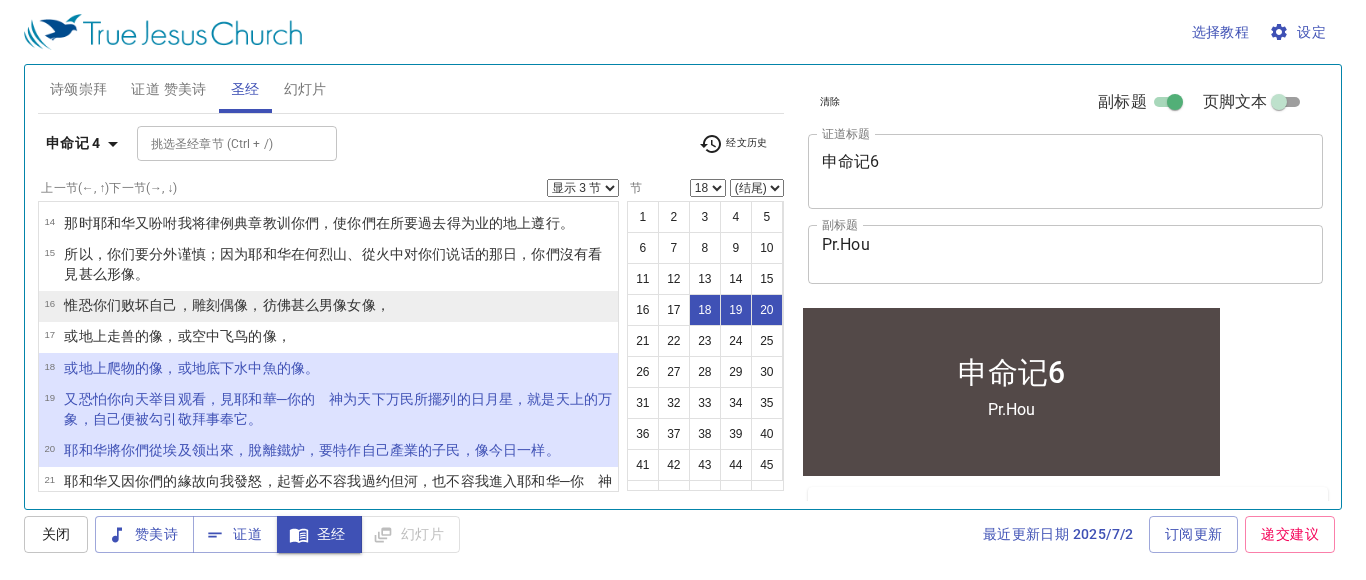click on "，彷佛甚么男 像 女 像，" at bounding box center [319, 305] 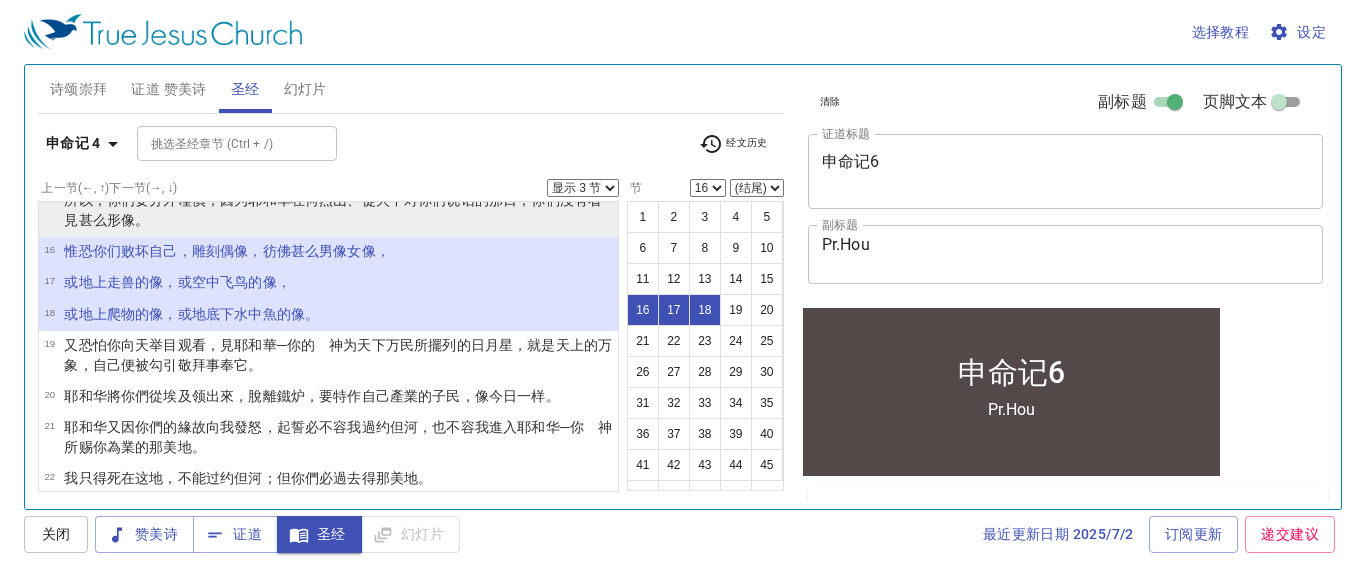 scroll, scrollTop: 627, scrollLeft: 0, axis: vertical 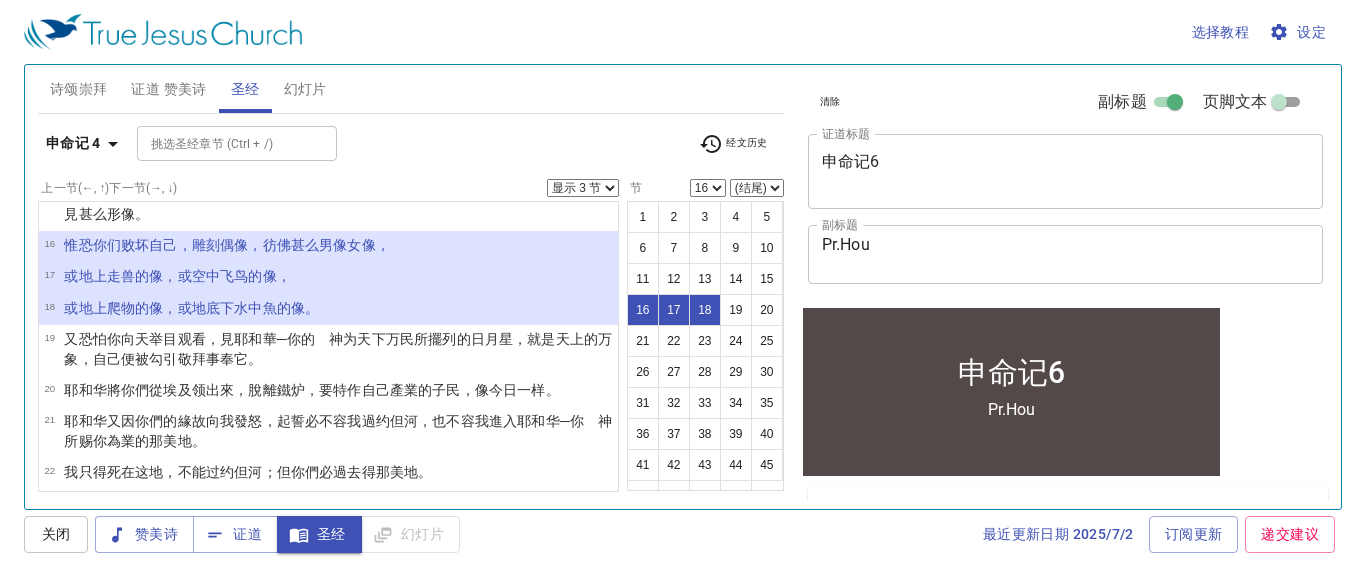 click on "显示 1 节 显示 2 节 显示 3 节 显示 4 节 显示 5 节" at bounding box center (583, 188) 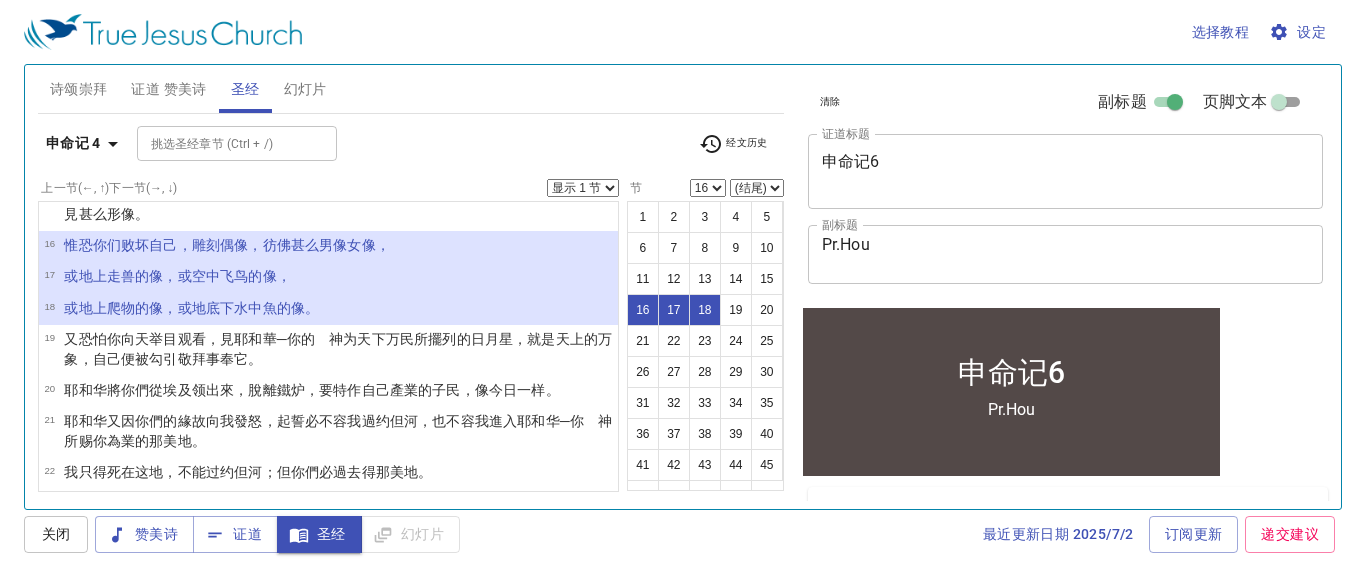 click on "显示 1 节 显示 2 节 显示 3 节 显示 4 节 显示 5 节" at bounding box center (583, 188) 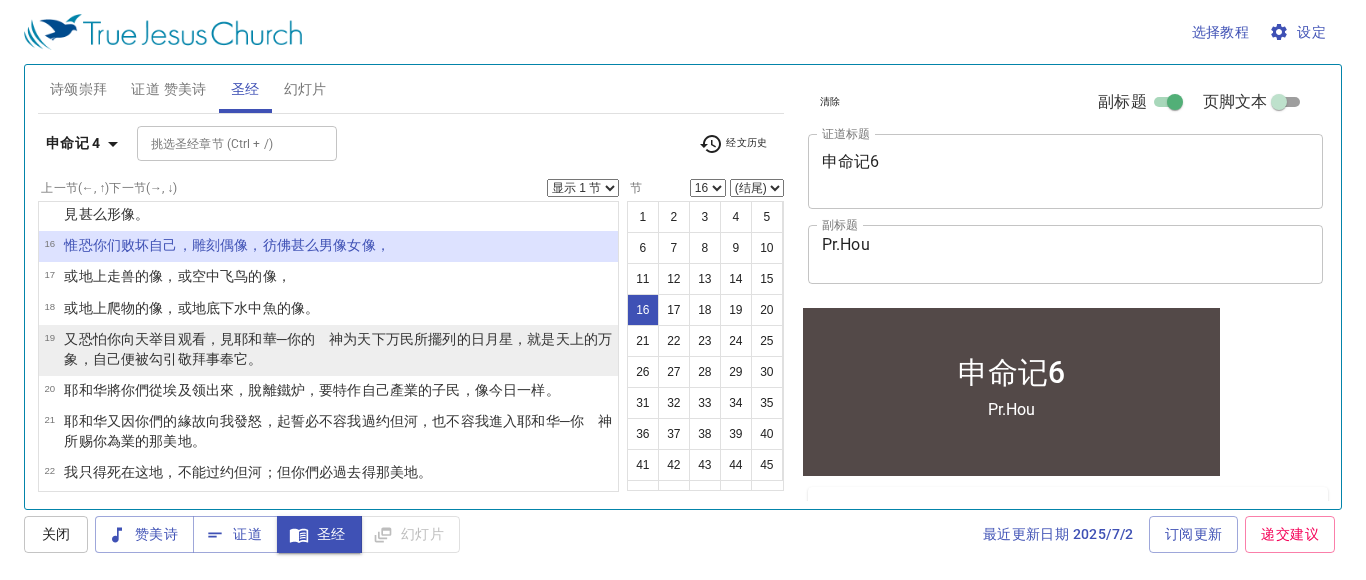 click on "又恐怕你向天 举 目 观看 ，见耶和华 ─你的　神 为天下 万民 所摆列 的日 月 星 ，就是天上 的万象 ，自己便被勾引 敬拜 事奉 它。" at bounding box center [338, 349] 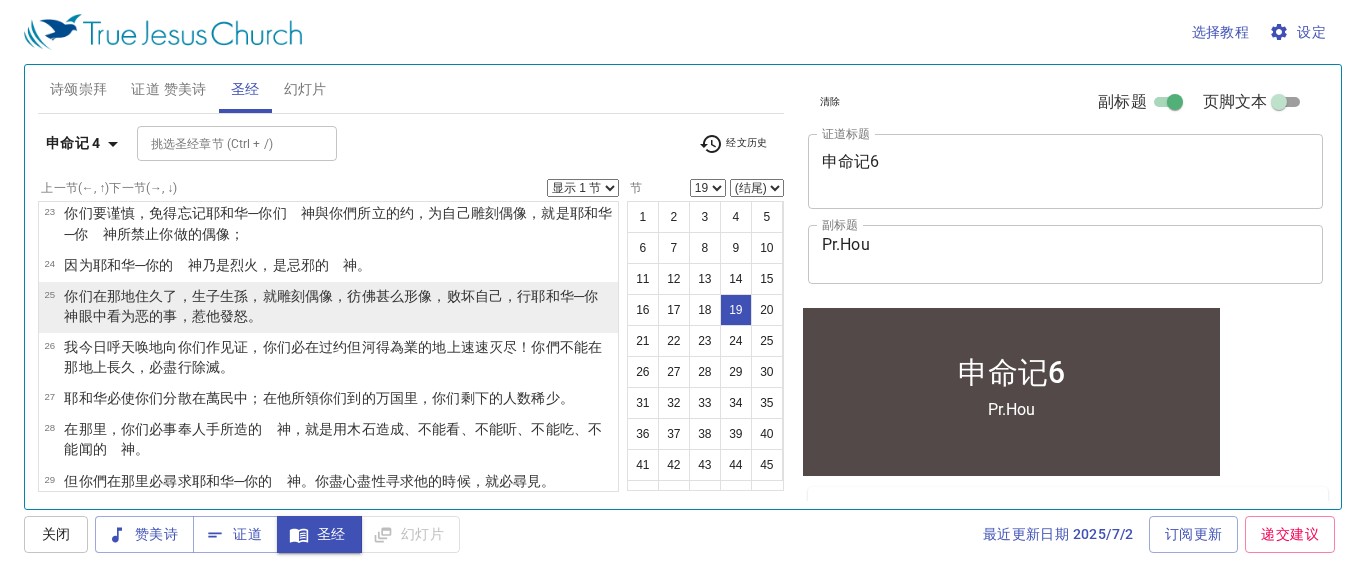 scroll, scrollTop: 896, scrollLeft: 0, axis: vertical 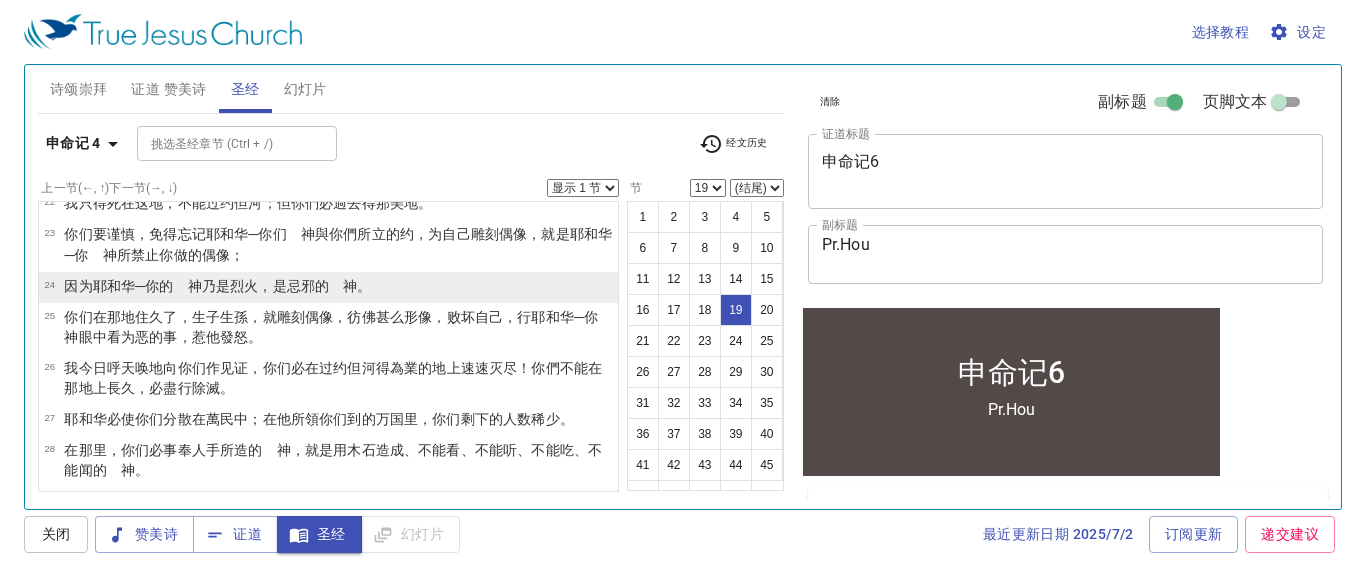 click on "24 因为耶和华 ─你的　神 乃是烈 火 ，是忌邪 的　神 。" at bounding box center (328, 287) 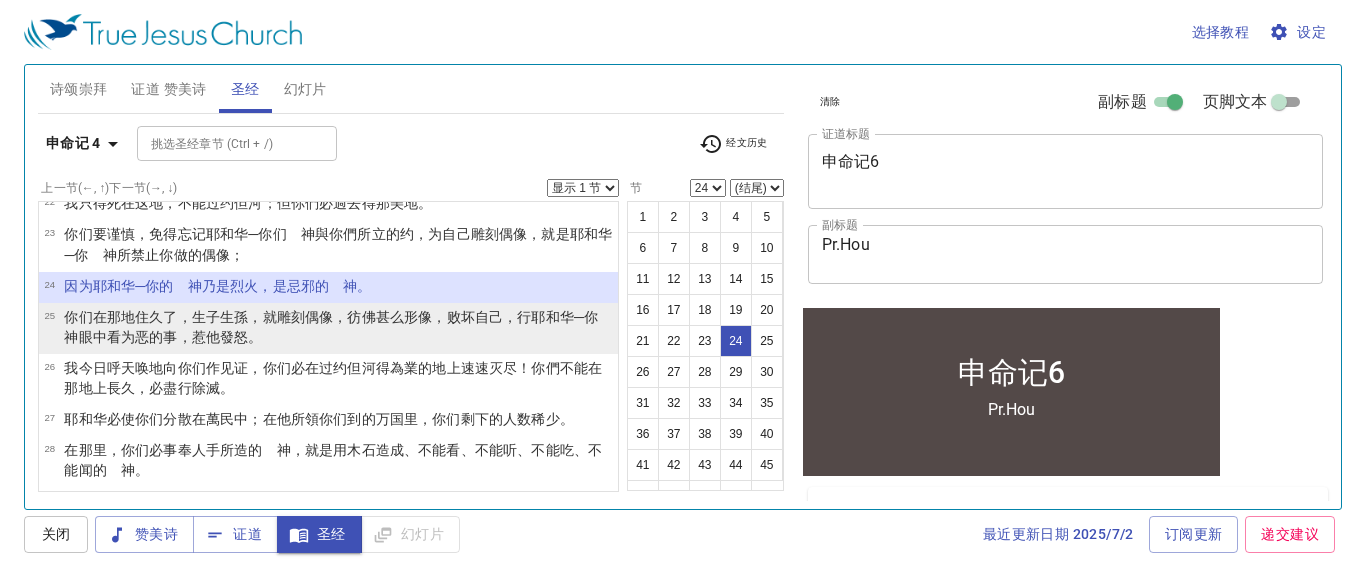 click on "你们在那地 住久 了，生 子 生孙 ，就雕刻 偶像 ，彷佛甚么形像 ，败坏 自己，行 耶和华 ─你　神 眼 中看为恶 的事，惹他发怒 。" at bounding box center [338, 327] 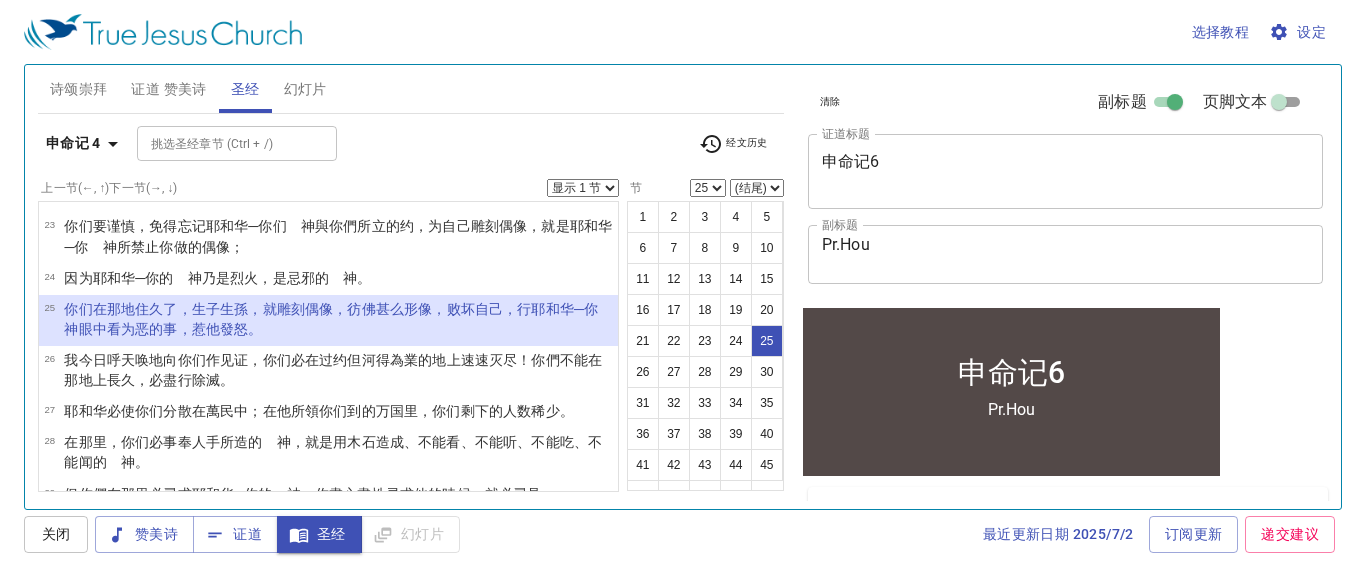 scroll, scrollTop: 906, scrollLeft: 0, axis: vertical 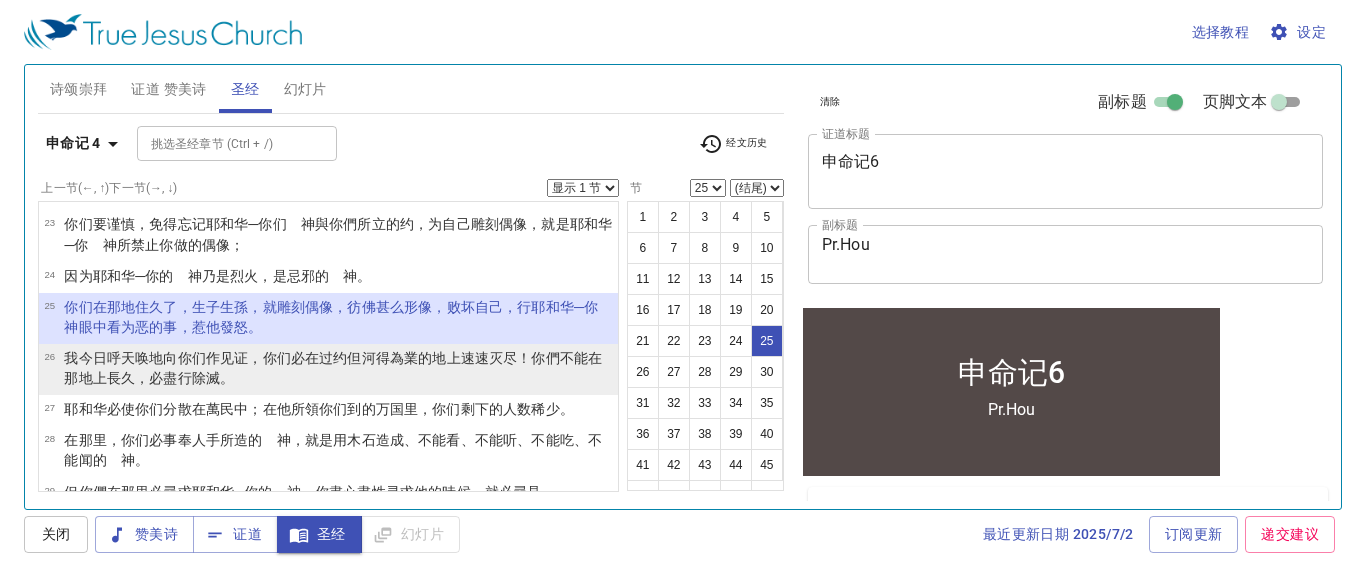 click on "约但河 得 为业的地 上速速 灭尽 ！你们不能在那地上长久 ，必尽行除灭 。" at bounding box center (333, 368) 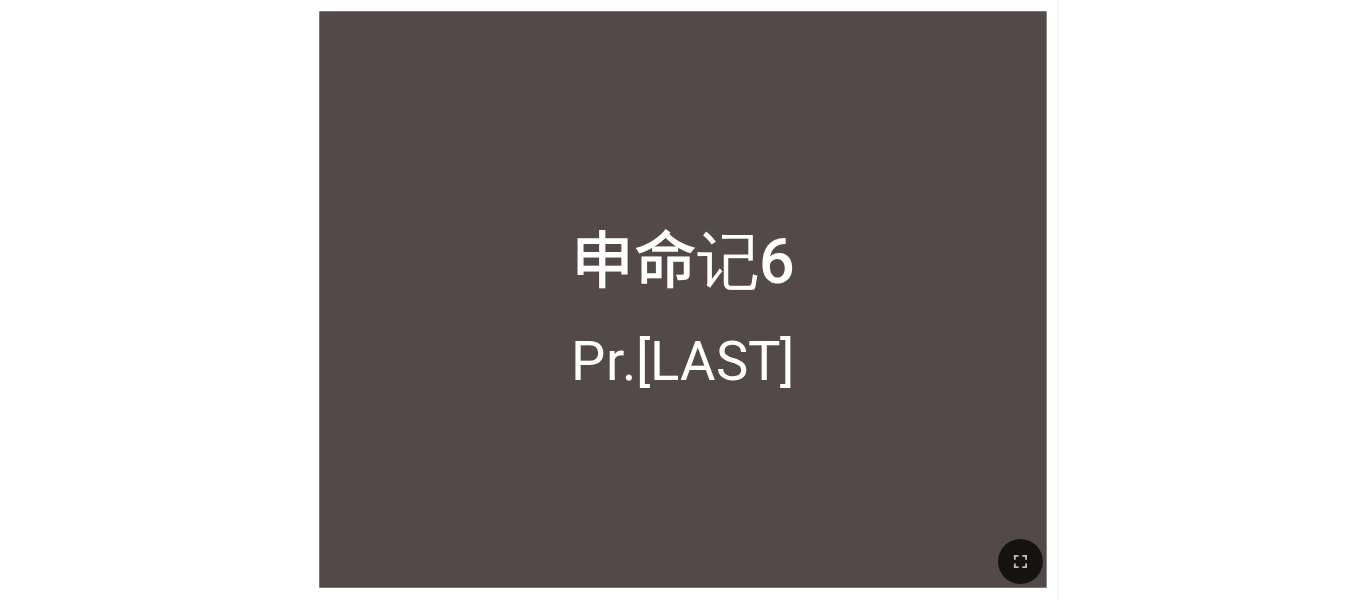 scroll, scrollTop: 0, scrollLeft: 0, axis: both 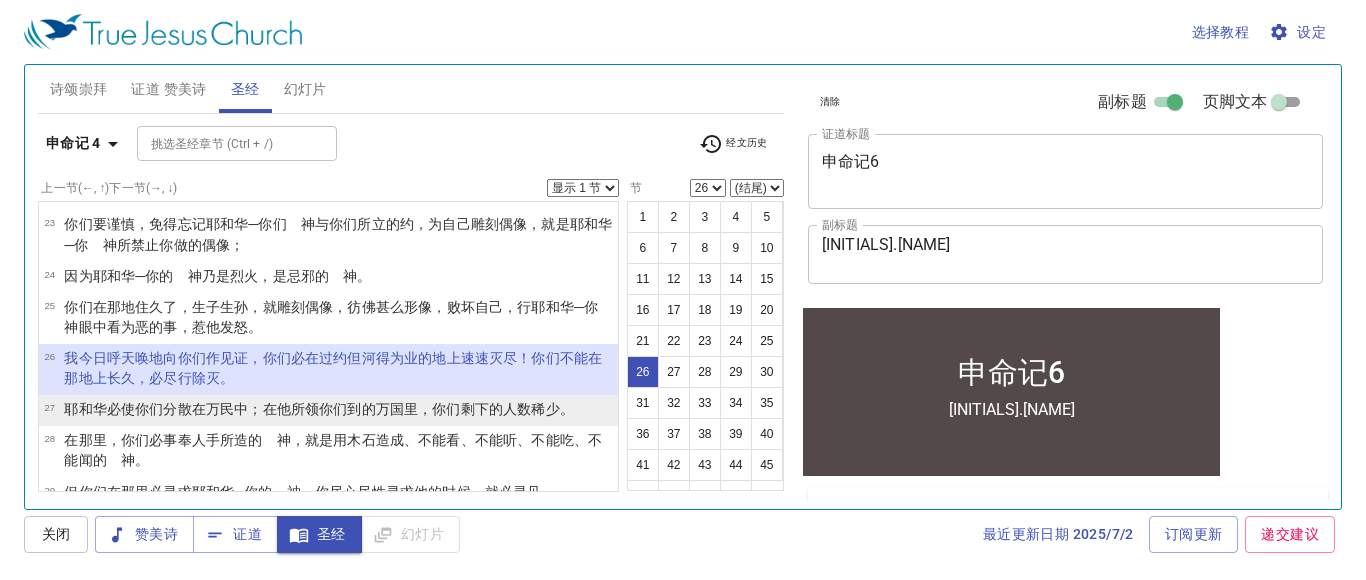 click on "耶和华 必使你们分散 在万民 中；在他 所领 你们到的万国里，你们剩下 的人 数 稀少 。" at bounding box center [318, 409] 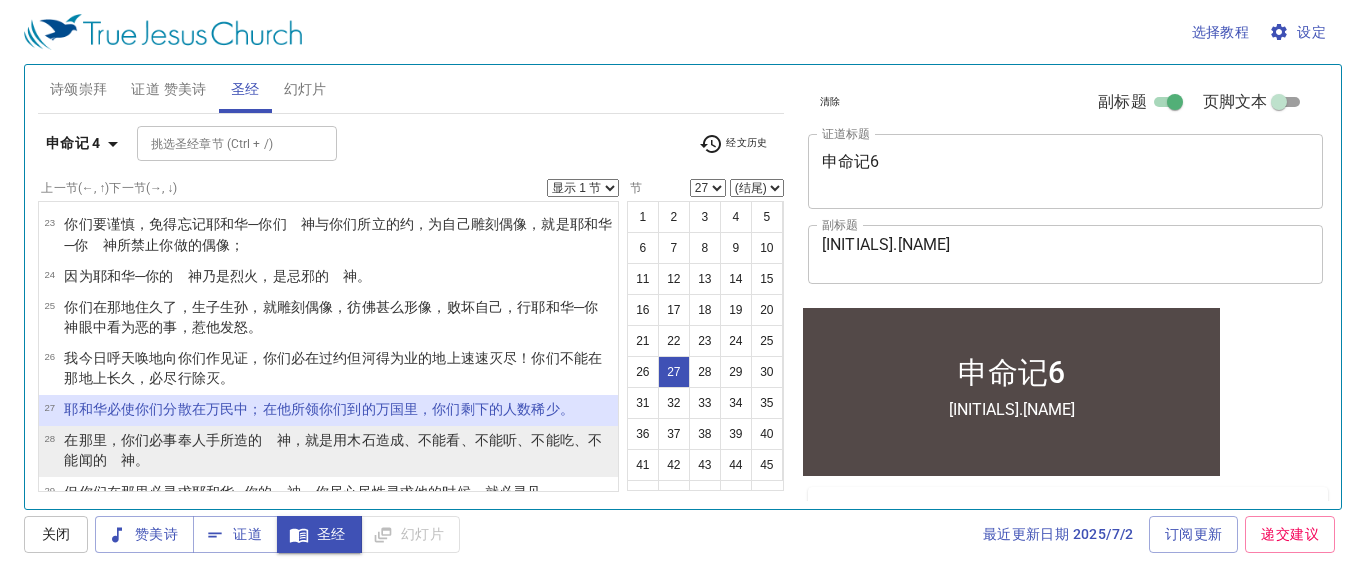 click on "在那里，你们必事奉 人手所造的　神 ，就是用木 石 造成 、不能看 、不能听 、不能吃 、不能闻 的　神 。" at bounding box center (338, 450) 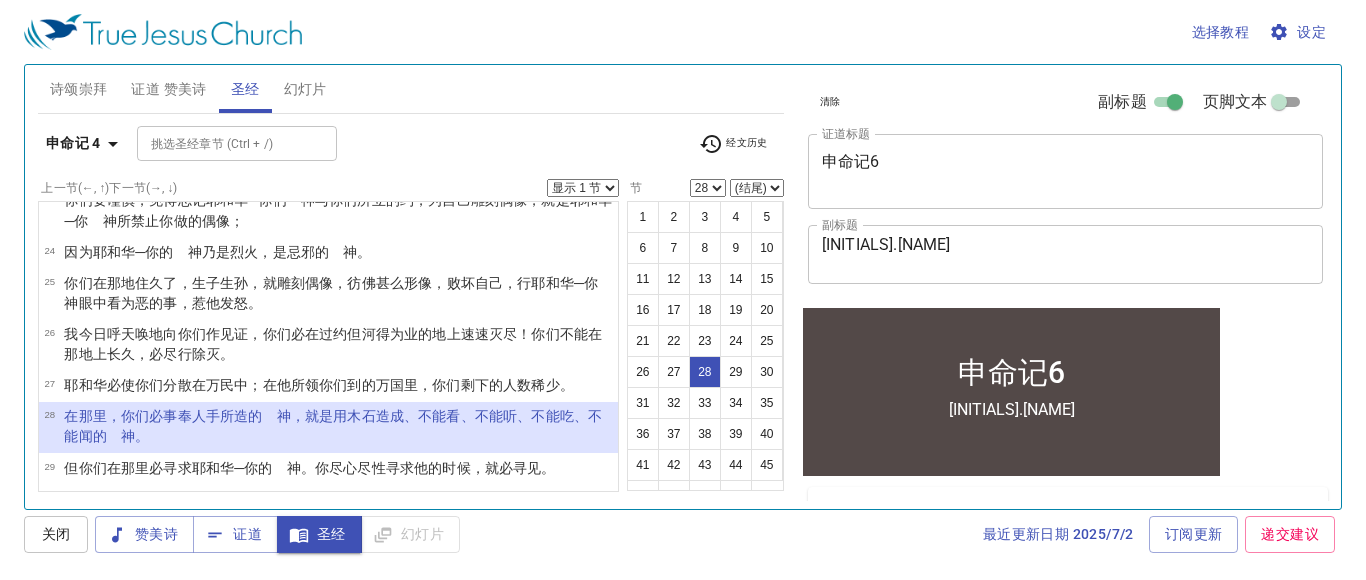 scroll, scrollTop: 937, scrollLeft: 0, axis: vertical 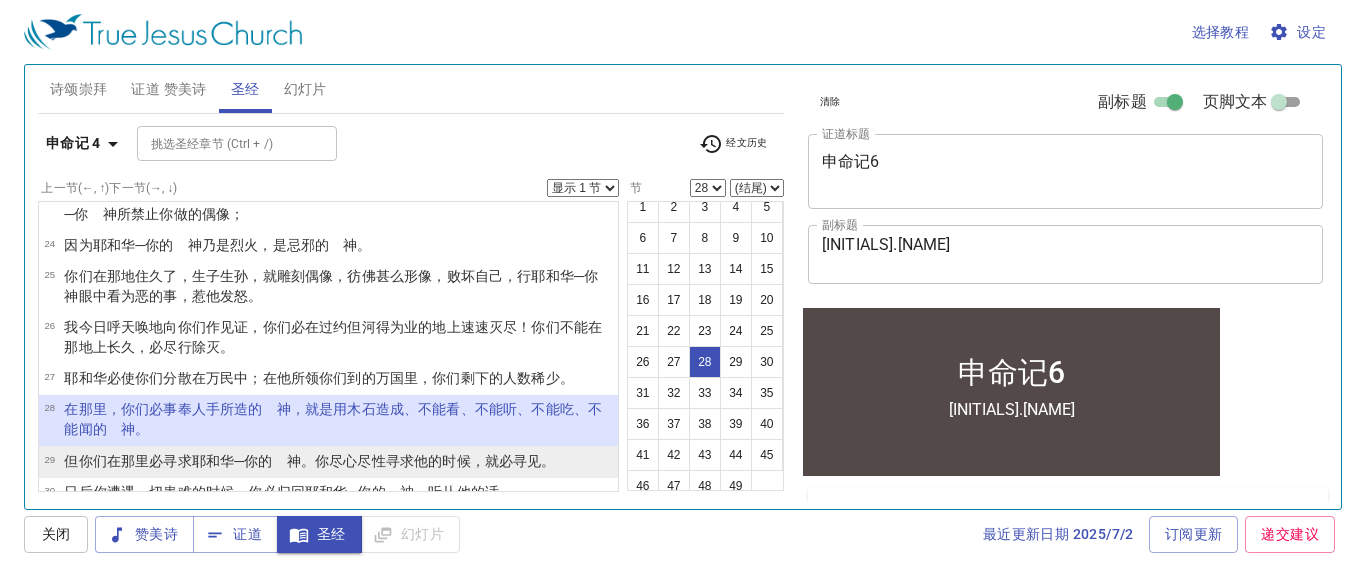 click on "他的时候，就必寻见 。" at bounding box center (485, 461) 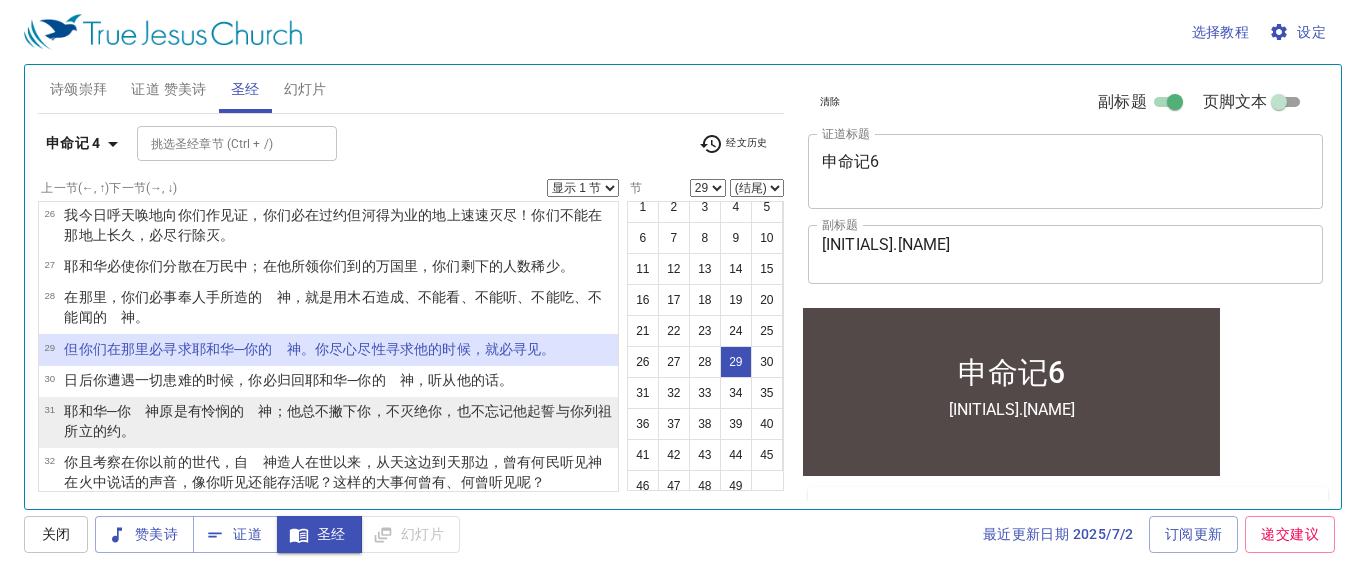 scroll, scrollTop: 1080, scrollLeft: 0, axis: vertical 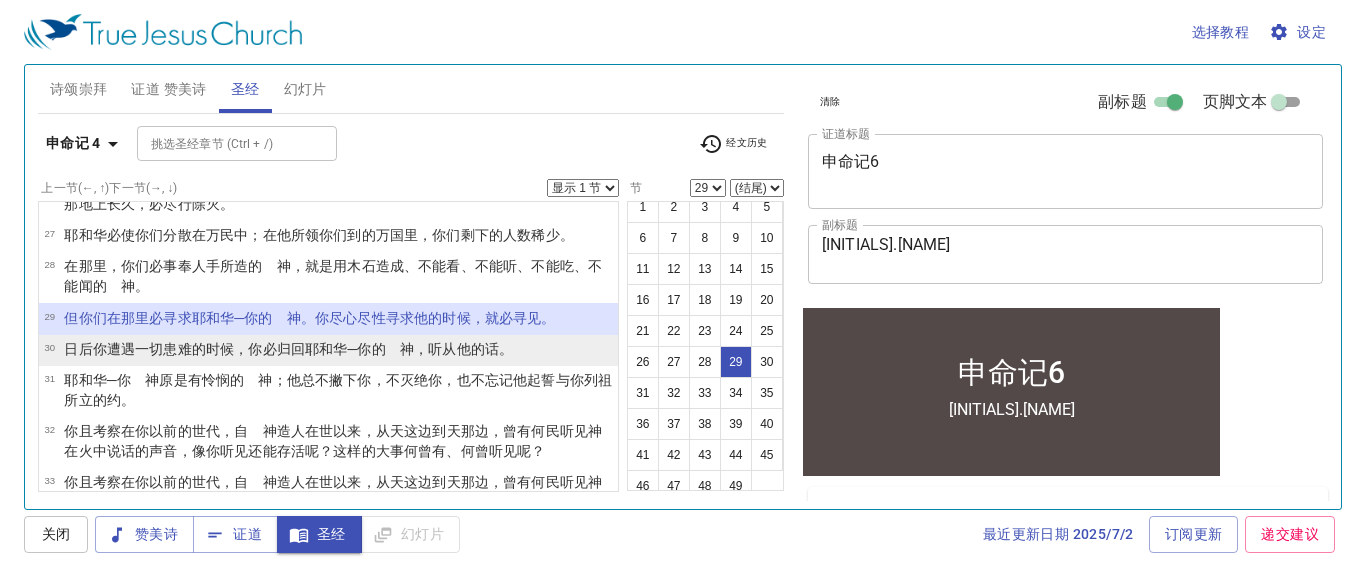 click on "日 后 你遭遇 一切患难 的时候，你必归回 耶和华 ─你的　神 ，听从 他的话 。" at bounding box center [288, 350] 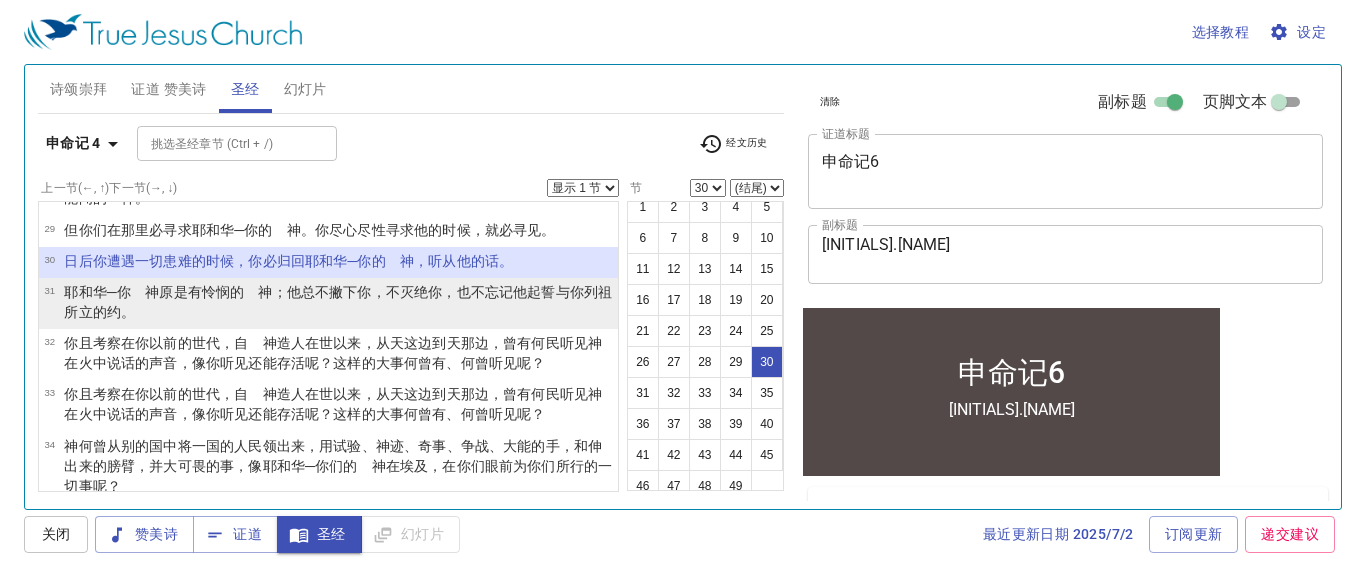 scroll, scrollTop: 1178, scrollLeft: 0, axis: vertical 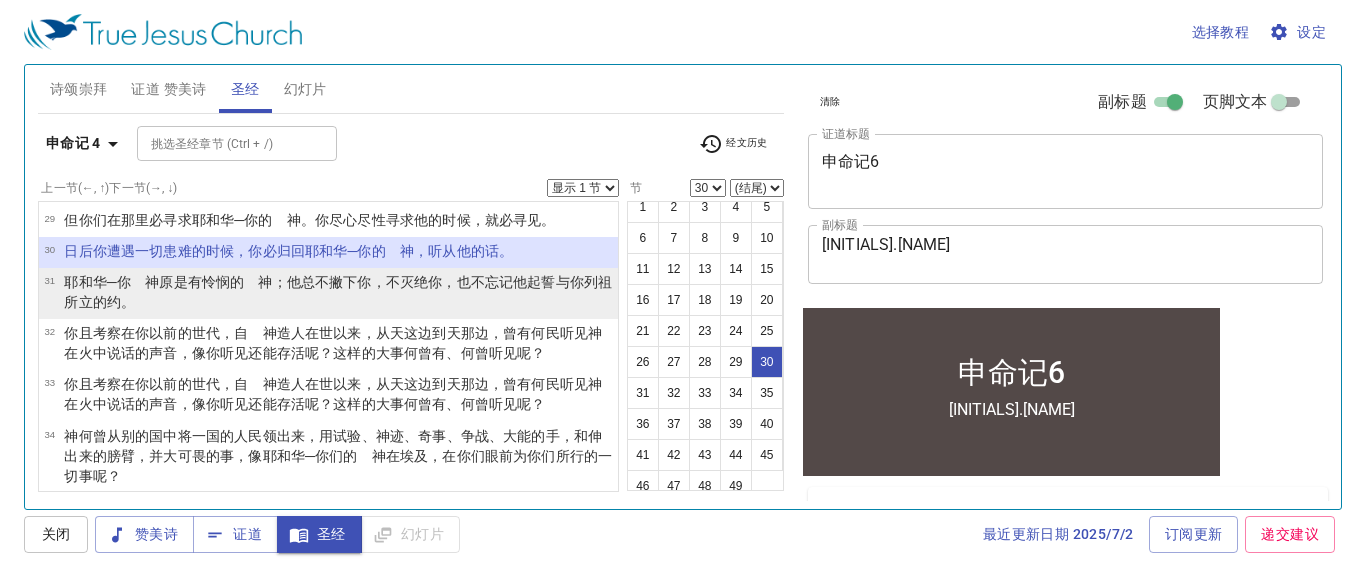 click on "耶和华 ─你　神 原是有怜悯 的　神 ；他总不撇下 你，不灭绝 你，也不忘记 他起誓 与你列祖 所立的约 。" at bounding box center [338, 292] 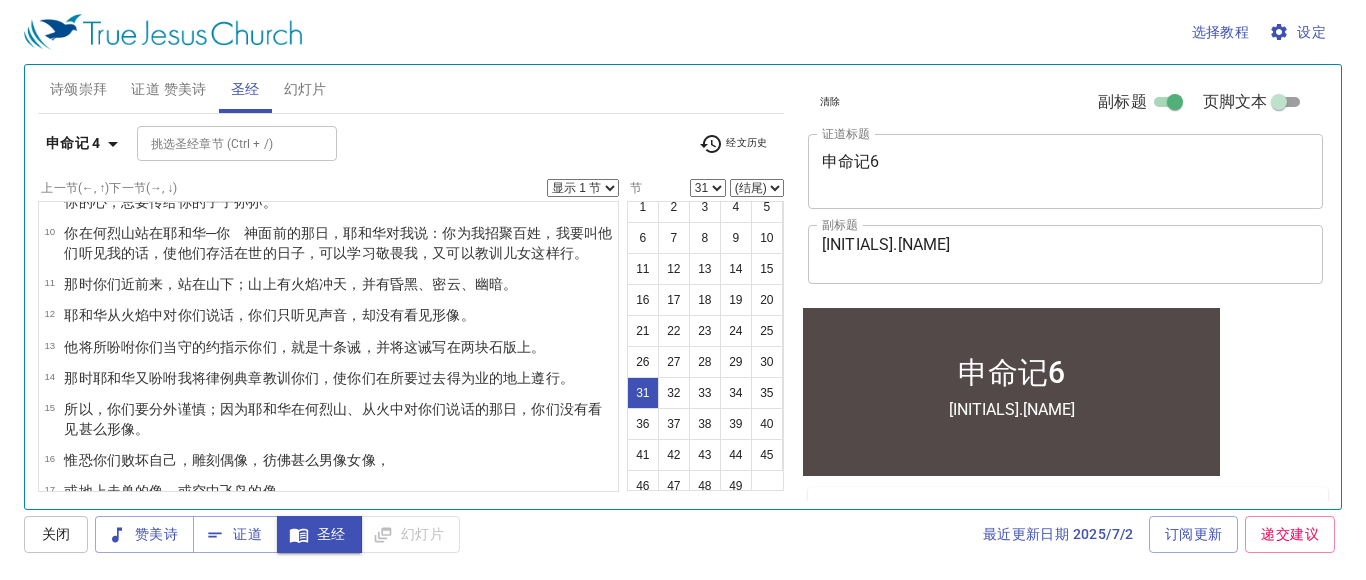 scroll, scrollTop: 399, scrollLeft: 0, axis: vertical 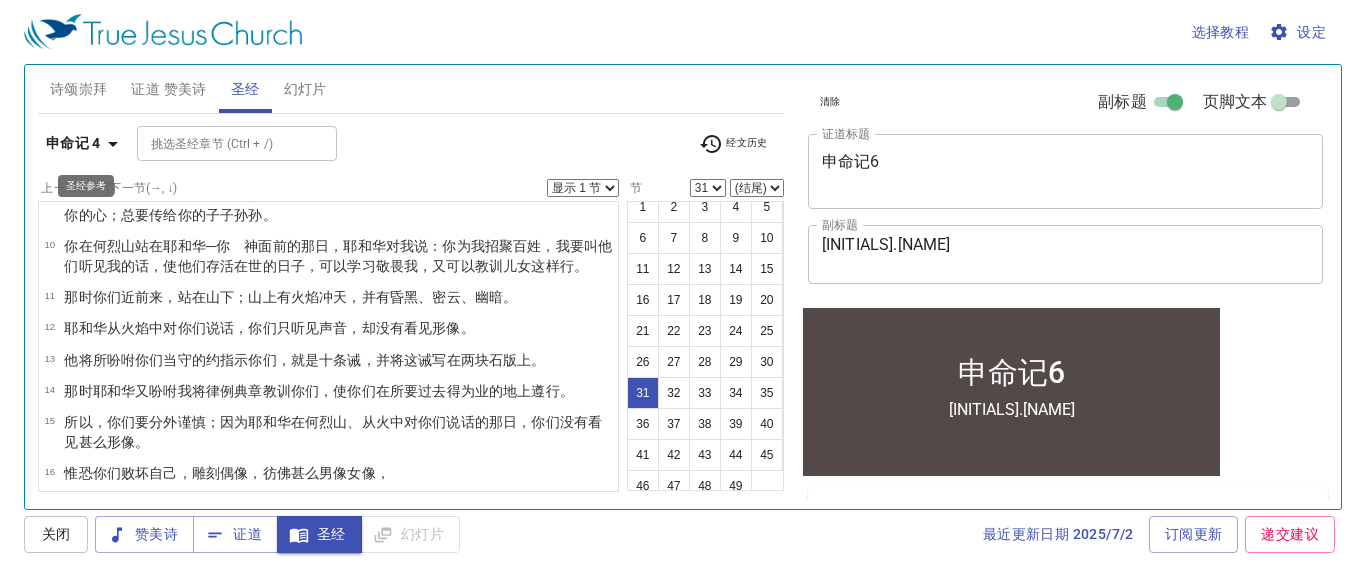 click 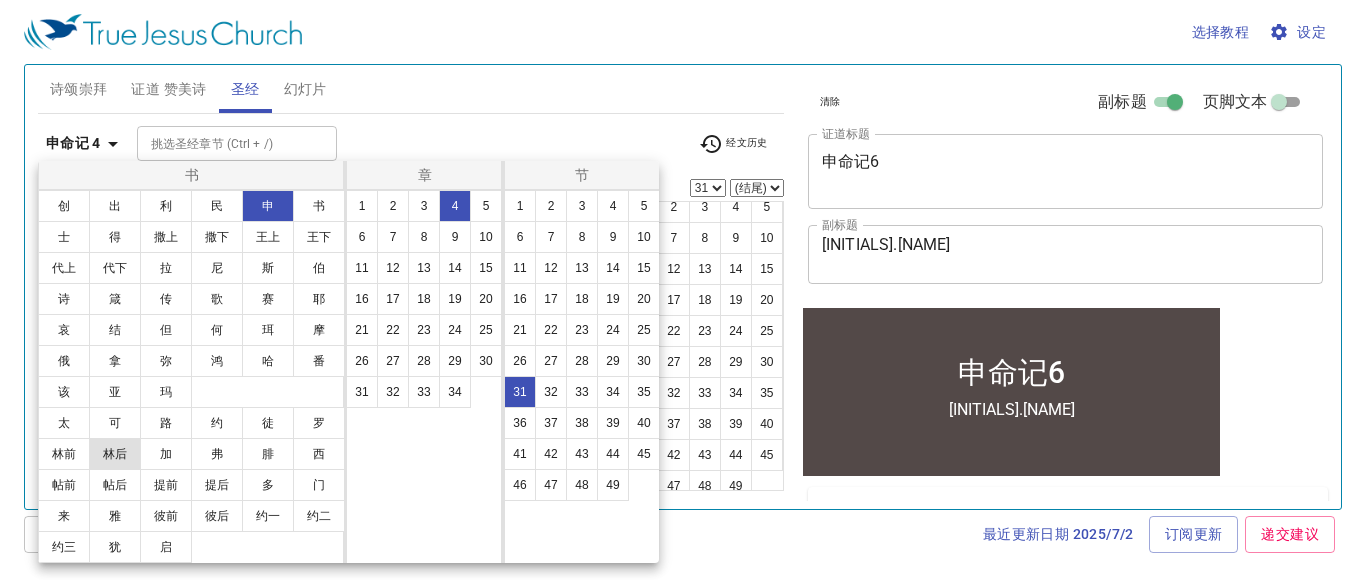 click on "林后" at bounding box center (115, 454) 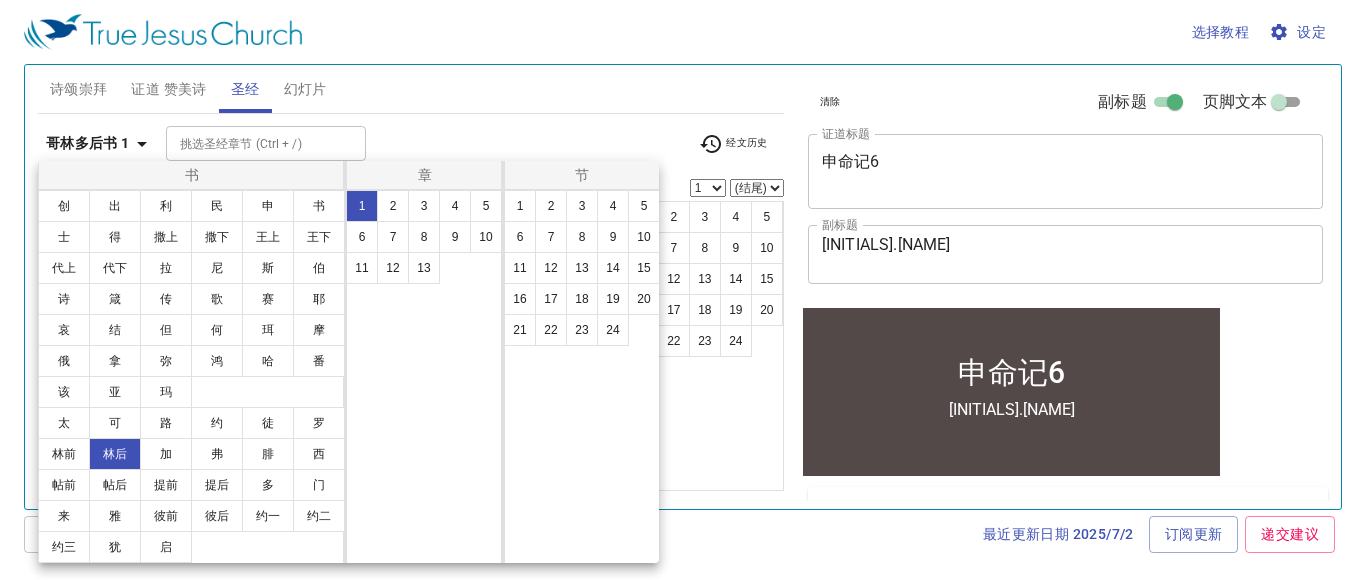 scroll, scrollTop: 0, scrollLeft: 0, axis: both 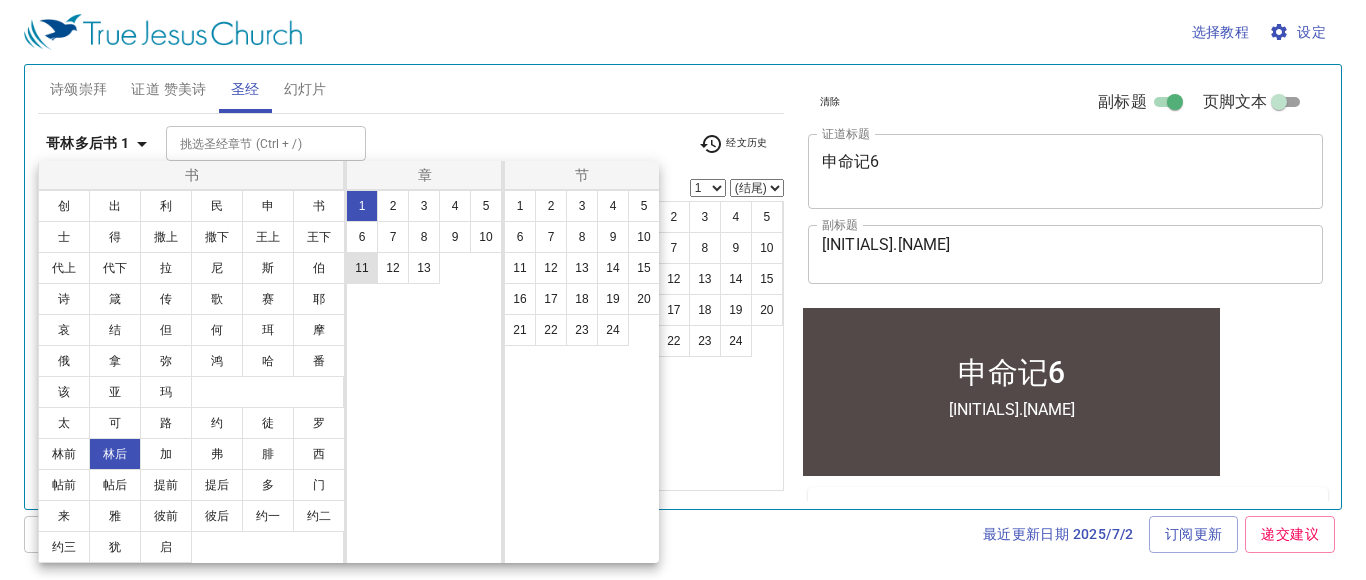 click on "11" at bounding box center [362, 268] 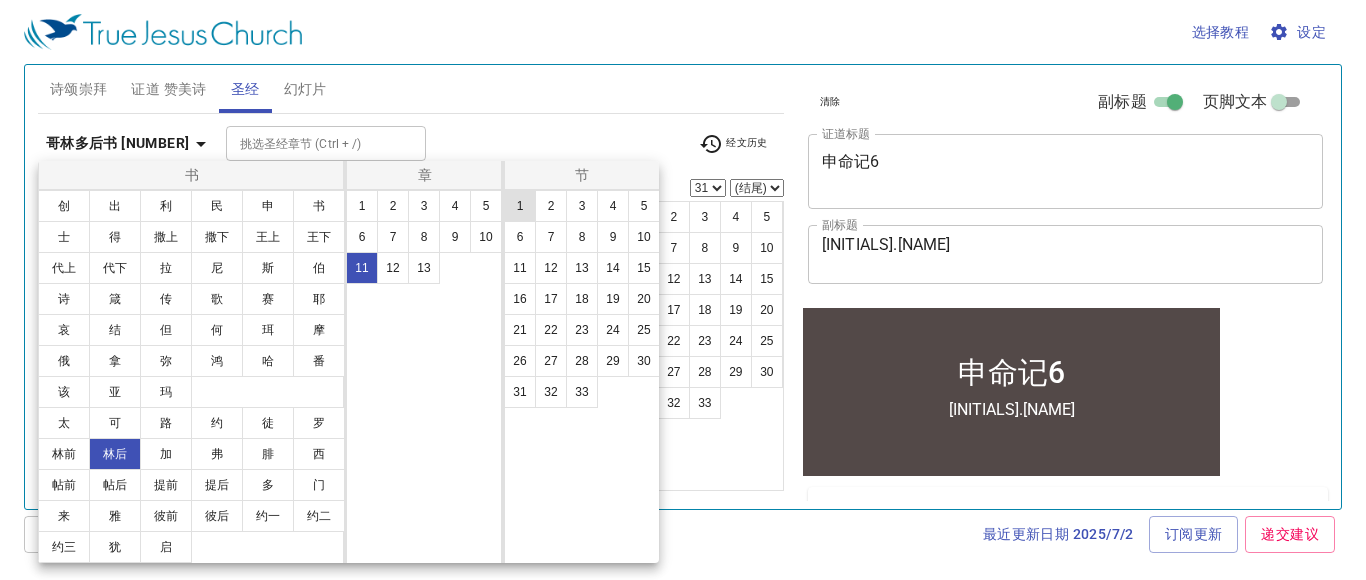 click on "1" at bounding box center (520, 206) 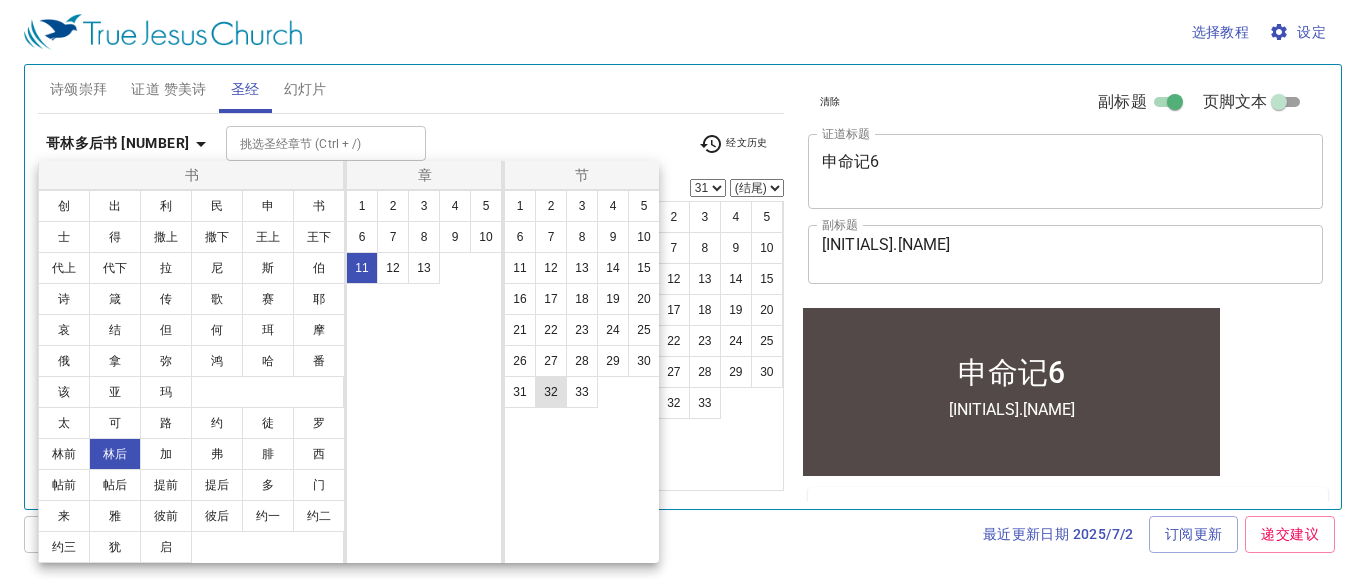 select on "1" 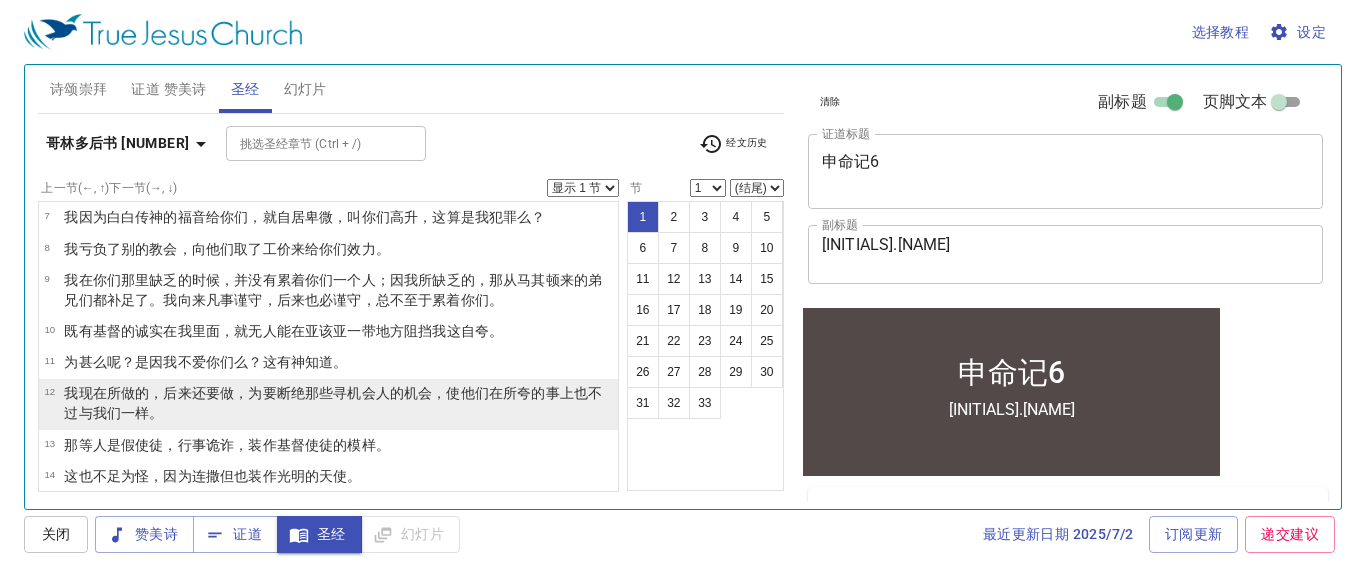 scroll, scrollTop: 261, scrollLeft: 0, axis: vertical 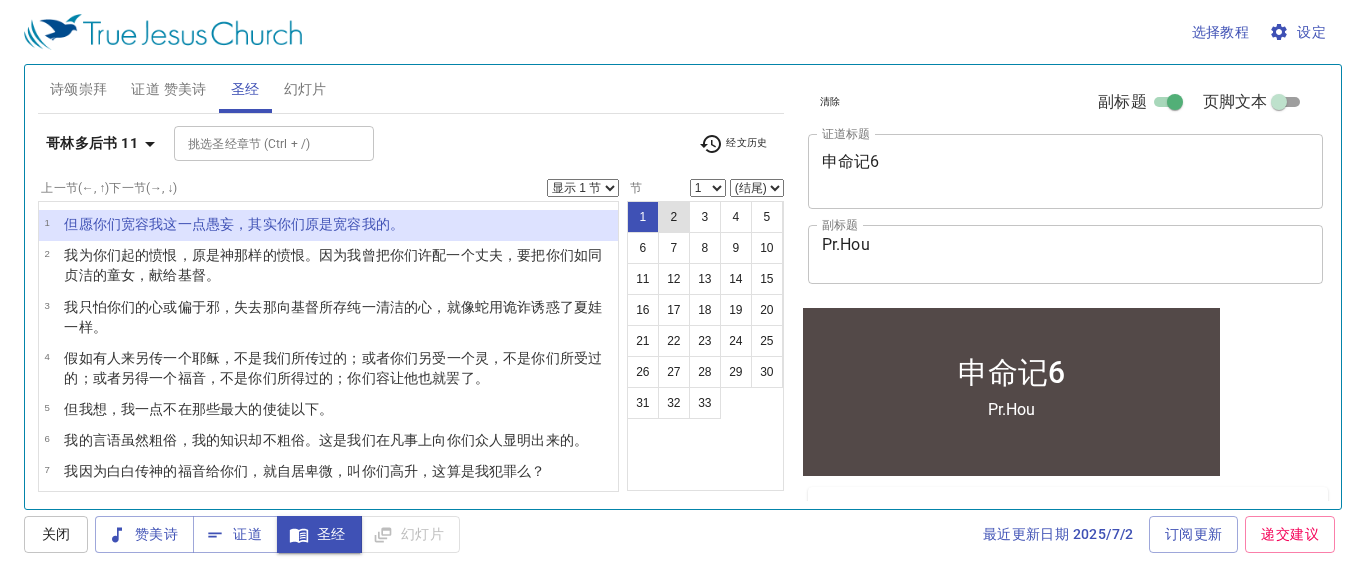 click on "2" at bounding box center (674, 217) 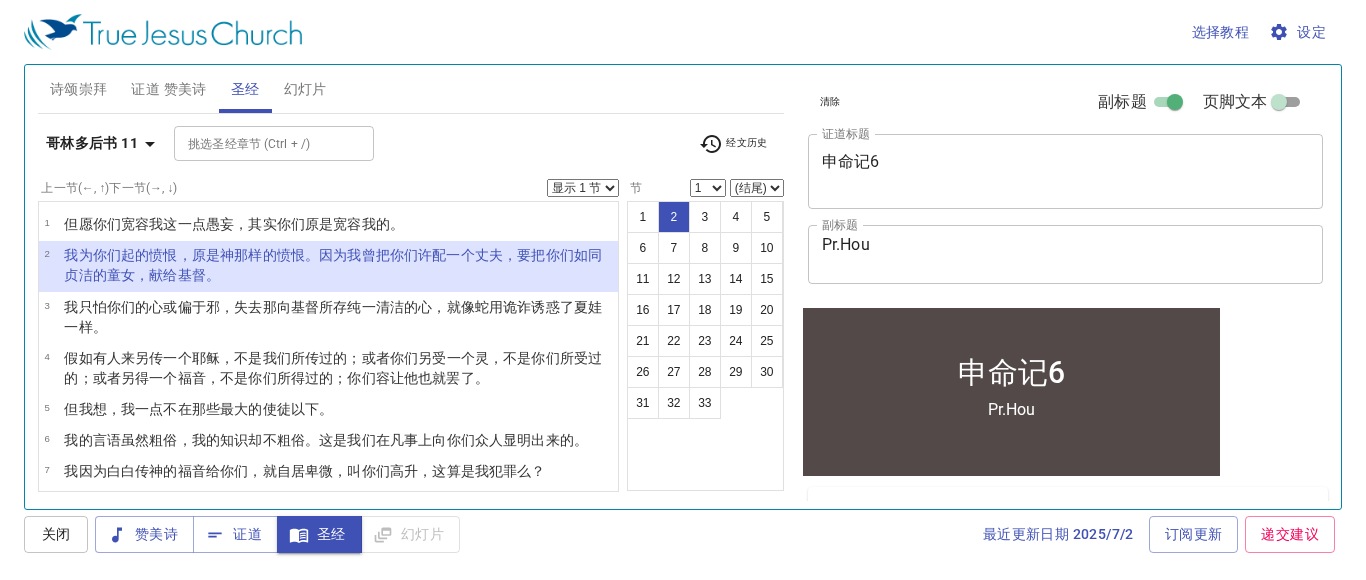 select on "2" 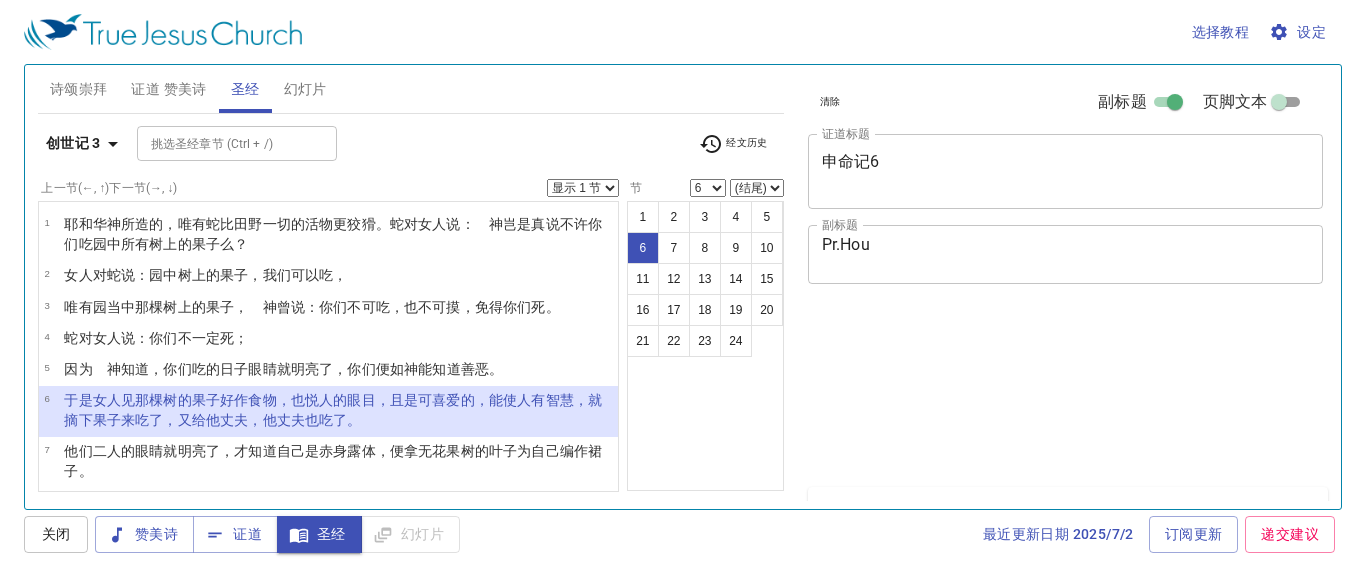 select on "6" 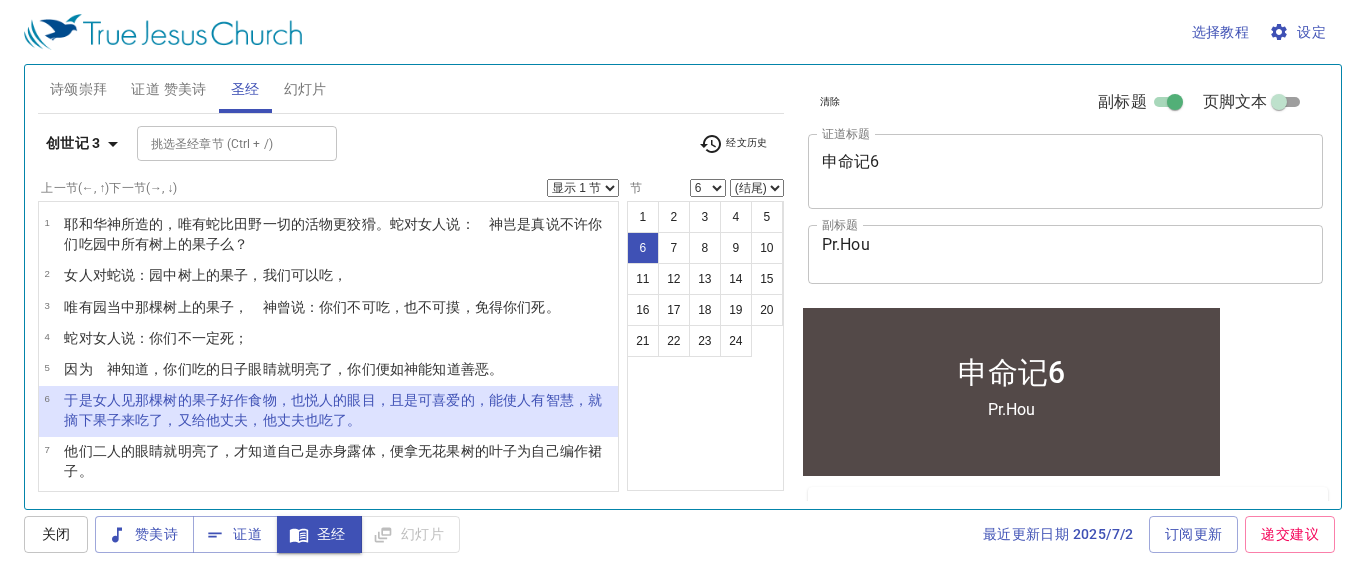 scroll, scrollTop: 1, scrollLeft: 0, axis: vertical 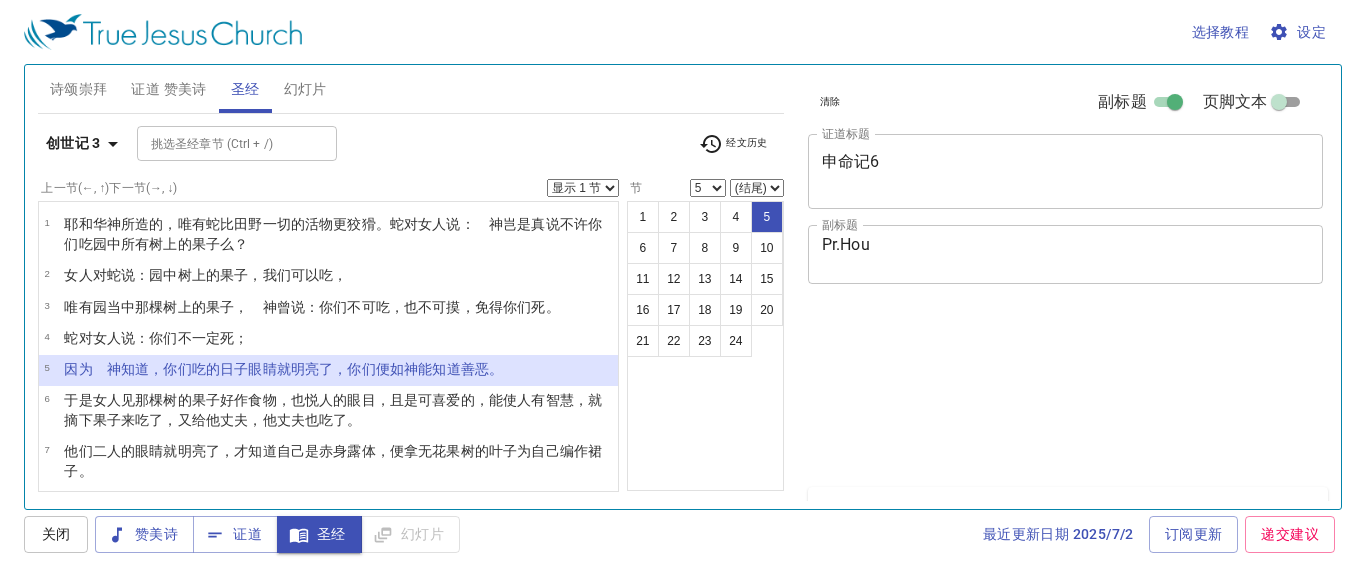 select on "5" 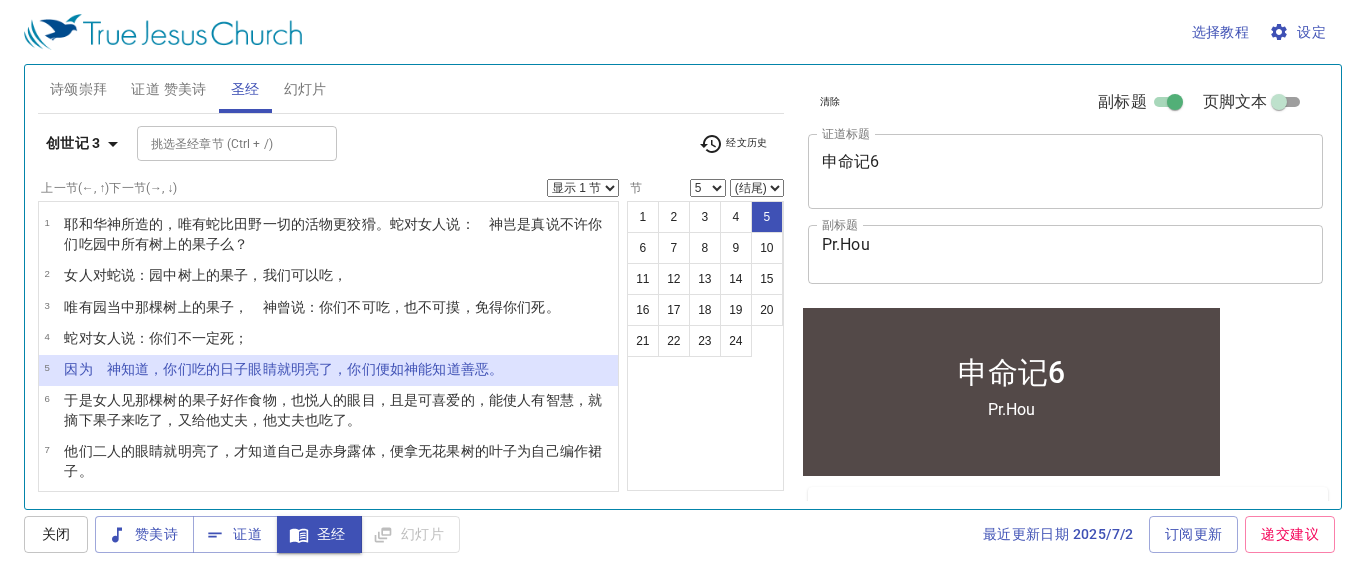 scroll, scrollTop: 1, scrollLeft: 0, axis: vertical 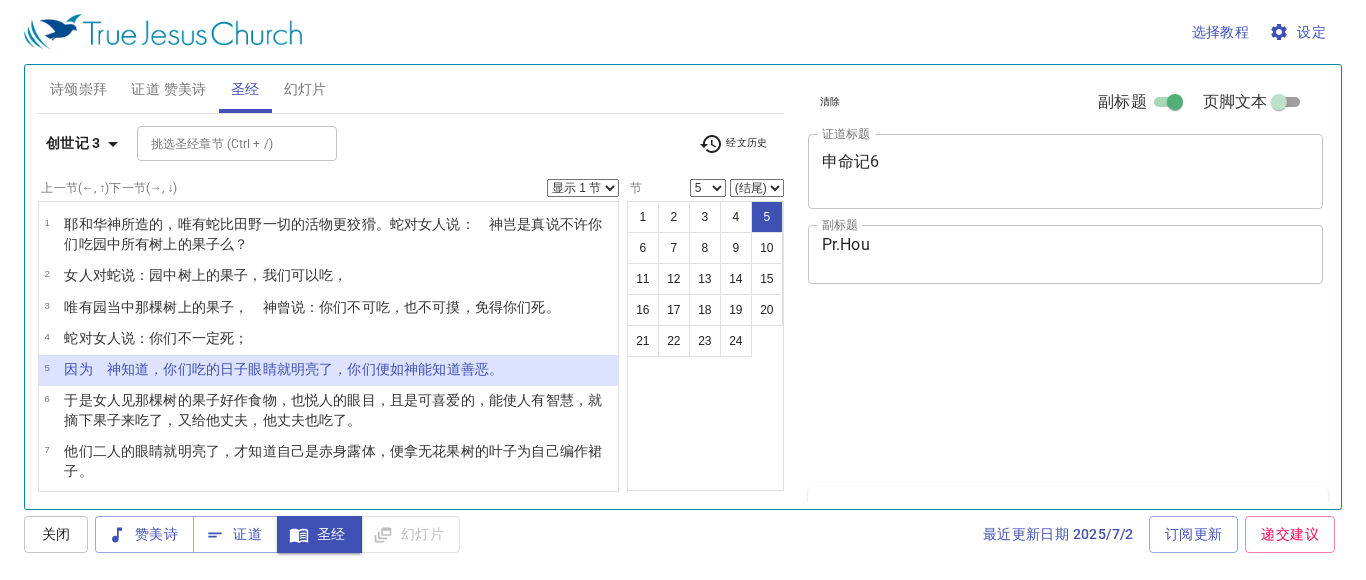 select on "5" 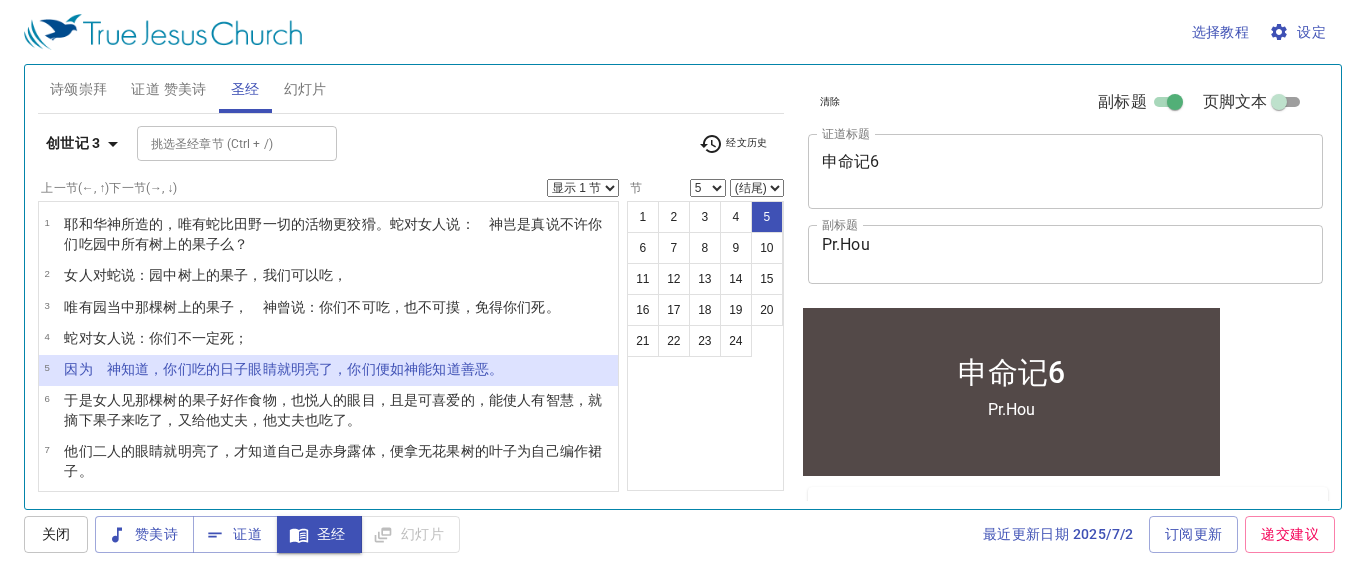 scroll, scrollTop: 1, scrollLeft: 0, axis: vertical 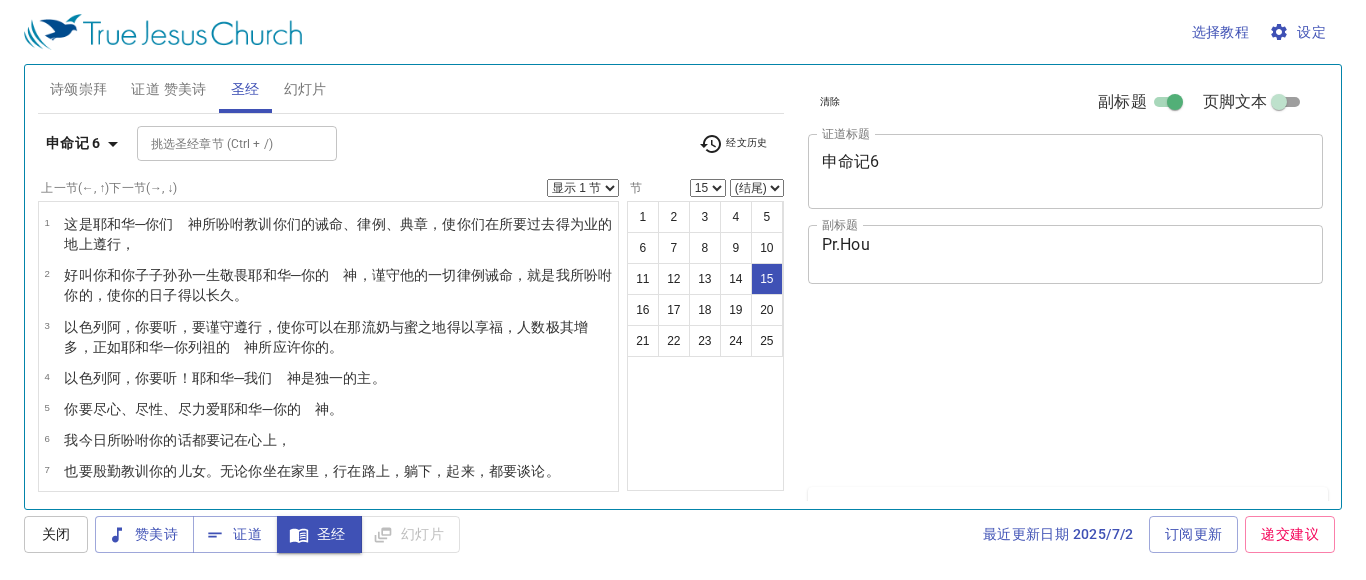 select on "15" 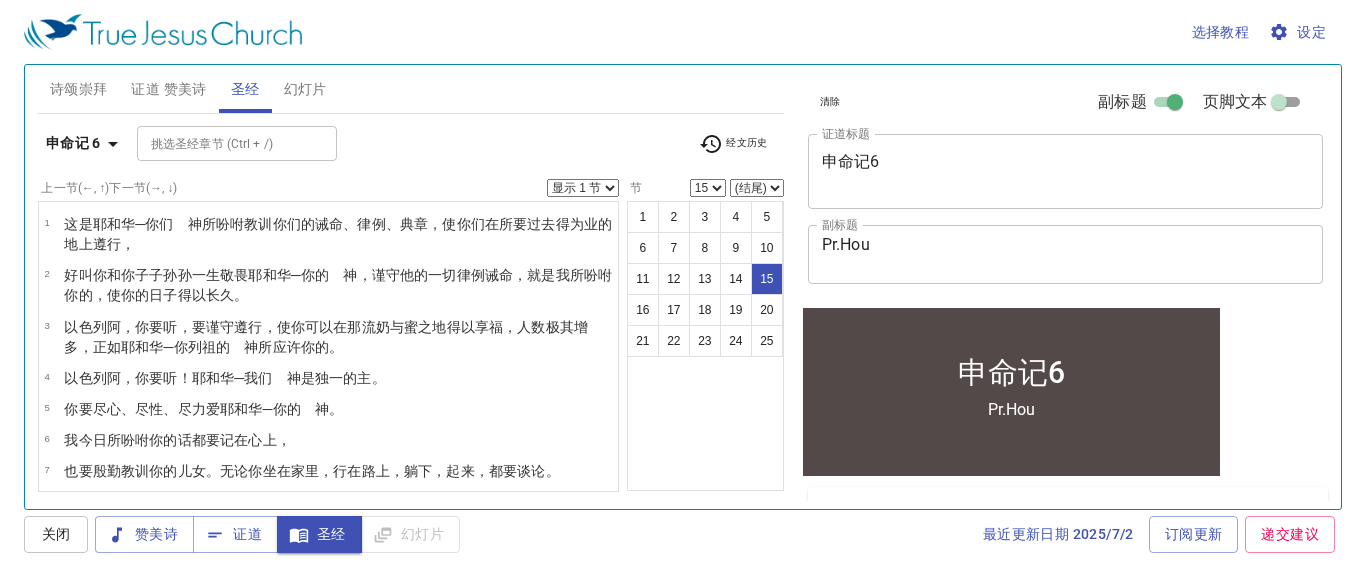 scroll, scrollTop: 1, scrollLeft: 0, axis: vertical 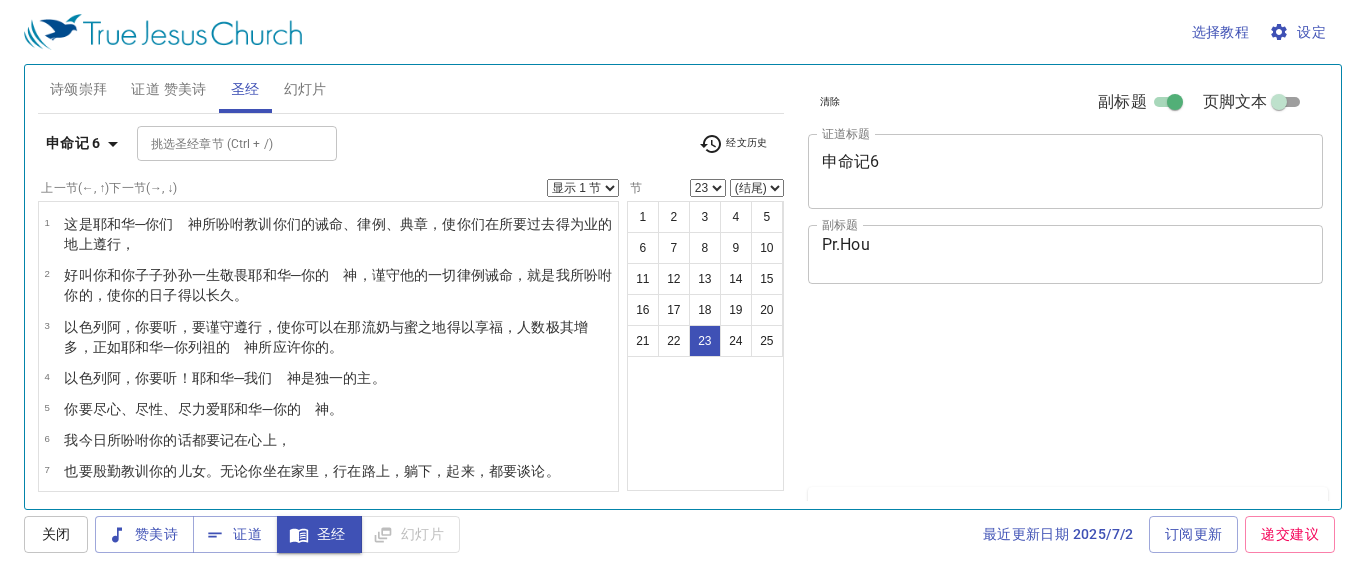 select on "23" 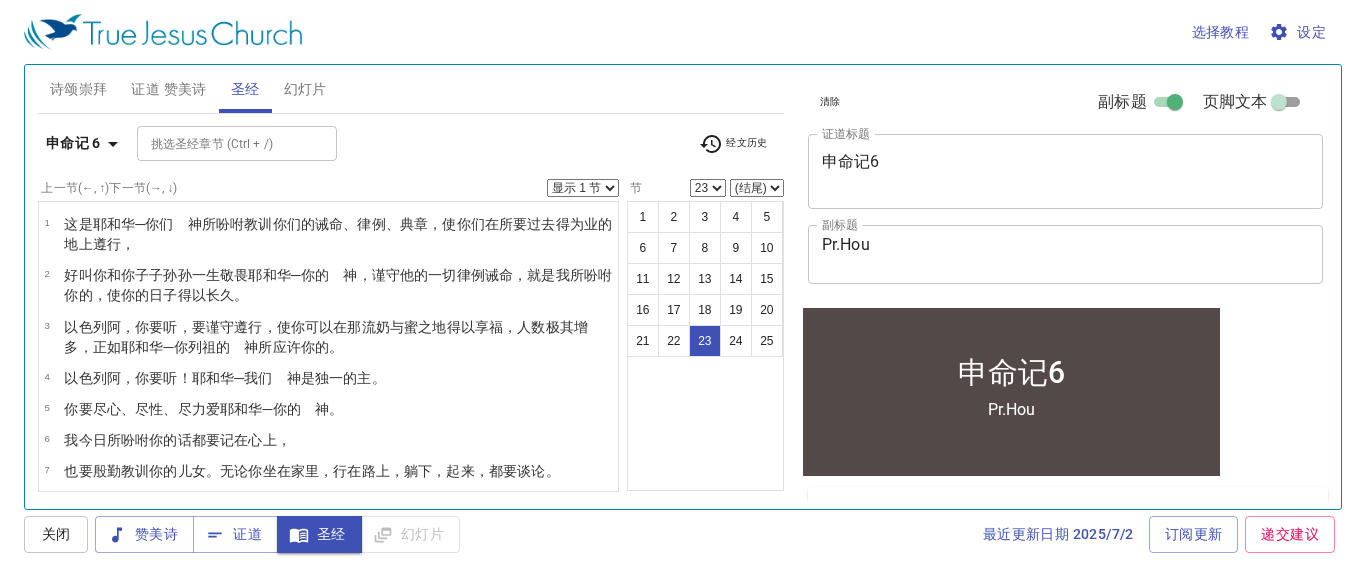 click on "1 2 3 4 5 6 7 8 9 10 11 12 13 14 15 16 17 18 19 20 21 22 23 24 25" at bounding box center [705, 346] 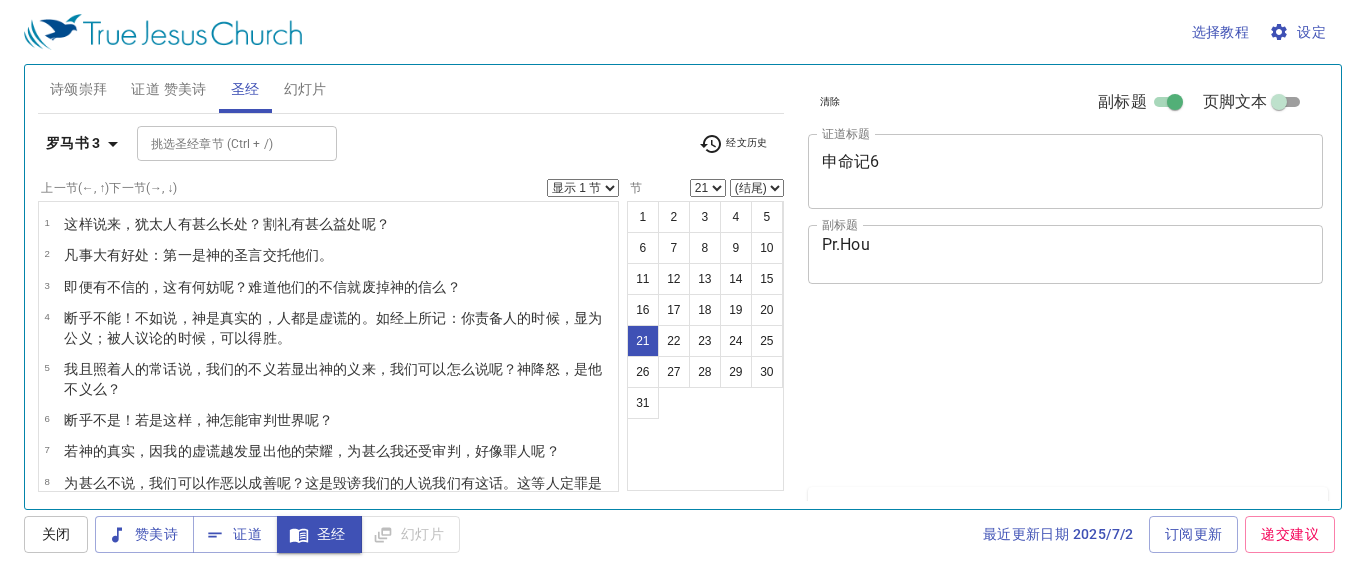 scroll, scrollTop: 0, scrollLeft: 0, axis: both 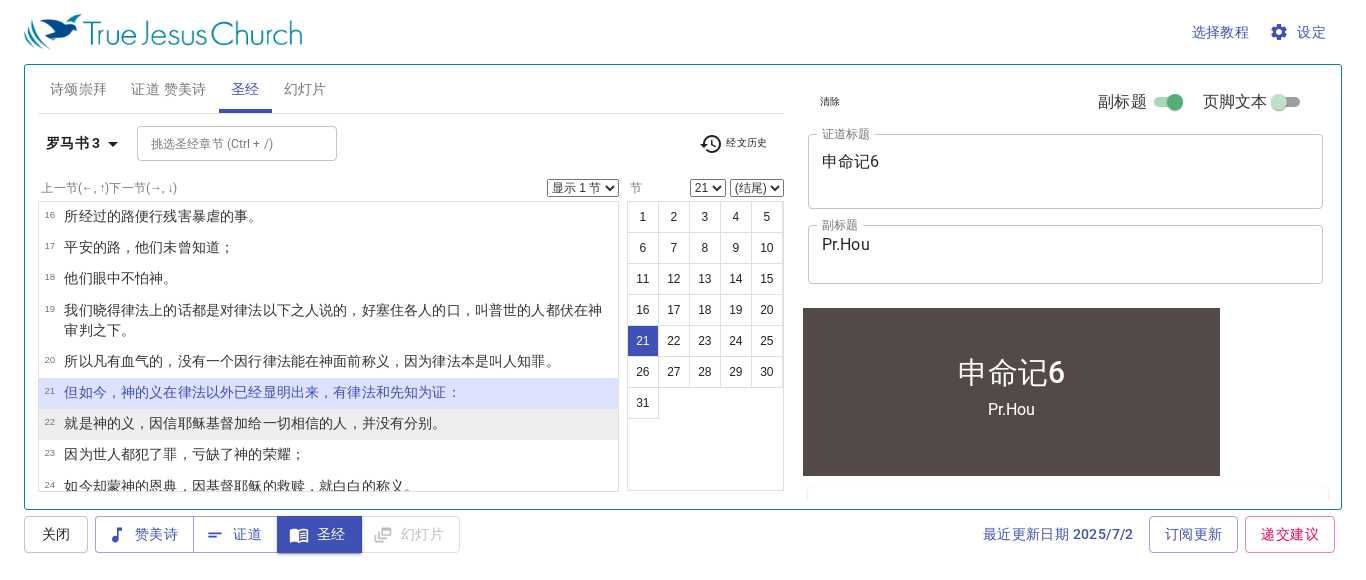click on "。" at bounding box center (439, 423) 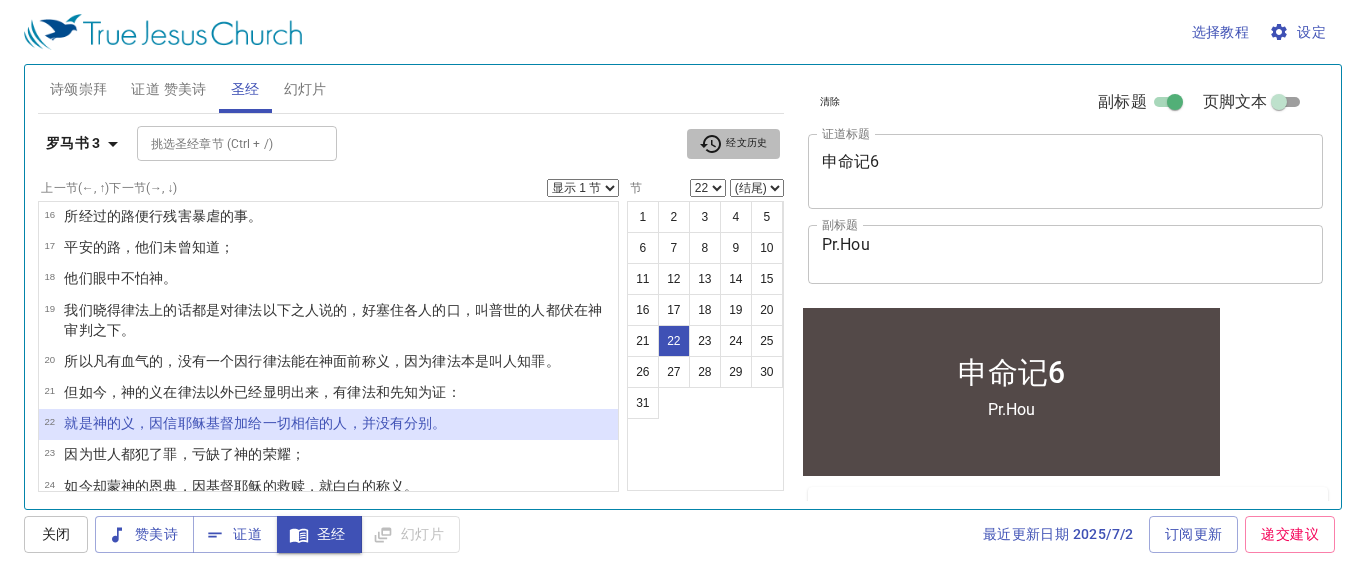 click on "经文历史" at bounding box center [733, 144] 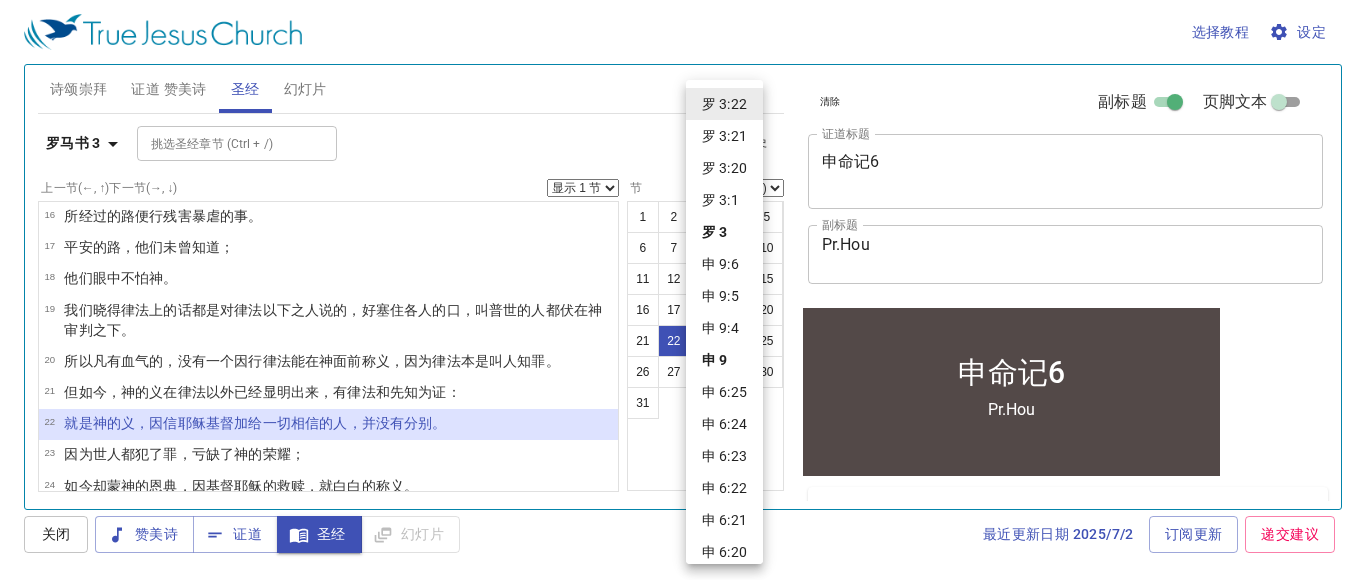 click at bounding box center [683, 290] 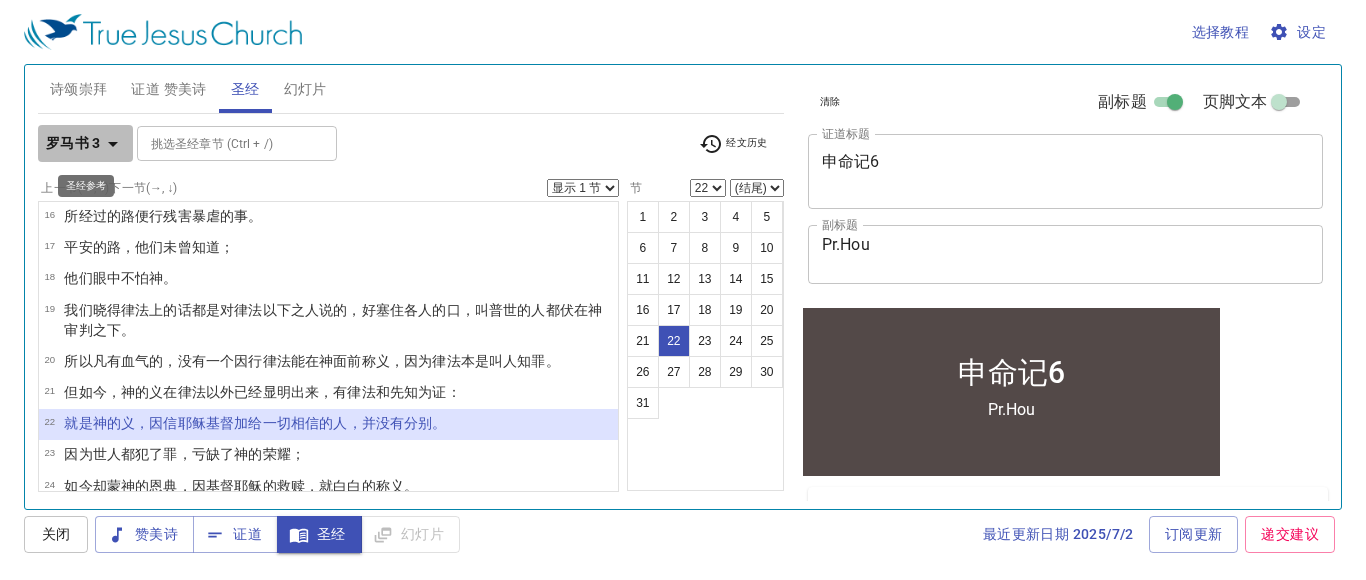 click 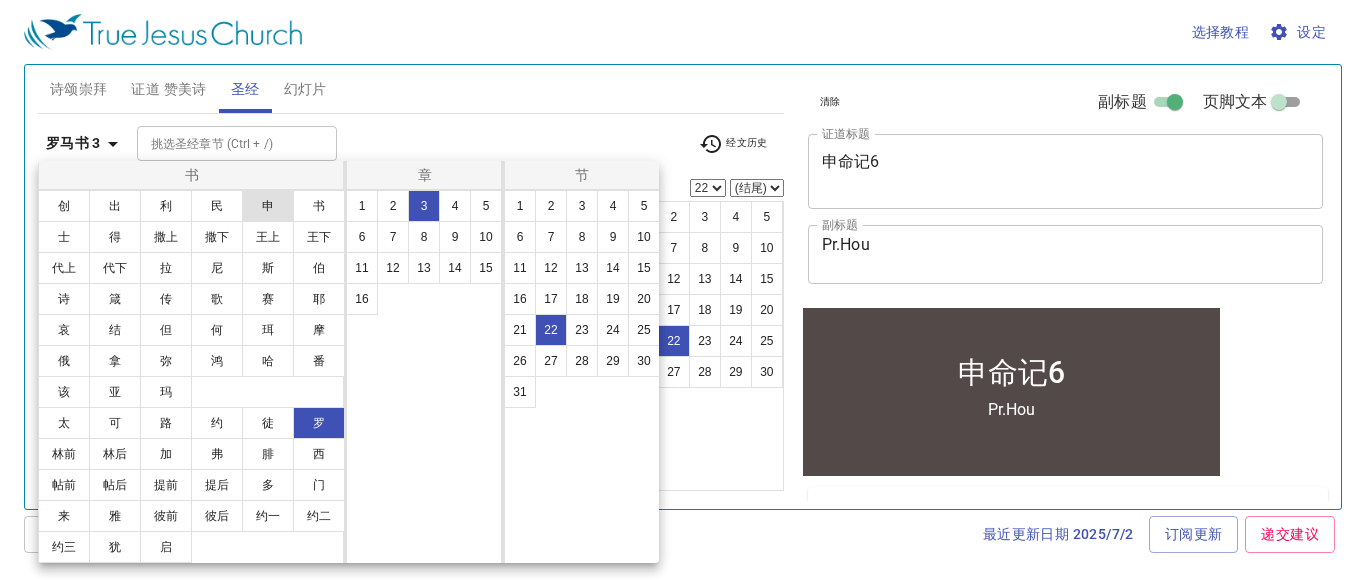 click on "申" at bounding box center [268, 206] 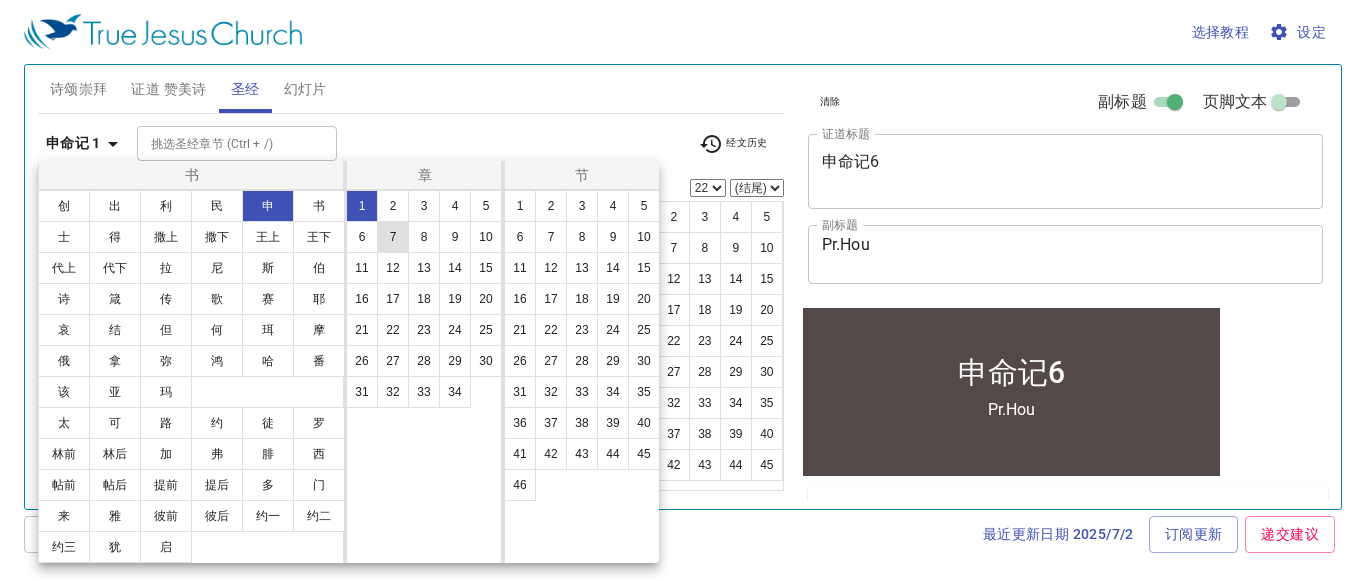 scroll, scrollTop: 0, scrollLeft: 0, axis: both 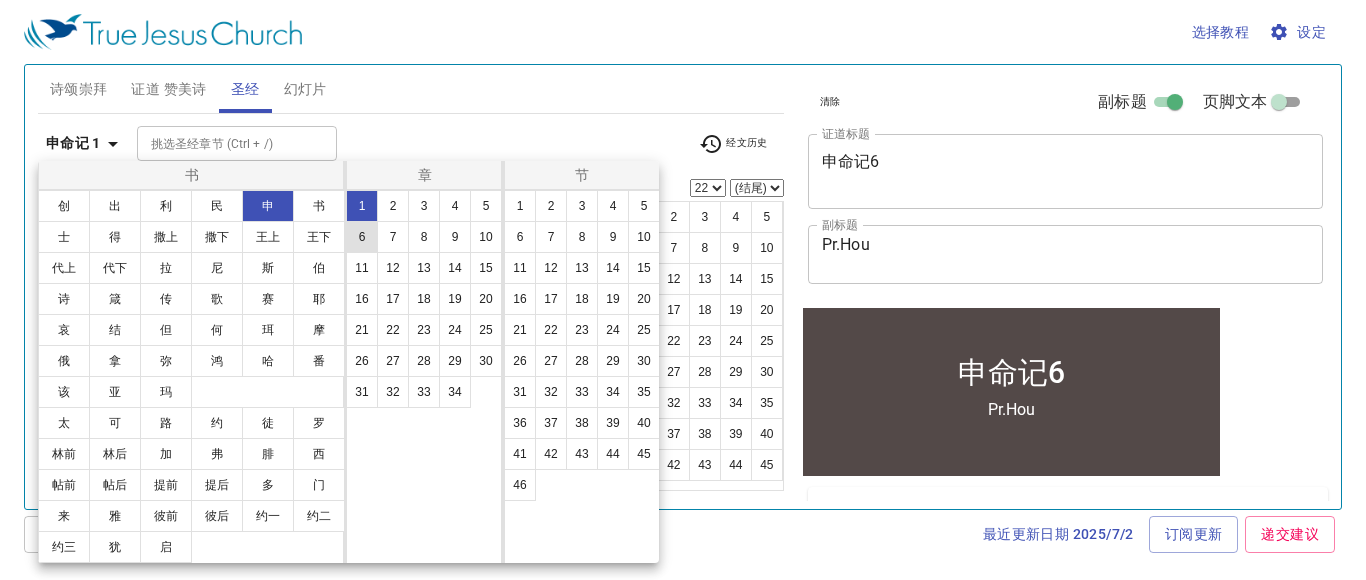 click on "6" at bounding box center [362, 237] 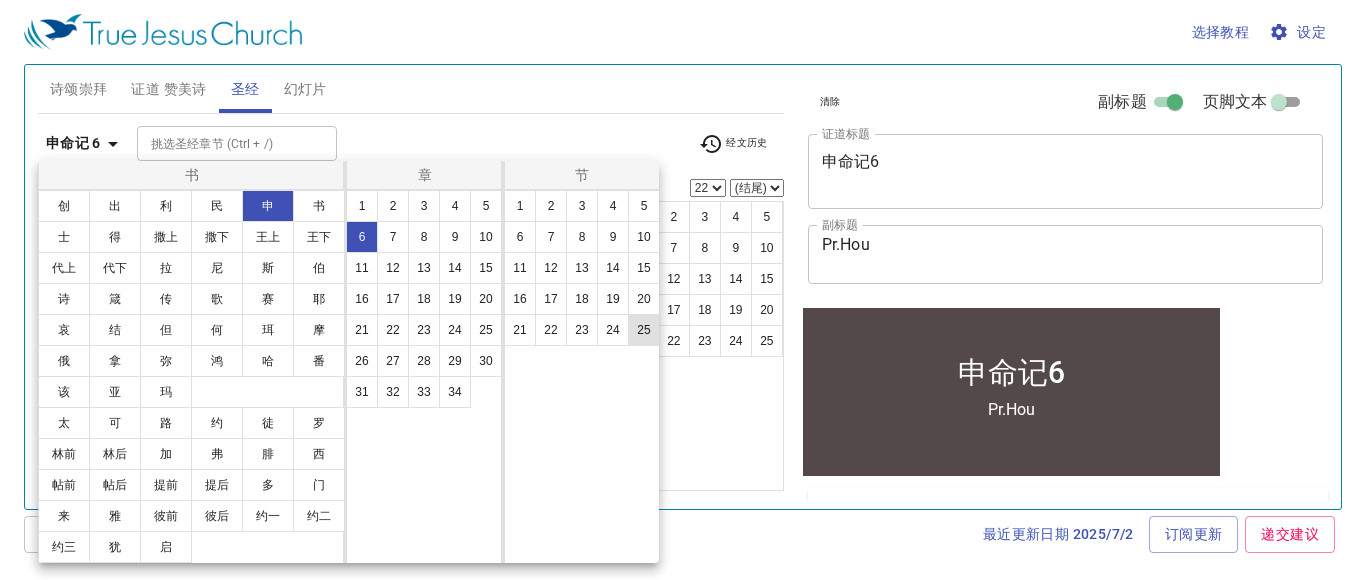 click on "25" at bounding box center [644, 330] 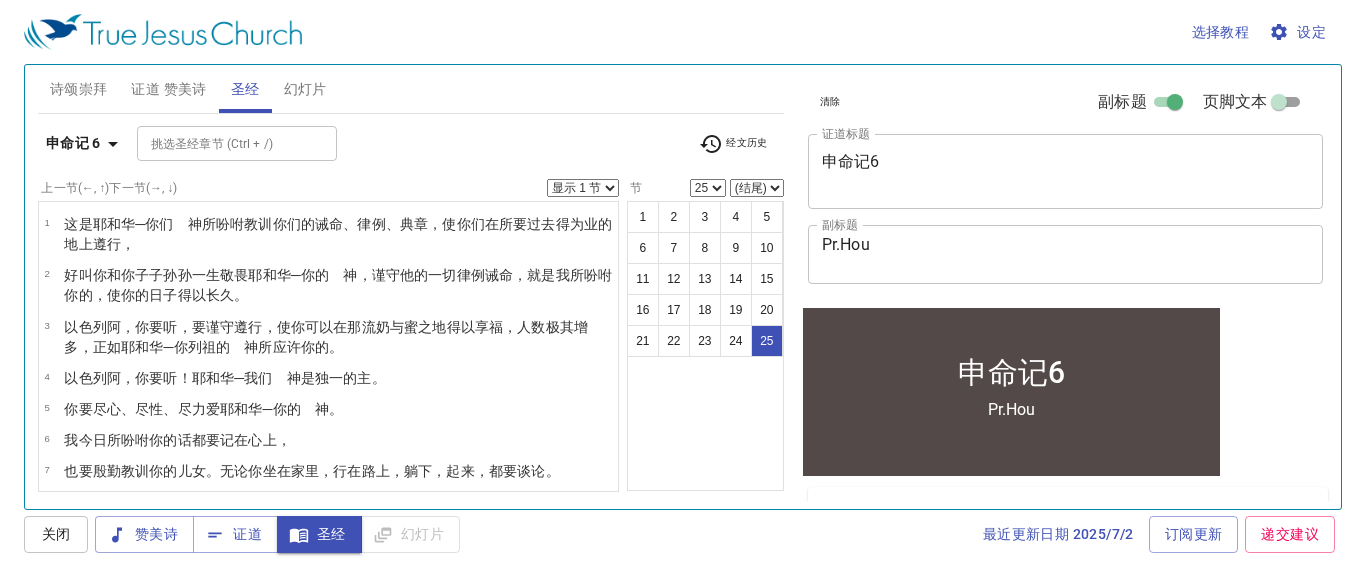scroll, scrollTop: 707, scrollLeft: 0, axis: vertical 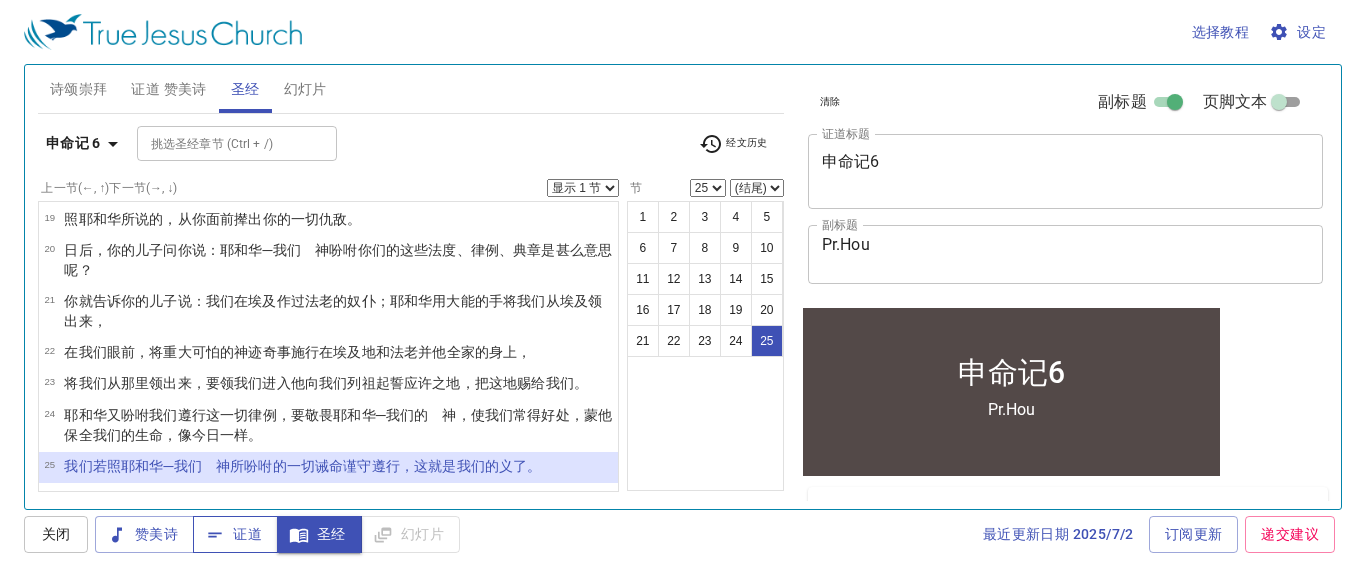 click on "证道" at bounding box center (235, 534) 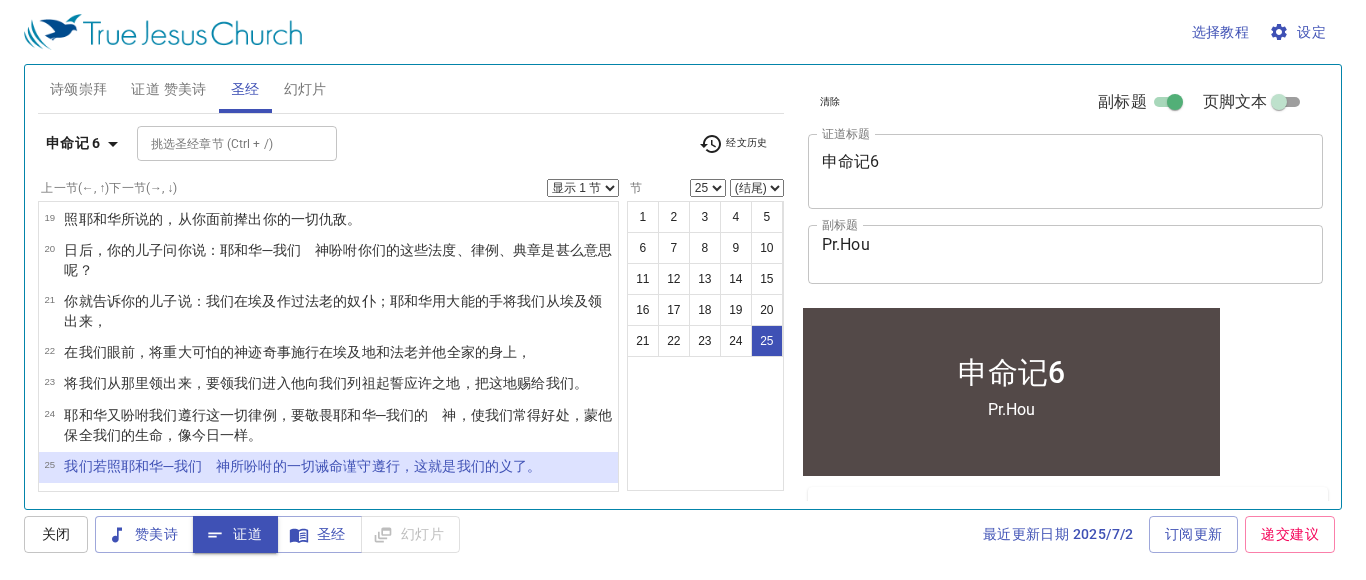 click on "幻灯片" at bounding box center (305, 89) 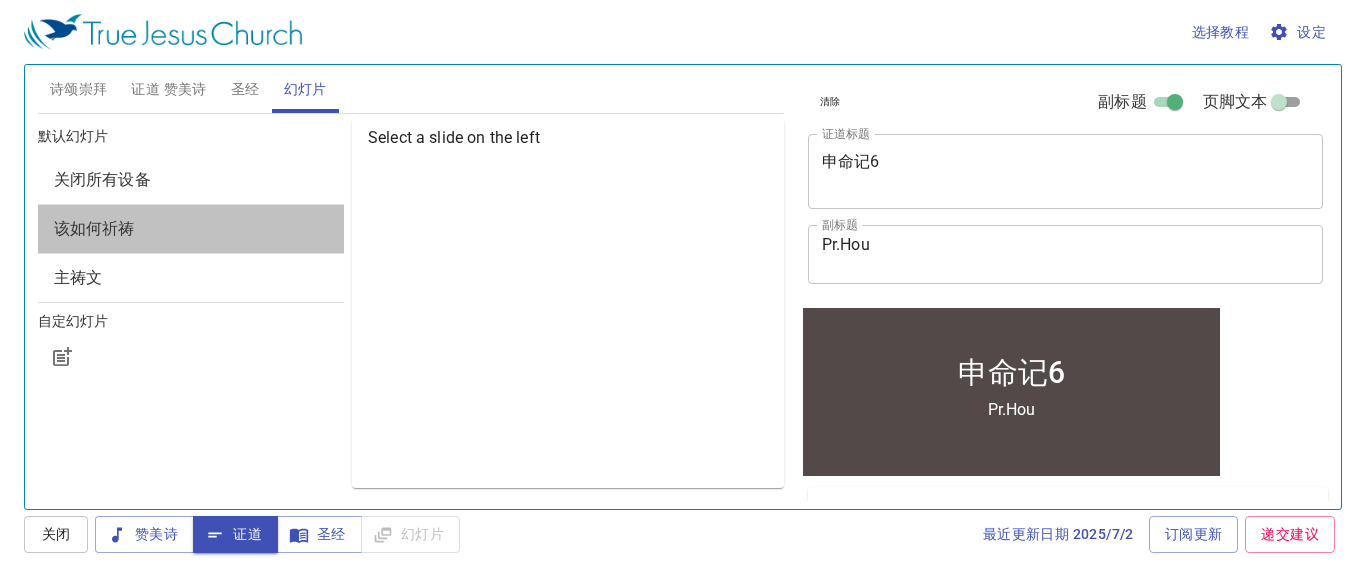 click on "该如何祈祷" at bounding box center [191, 229] 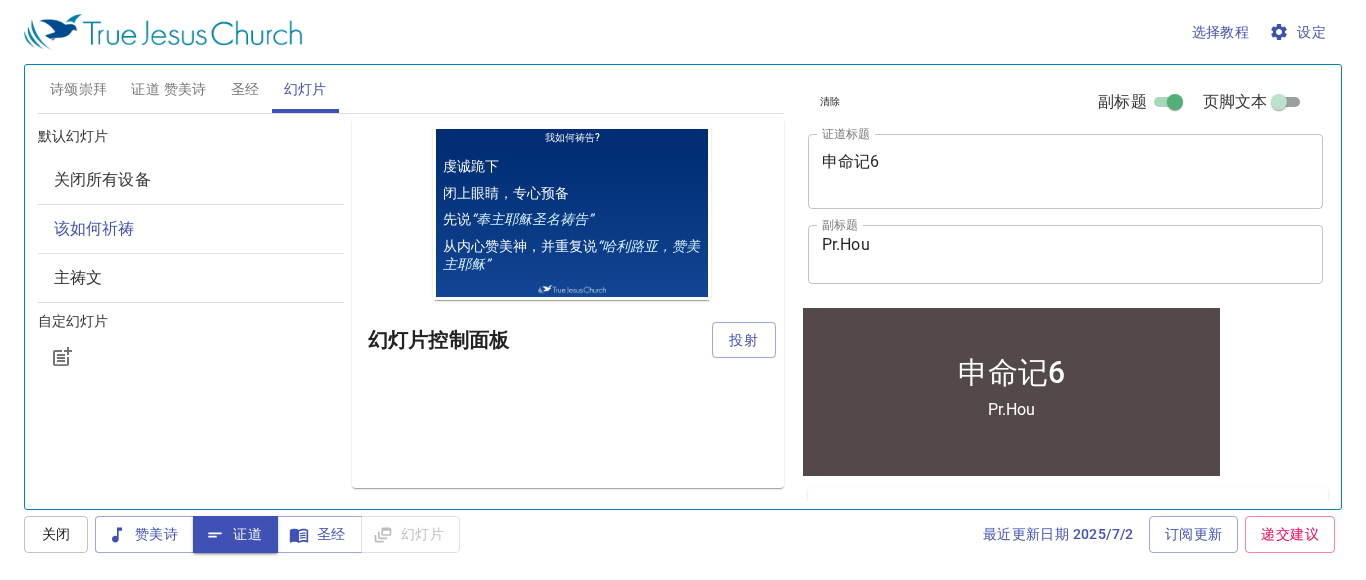 scroll, scrollTop: 0, scrollLeft: 0, axis: both 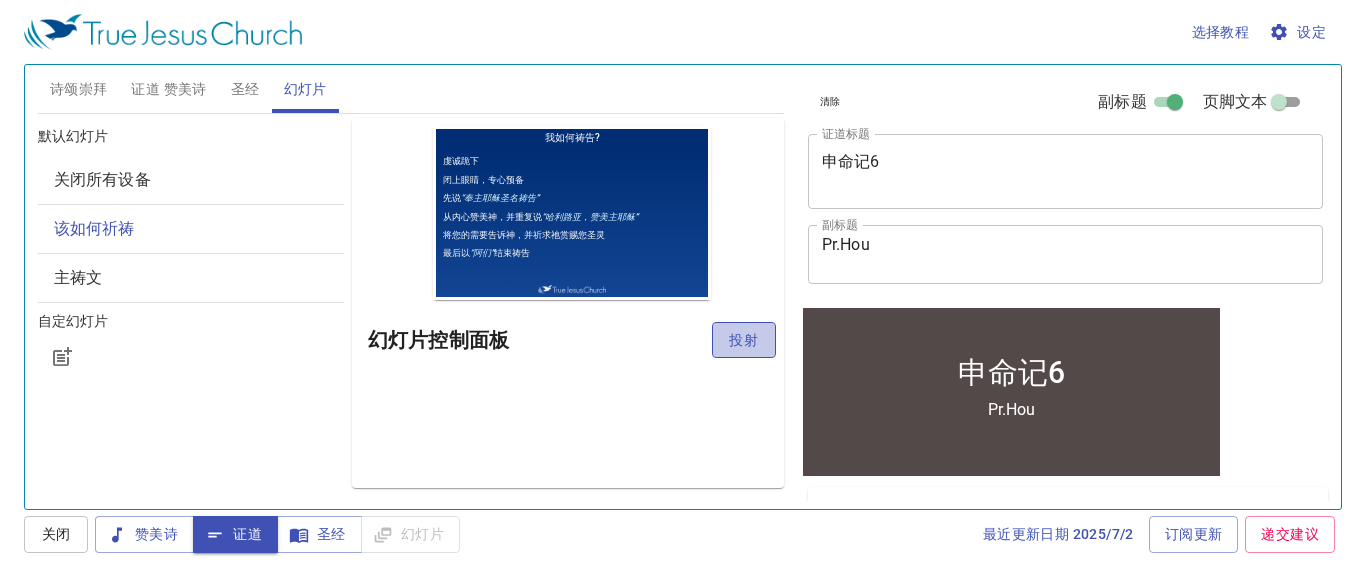 click on "投射" at bounding box center (744, 340) 